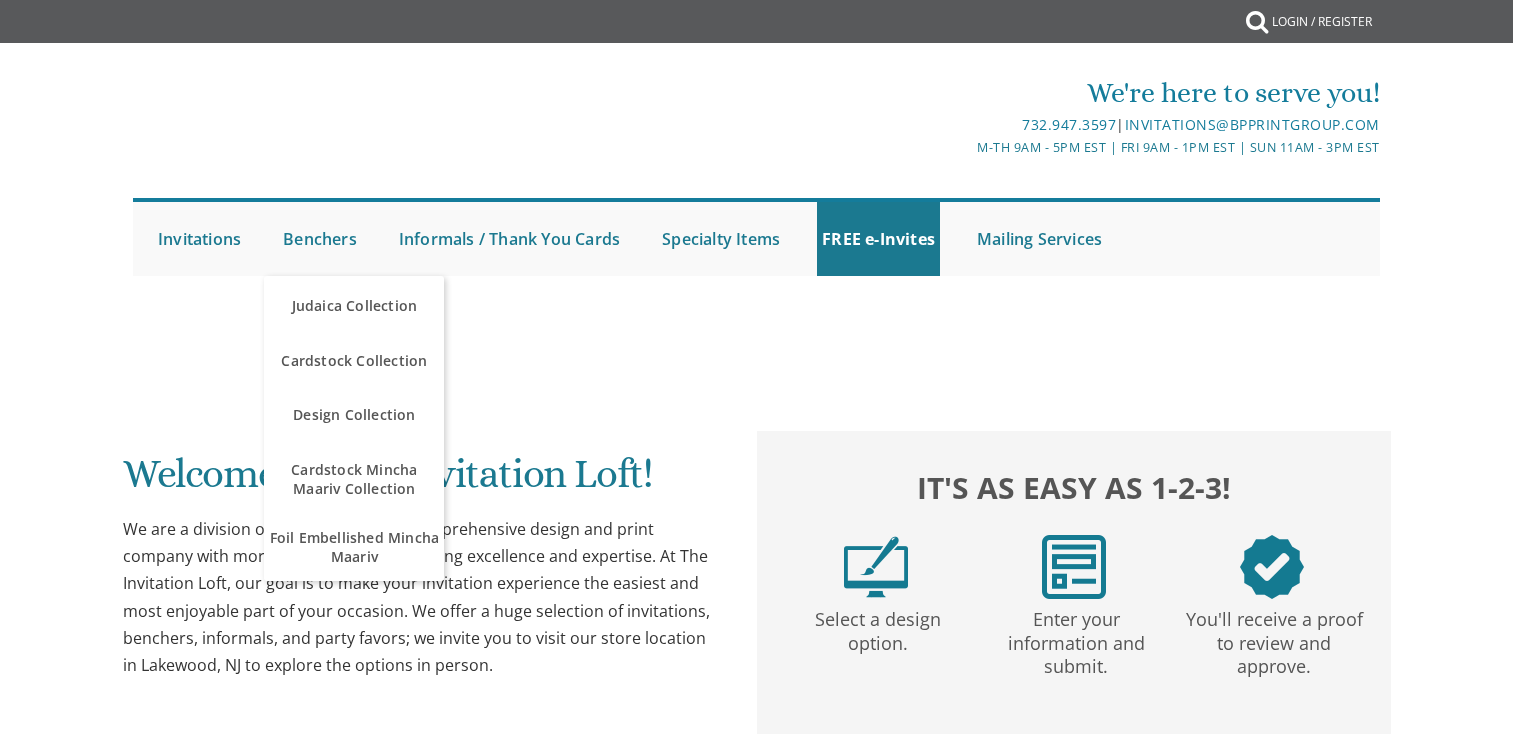 scroll, scrollTop: 0, scrollLeft: 0, axis: both 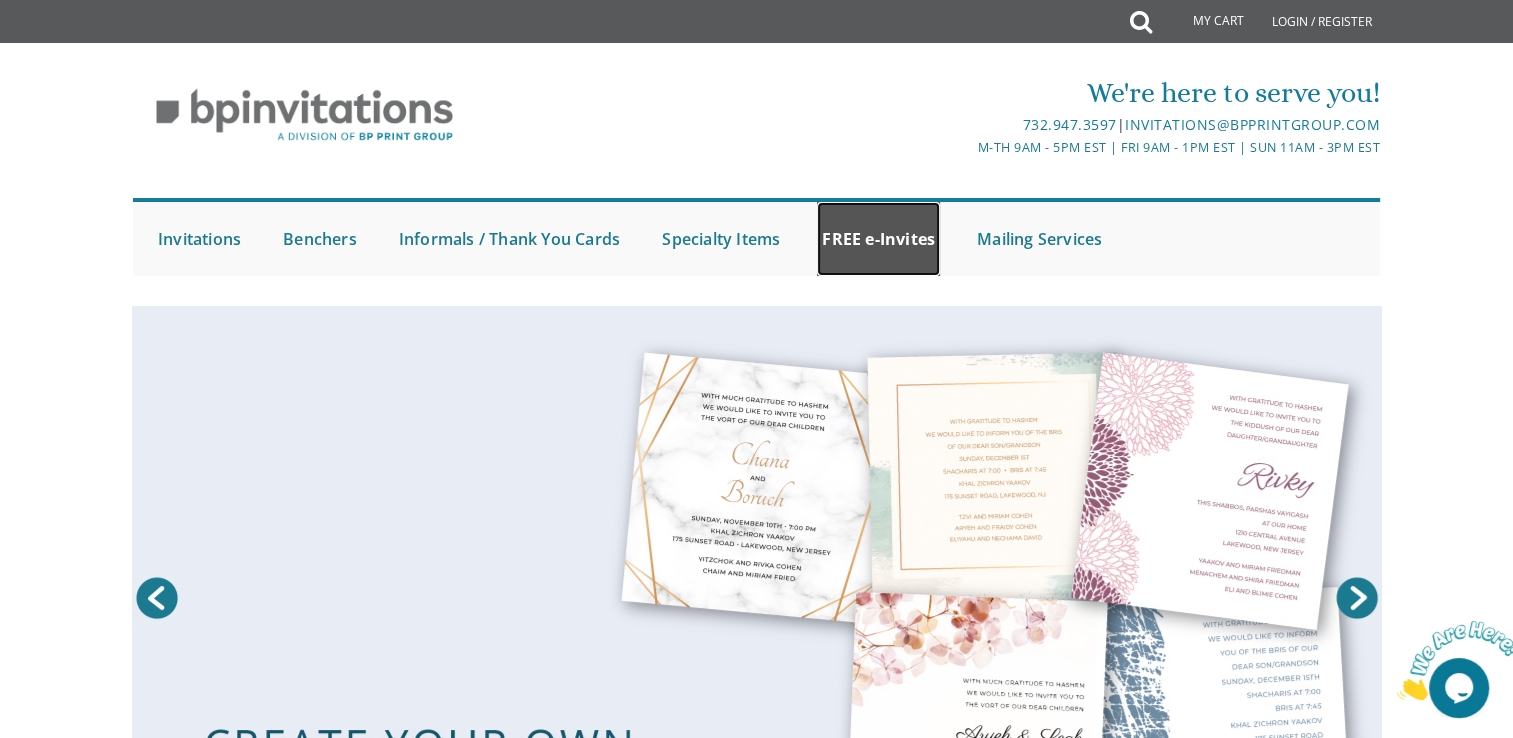 click on "FREE e-Invites" at bounding box center (878, 239) 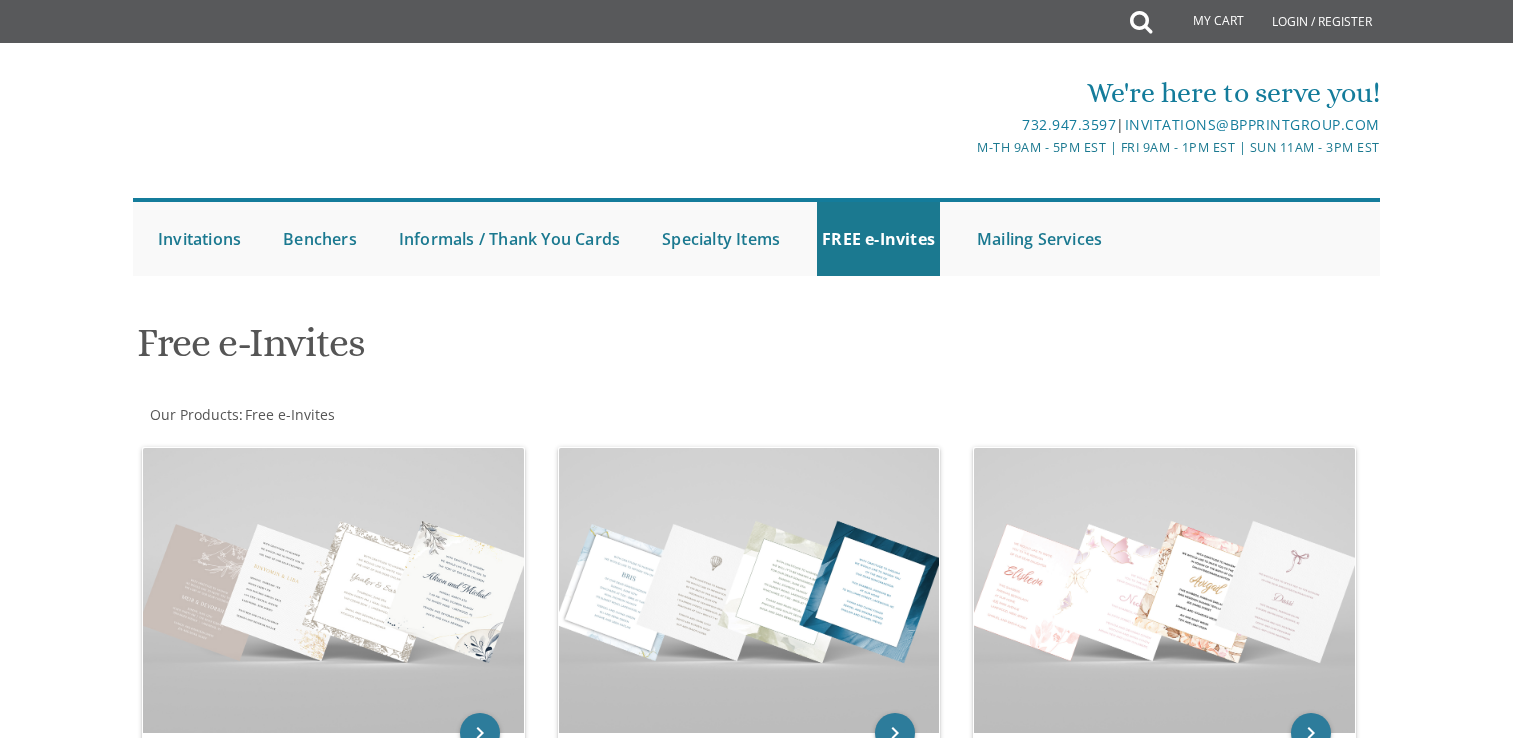 scroll, scrollTop: 0, scrollLeft: 0, axis: both 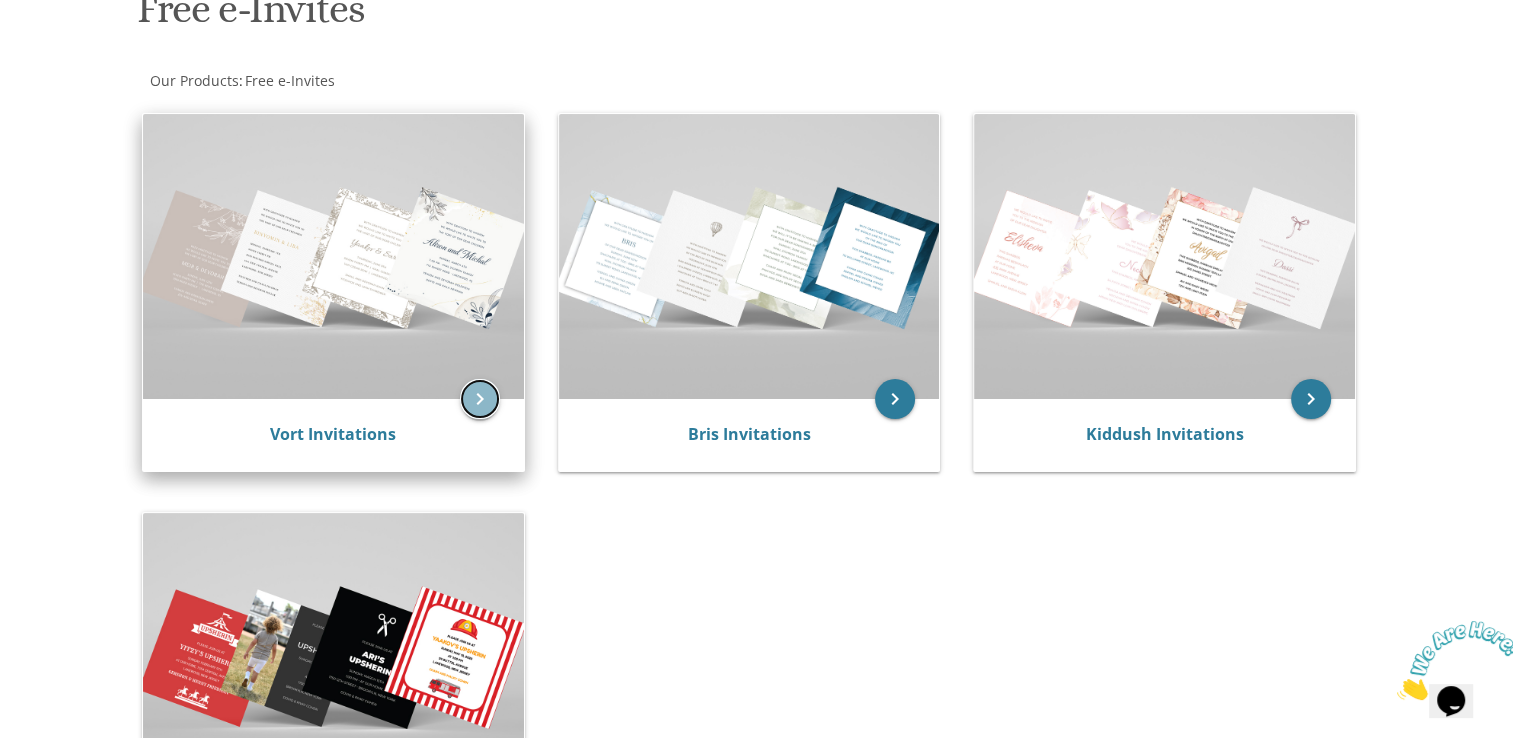 click on "keyboard_arrow_right" at bounding box center (480, 399) 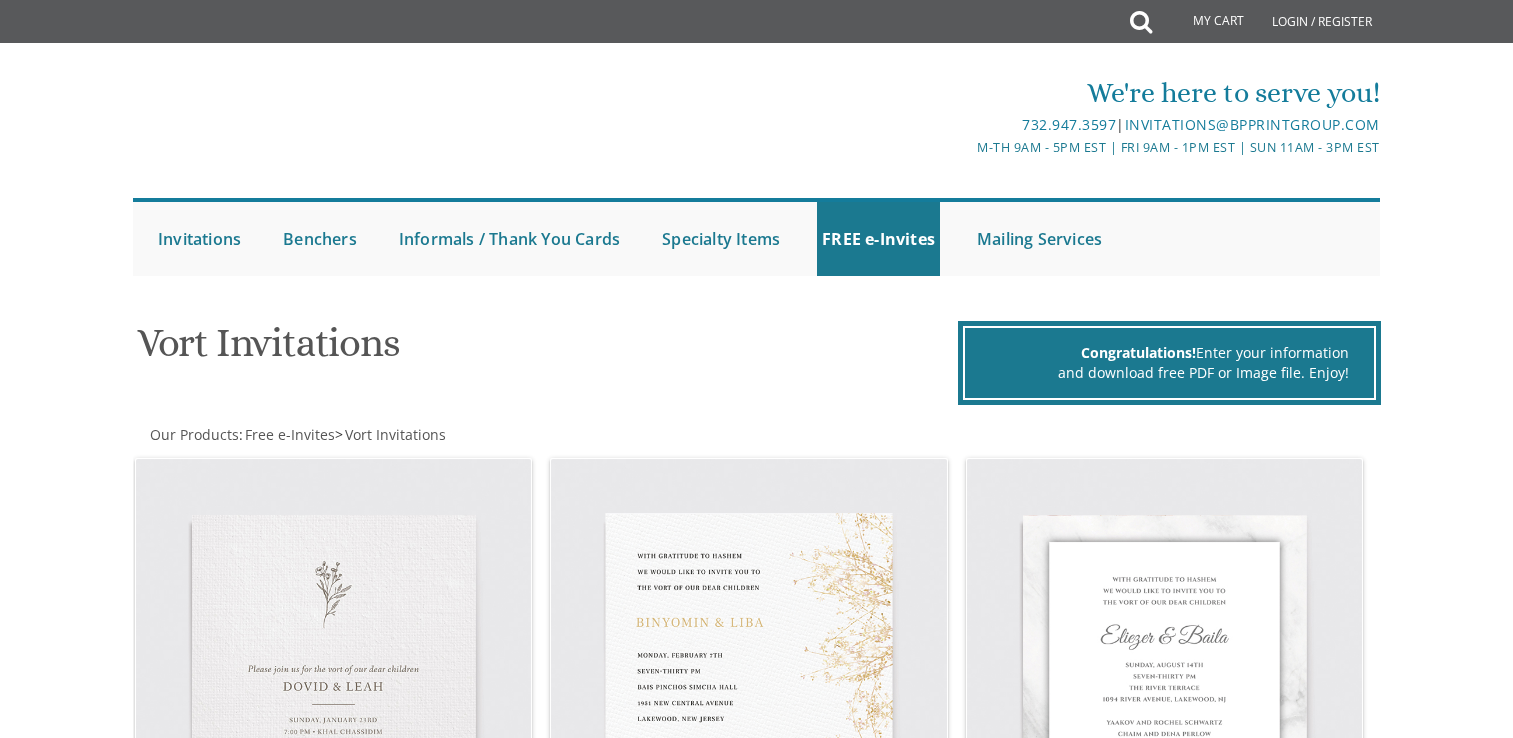 scroll, scrollTop: 0, scrollLeft: 0, axis: both 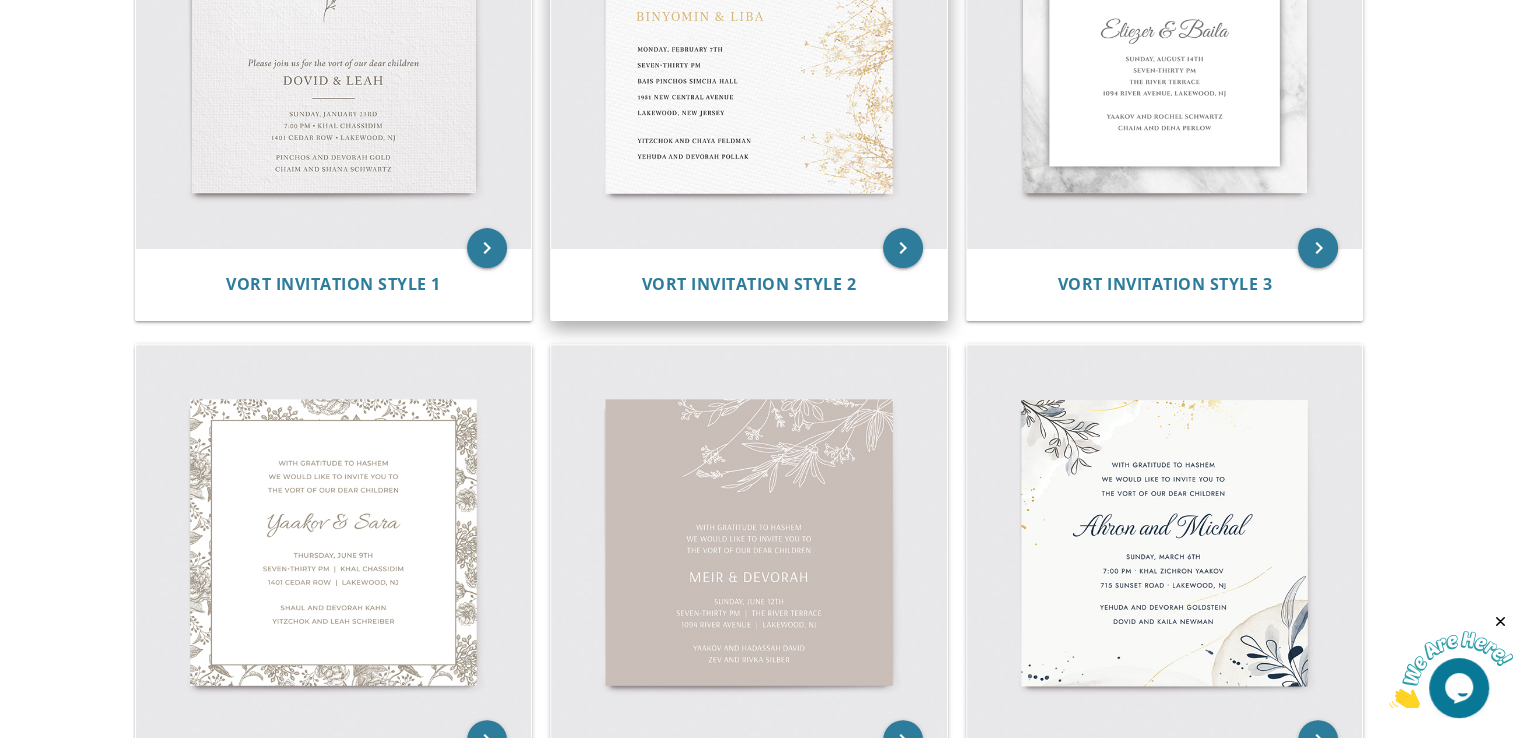 click at bounding box center (749, 51) 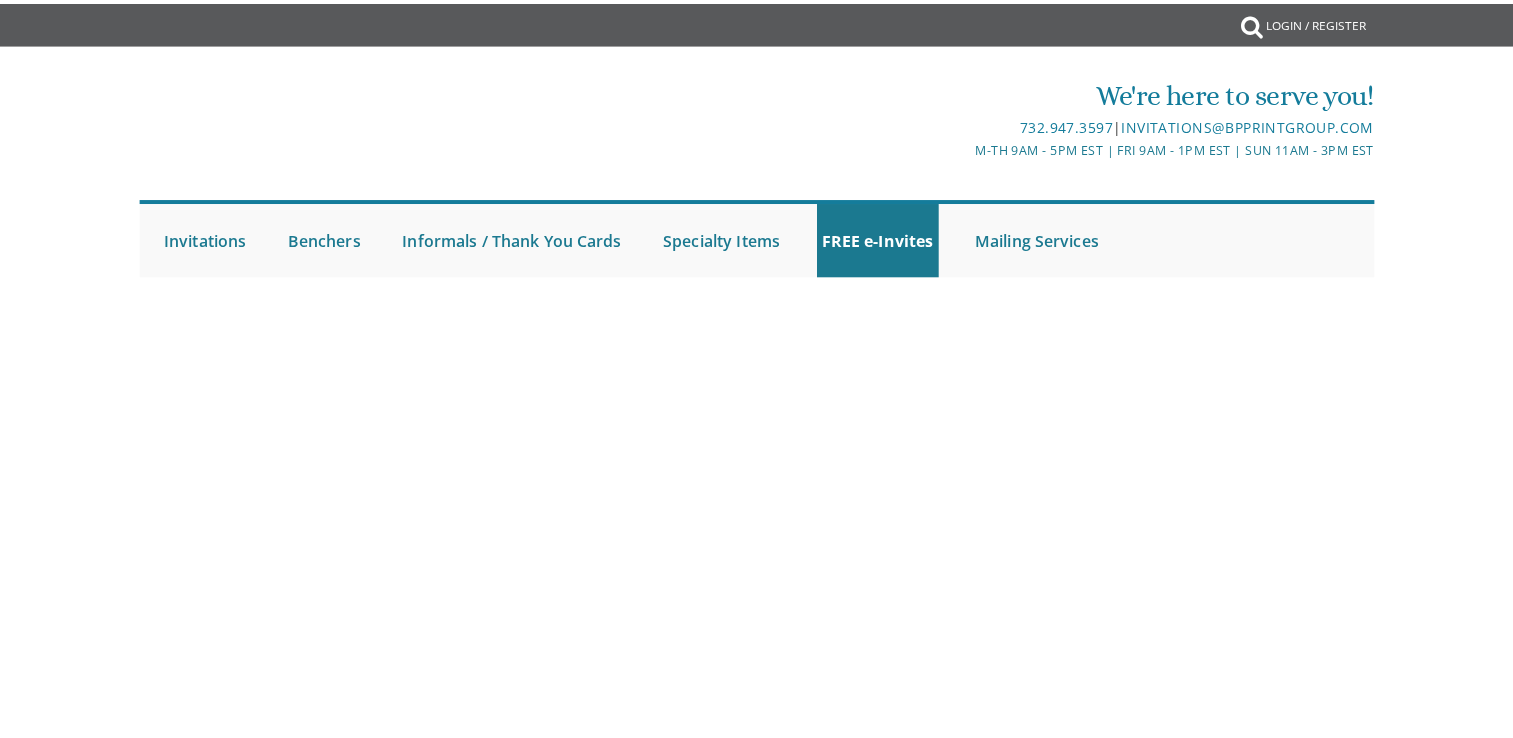 scroll, scrollTop: 0, scrollLeft: 0, axis: both 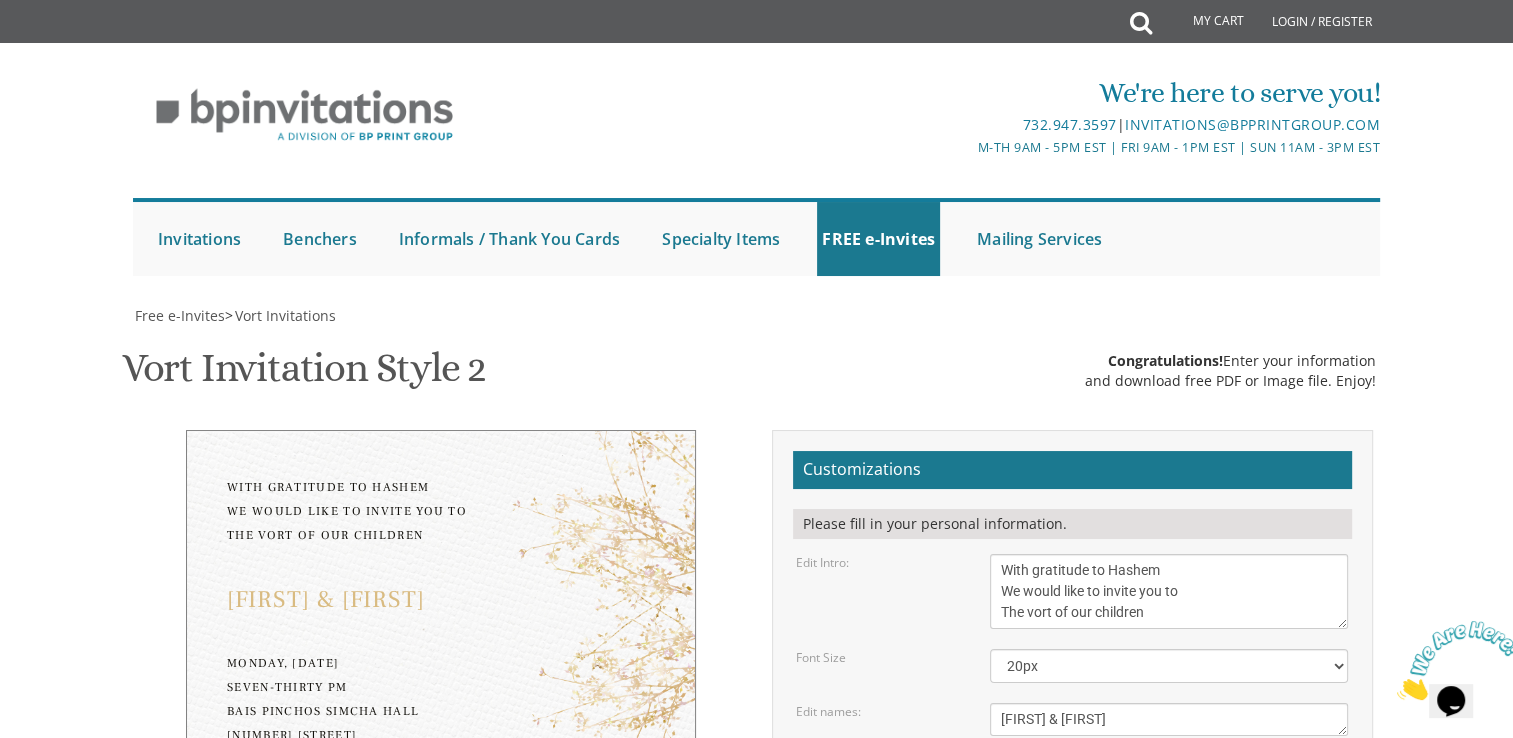 click on "With gratitude to Hashem
We would like to invite you to
The vort of our children" at bounding box center (1169, 591) 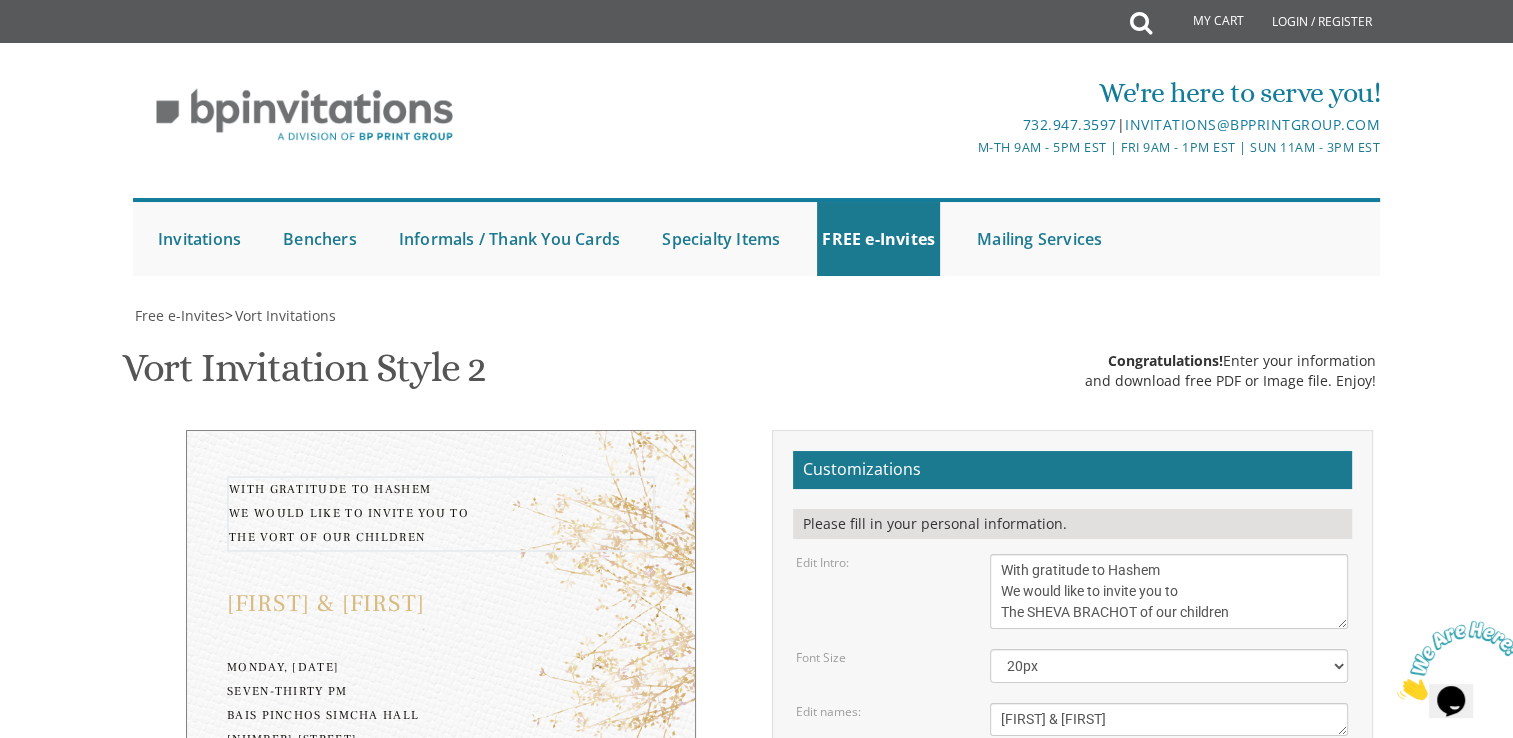 type on "With gratitude to Hashem
We would like to invite you to
The SHEVA BRACHOT of our children" 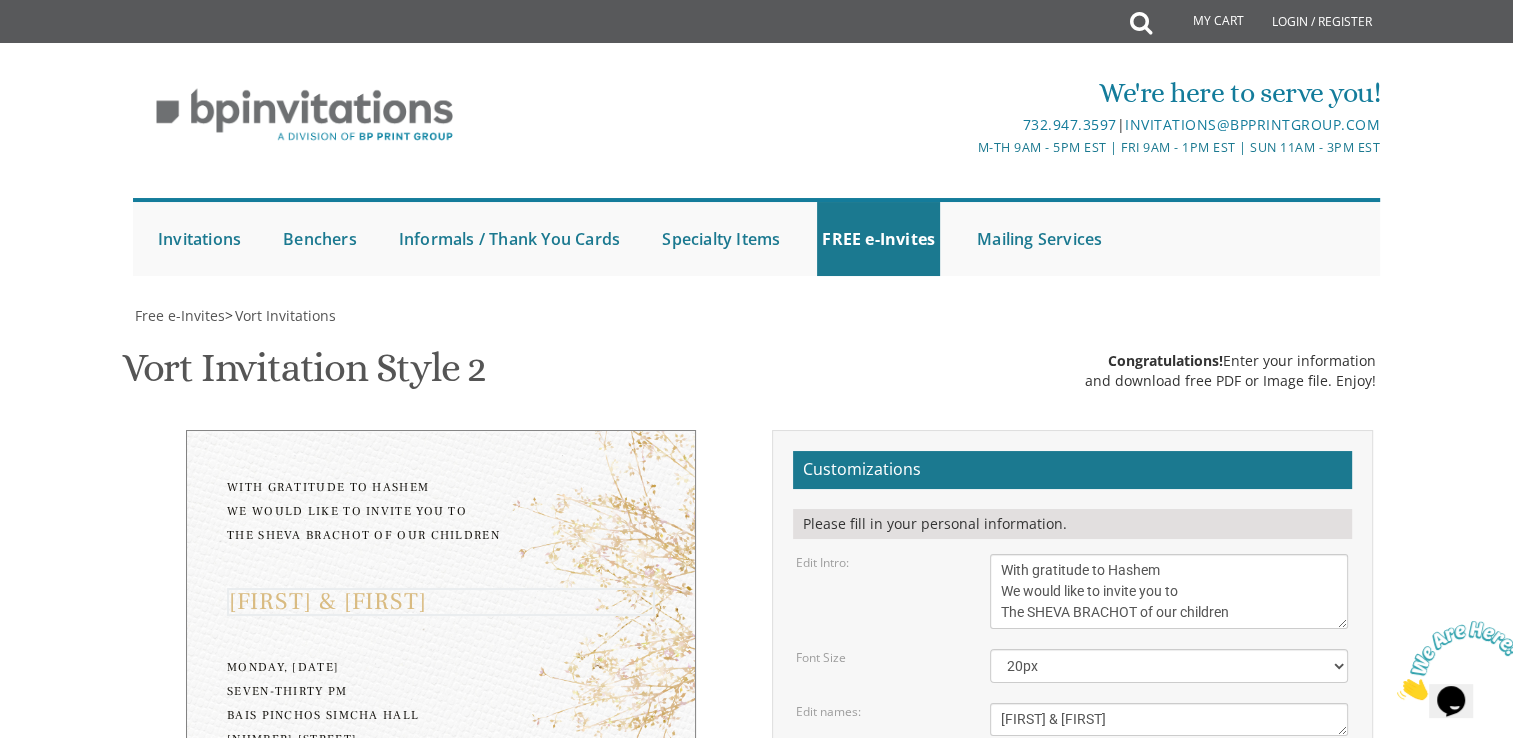 click on "Binyomin & Liba" at bounding box center [1169, 719] 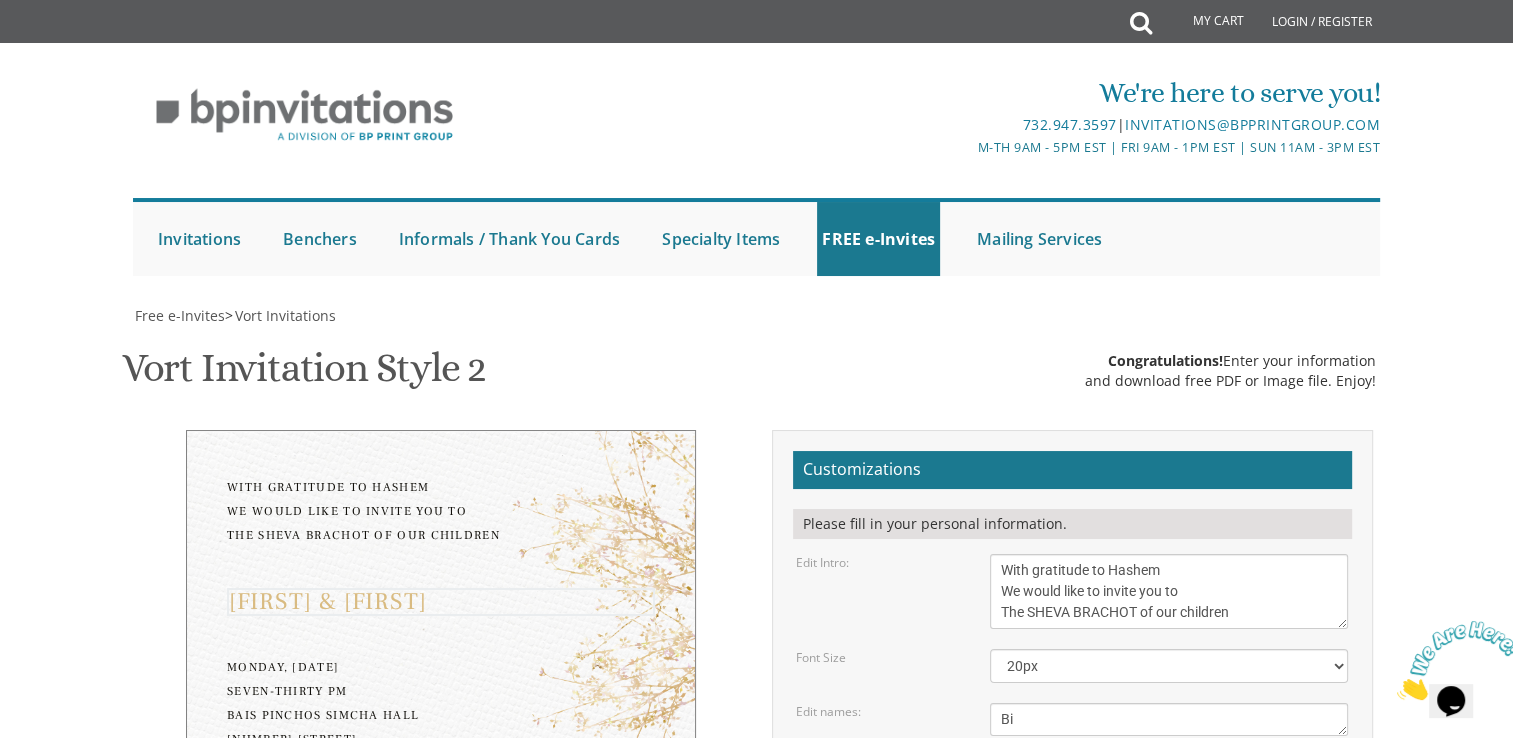 type on "B" 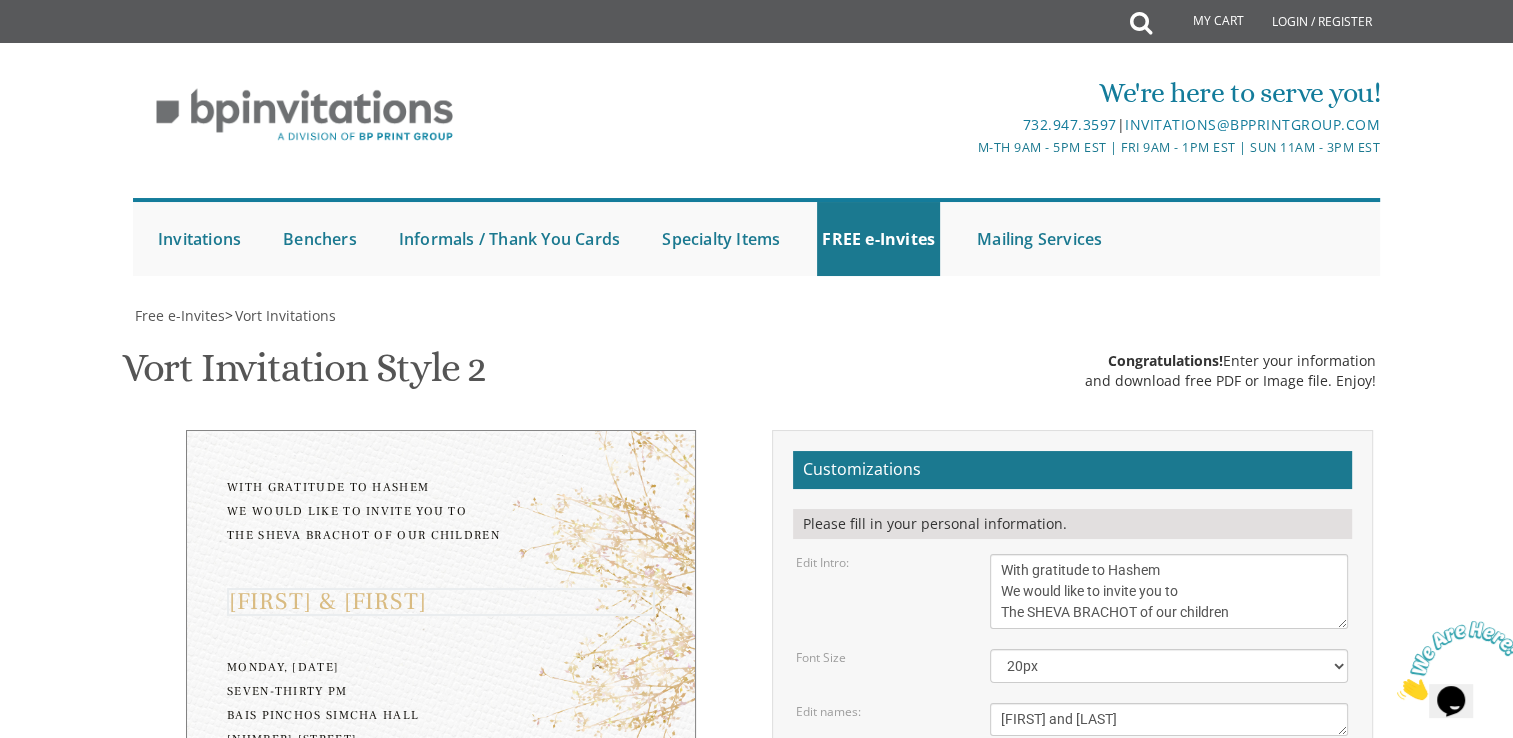 type on "YAAKOV AND CHAVIE" 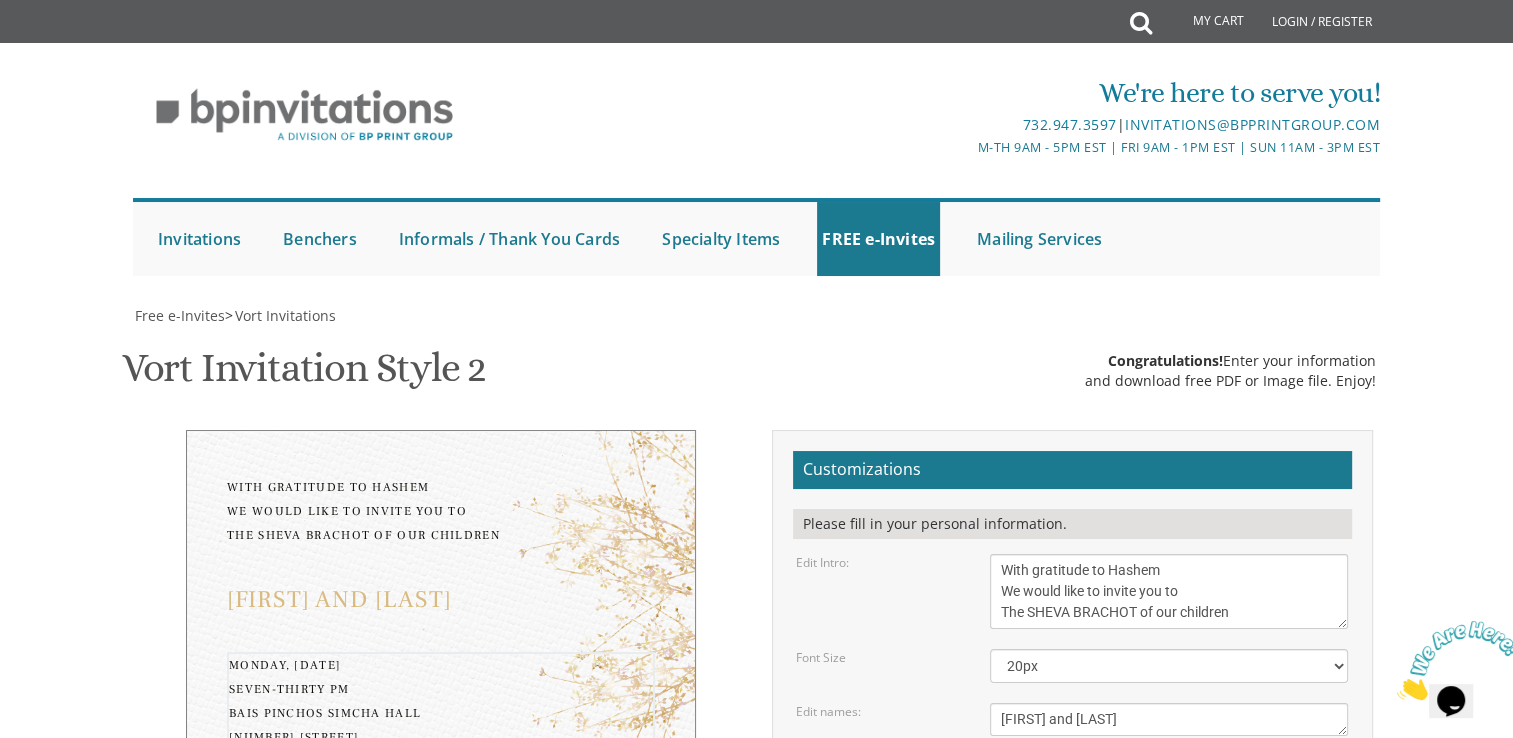 click on "Monday, February 7th
Seven-thirty PM
Bais Pinchos Simcha Hall
1951 New Central Avenue
Lakewood, New Jersey" at bounding box center (1169, 814) 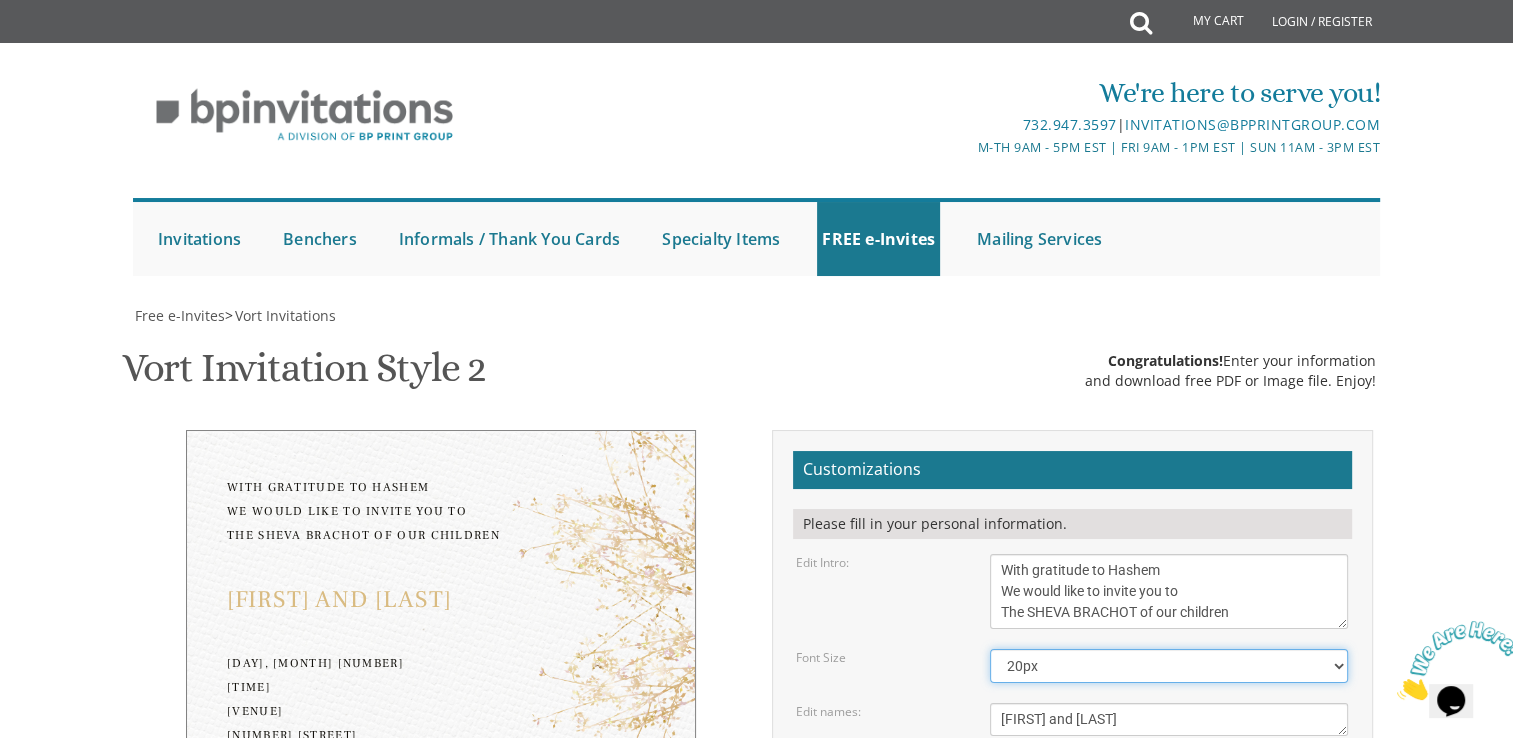 click on "20px 30px 40px 50px" at bounding box center [1169, 666] 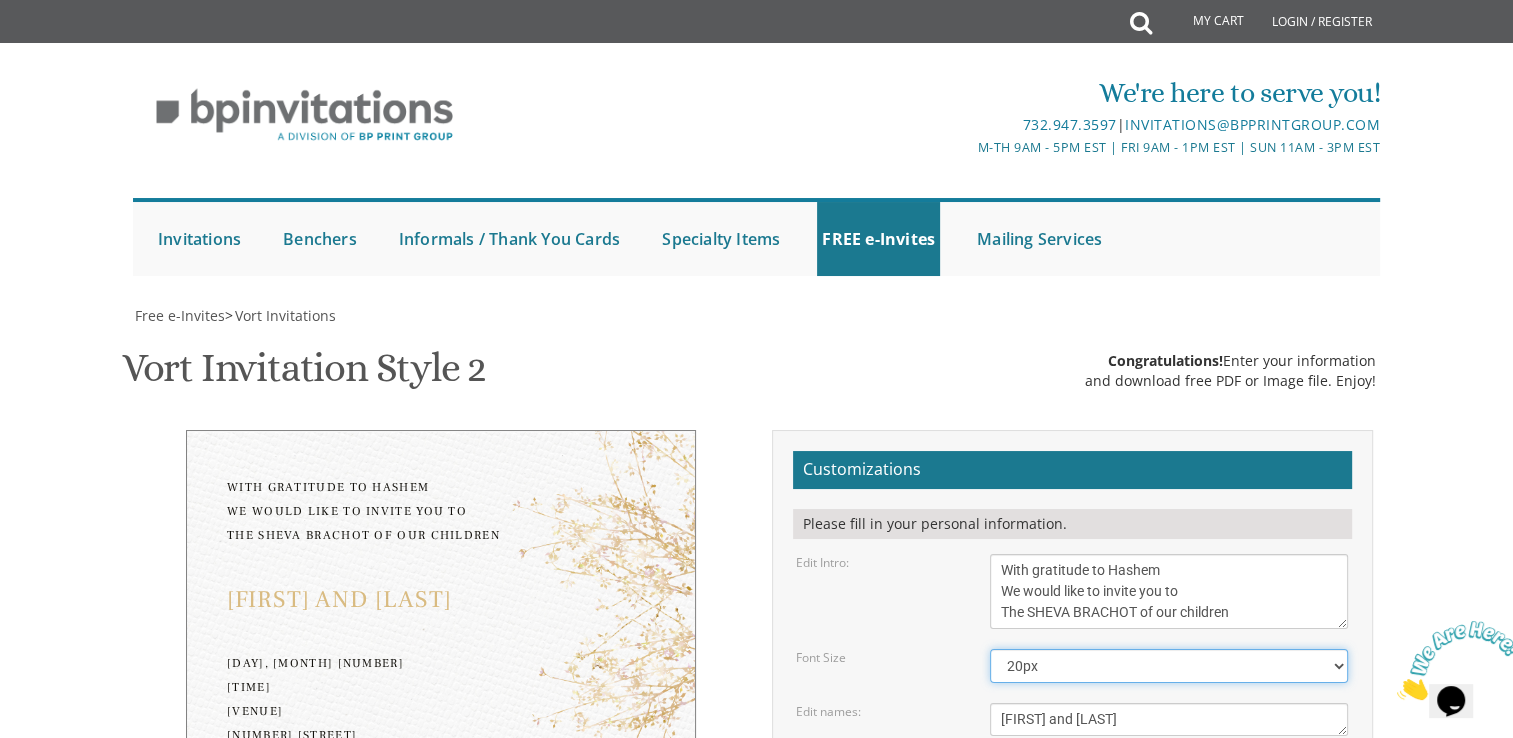 select on "30px" 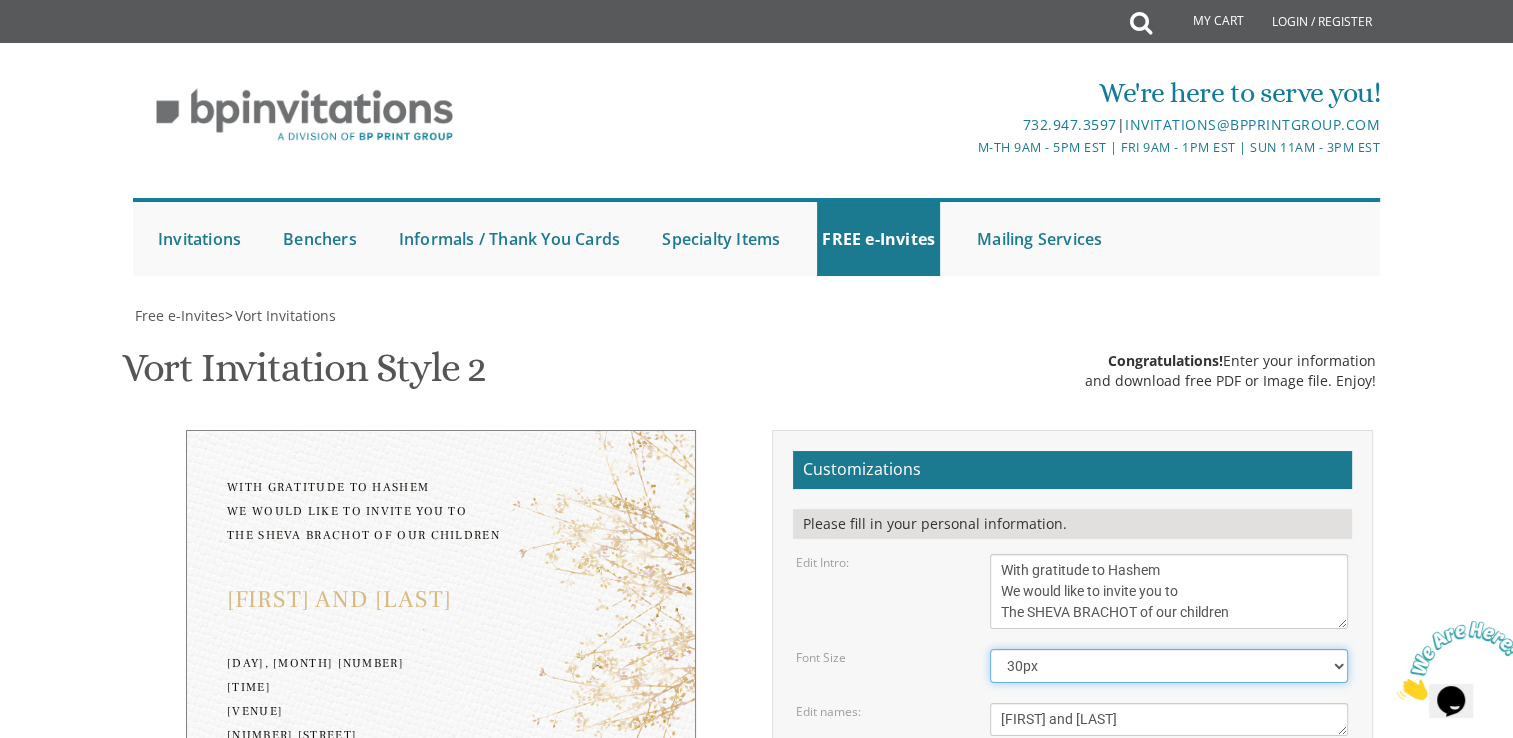 click on "20px 30px 40px 50px" at bounding box center (1169, 666) 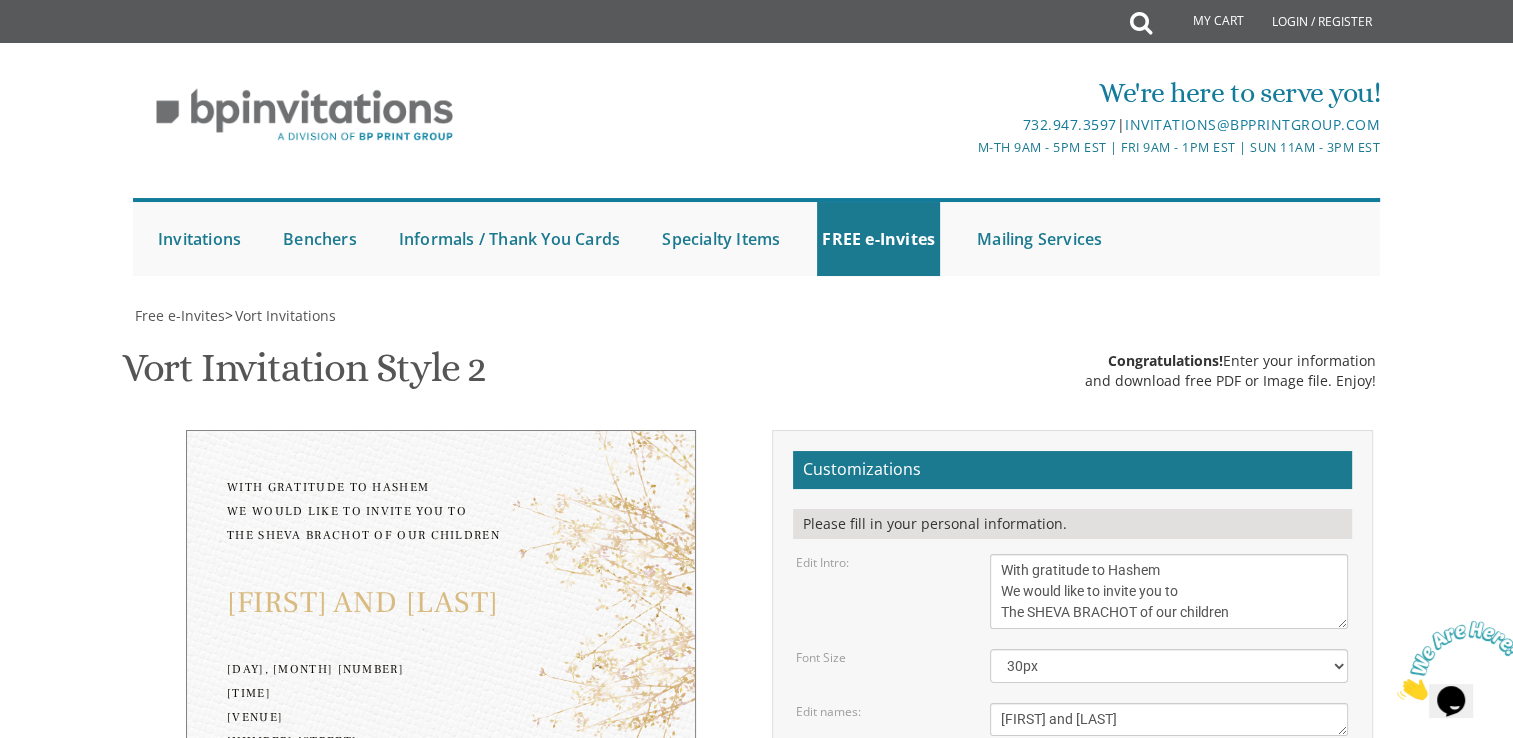 click on "Yitzchok and Chaya Feldman
Yehuda and Devorah Pollak" at bounding box center [1169, 920] 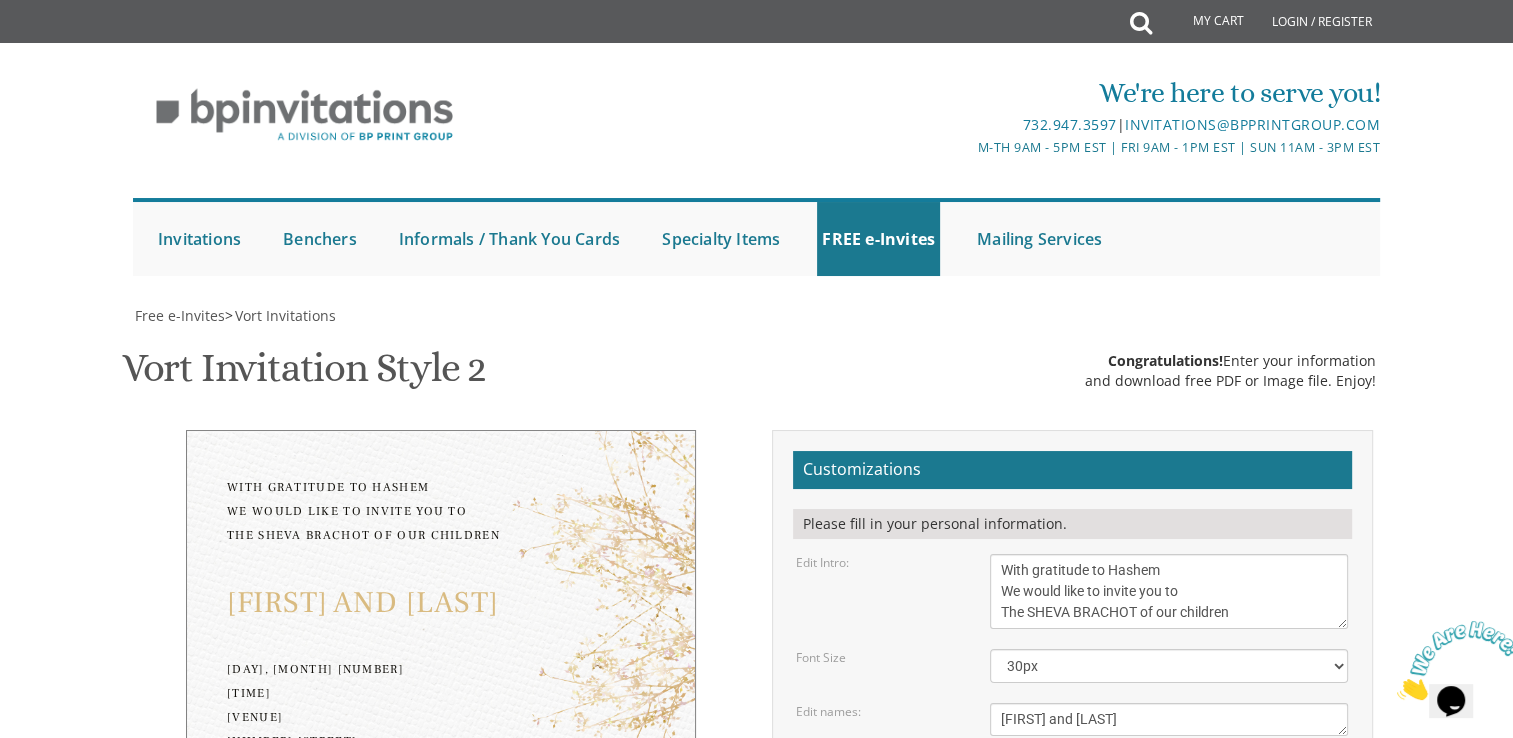 type on "Y" 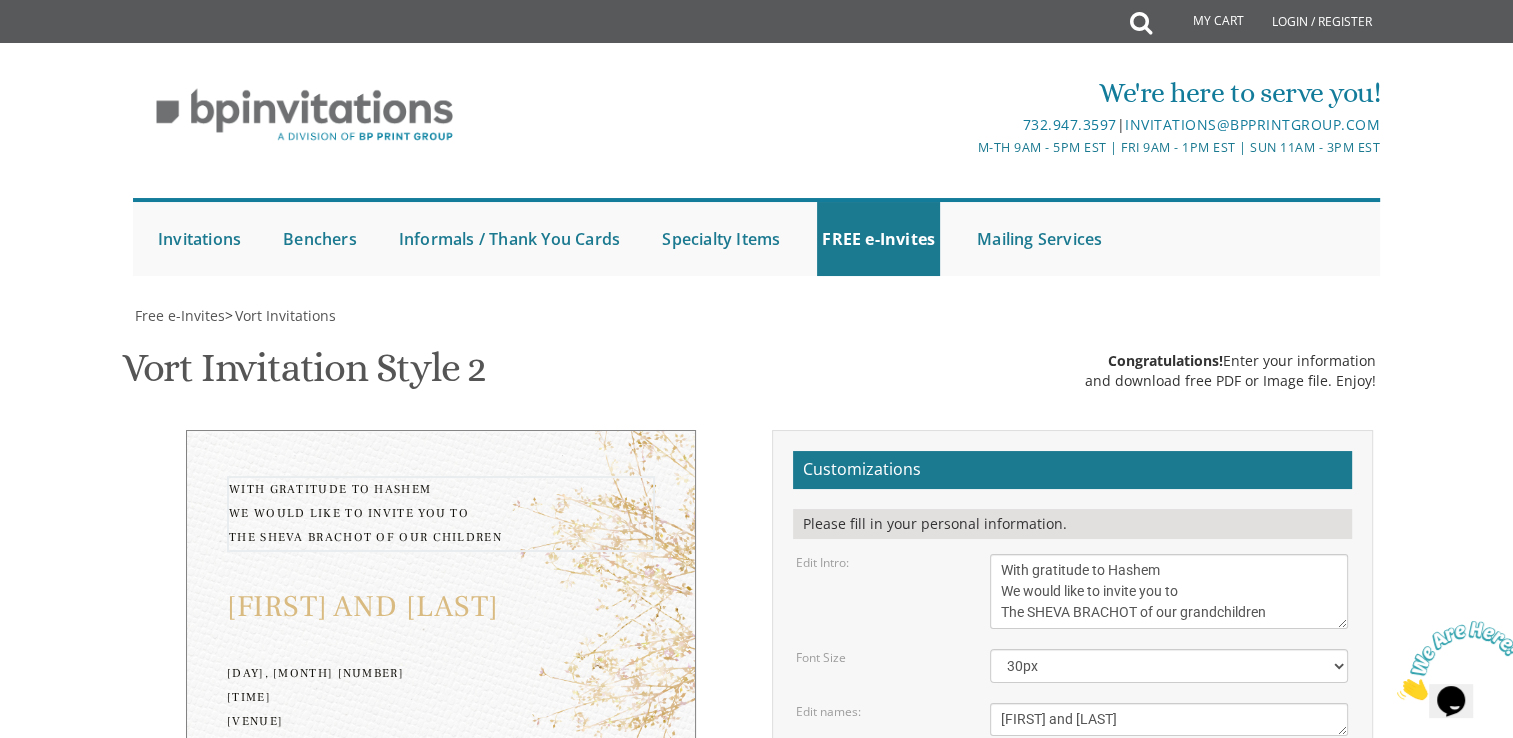 type on "With gratitude to Hashem
We would like to invite you to
The SHEVA BRACHOT of our grandchildren" 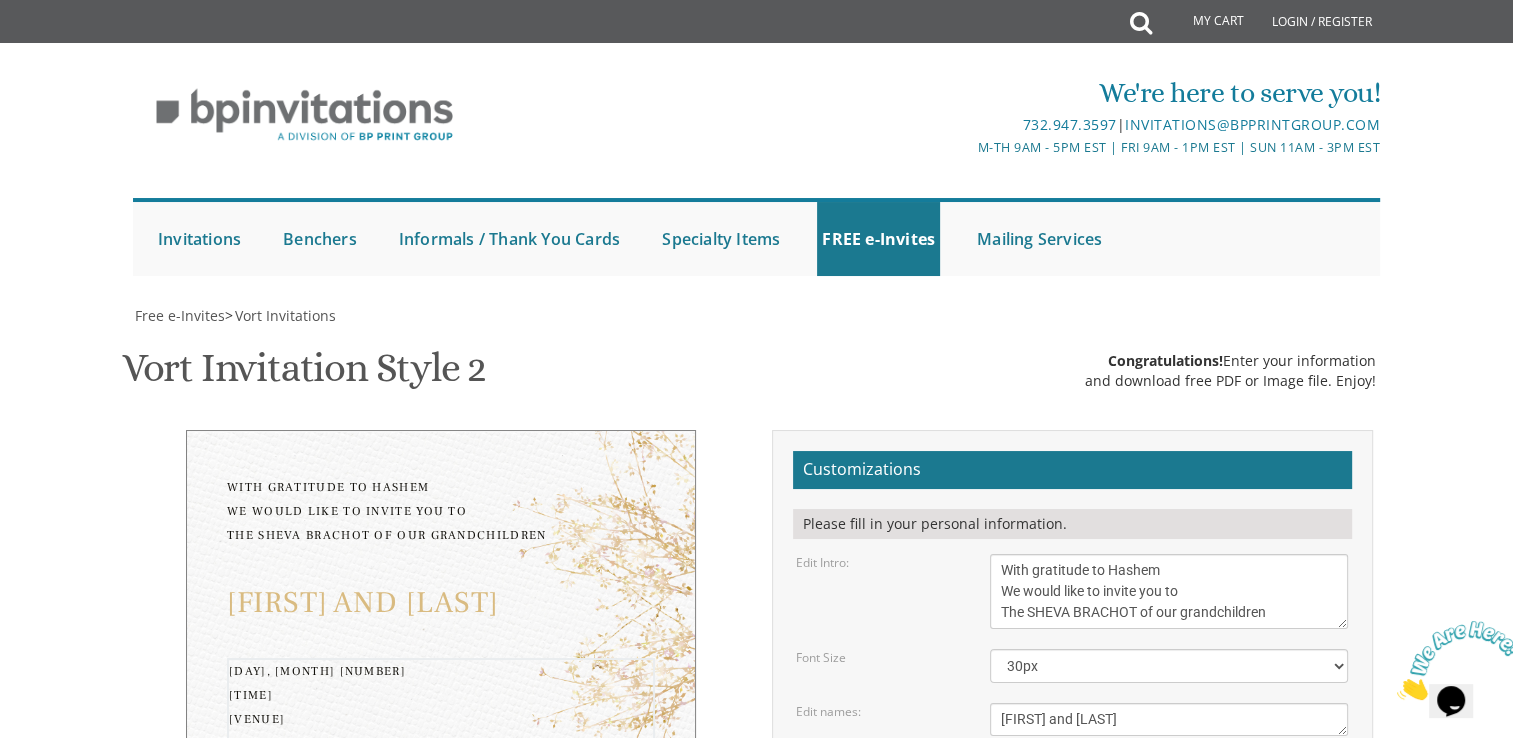 click on "My Cart
Total:
View Cart   Item(s)
Submit
My Cart
Total:
View Cart   Item(s)
Login / Register
|" at bounding box center (756, 845) 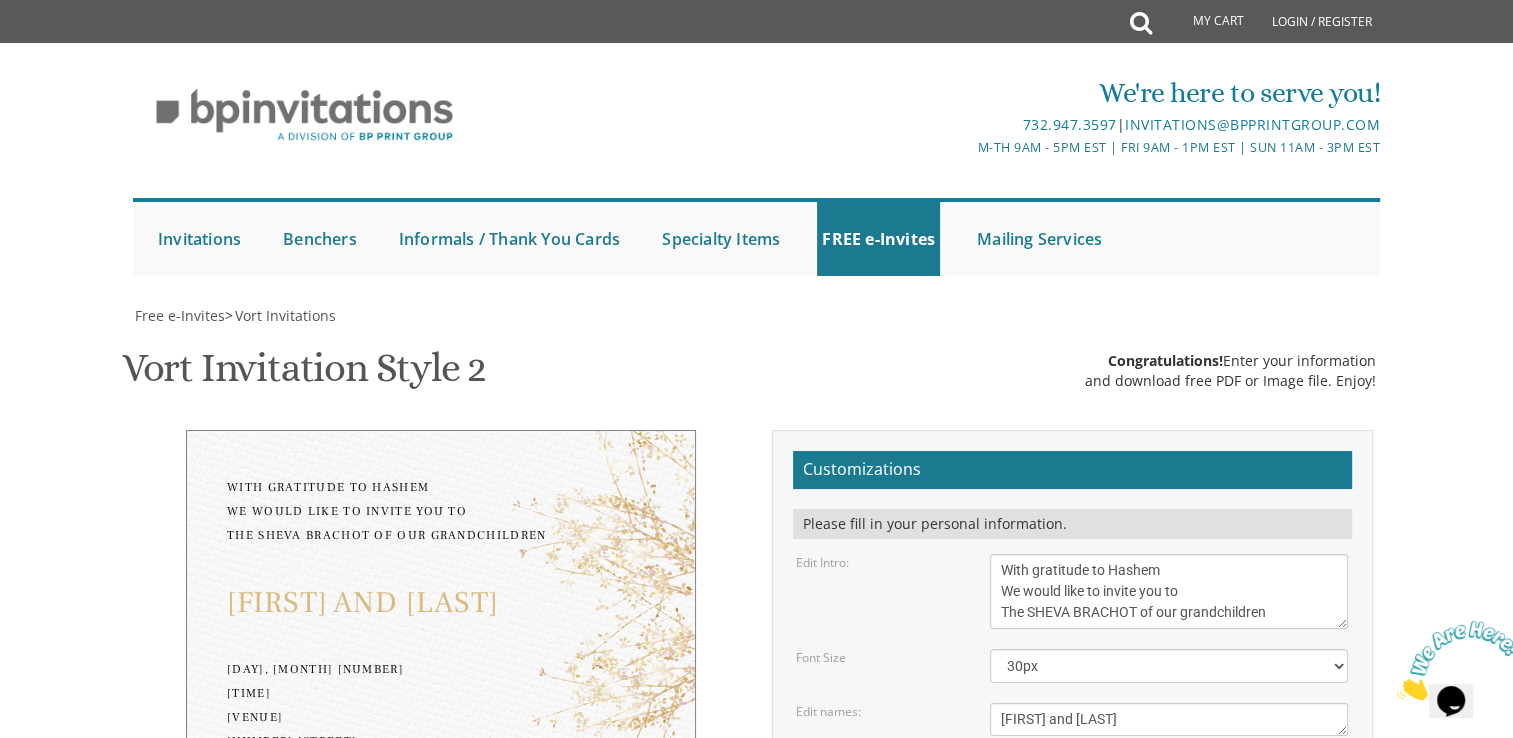 click on "Monday, February 7th
Seven-thirty PM
Bais Pinchos Simcha Hall
1951 New Central Avenue
Lakewood, New Jersey" at bounding box center [1169, 814] 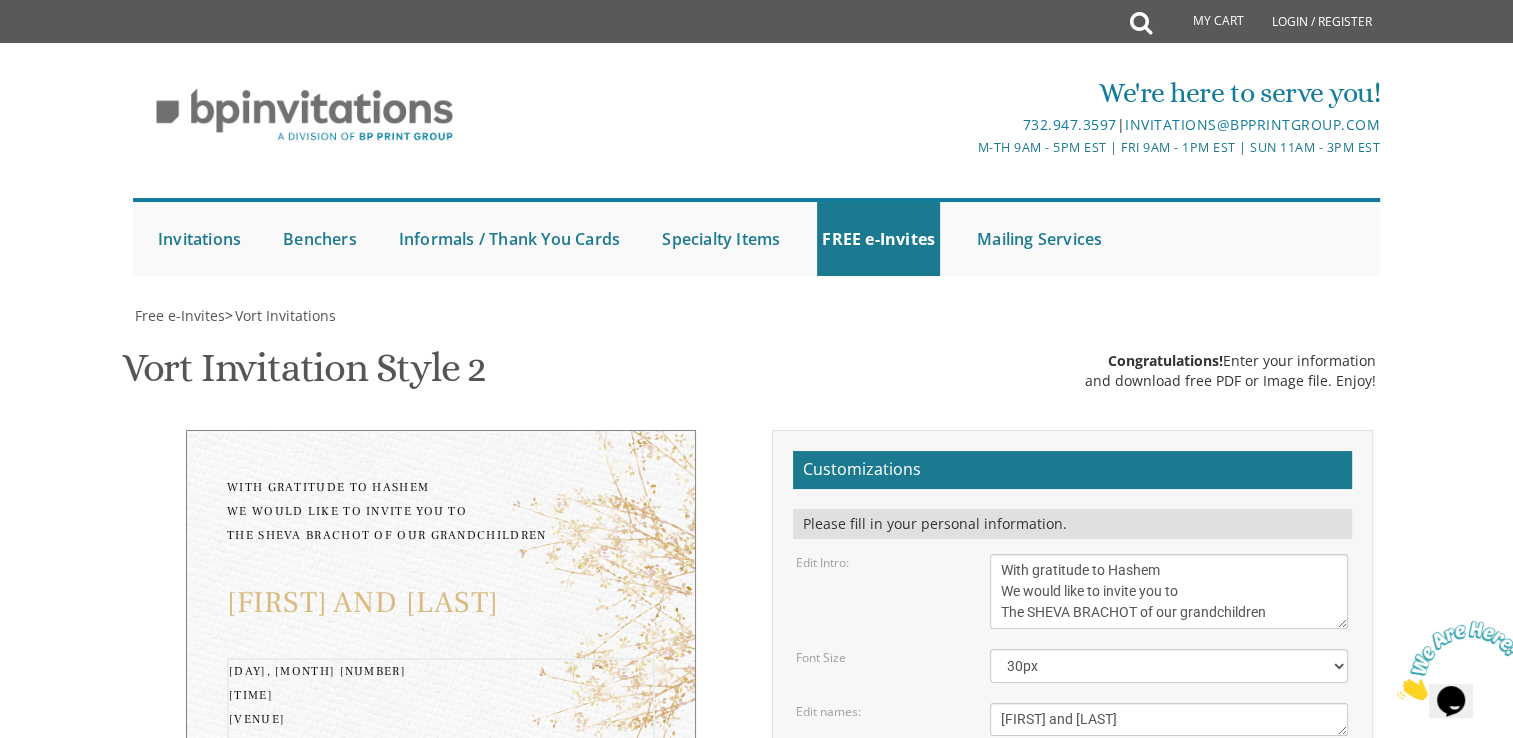 click on "Monday, February 7th
Seven-thirty PM
Bais Pinchos Simcha Hall
1951 New Central Avenue
Lakewood, New Jersey" at bounding box center [1169, 814] 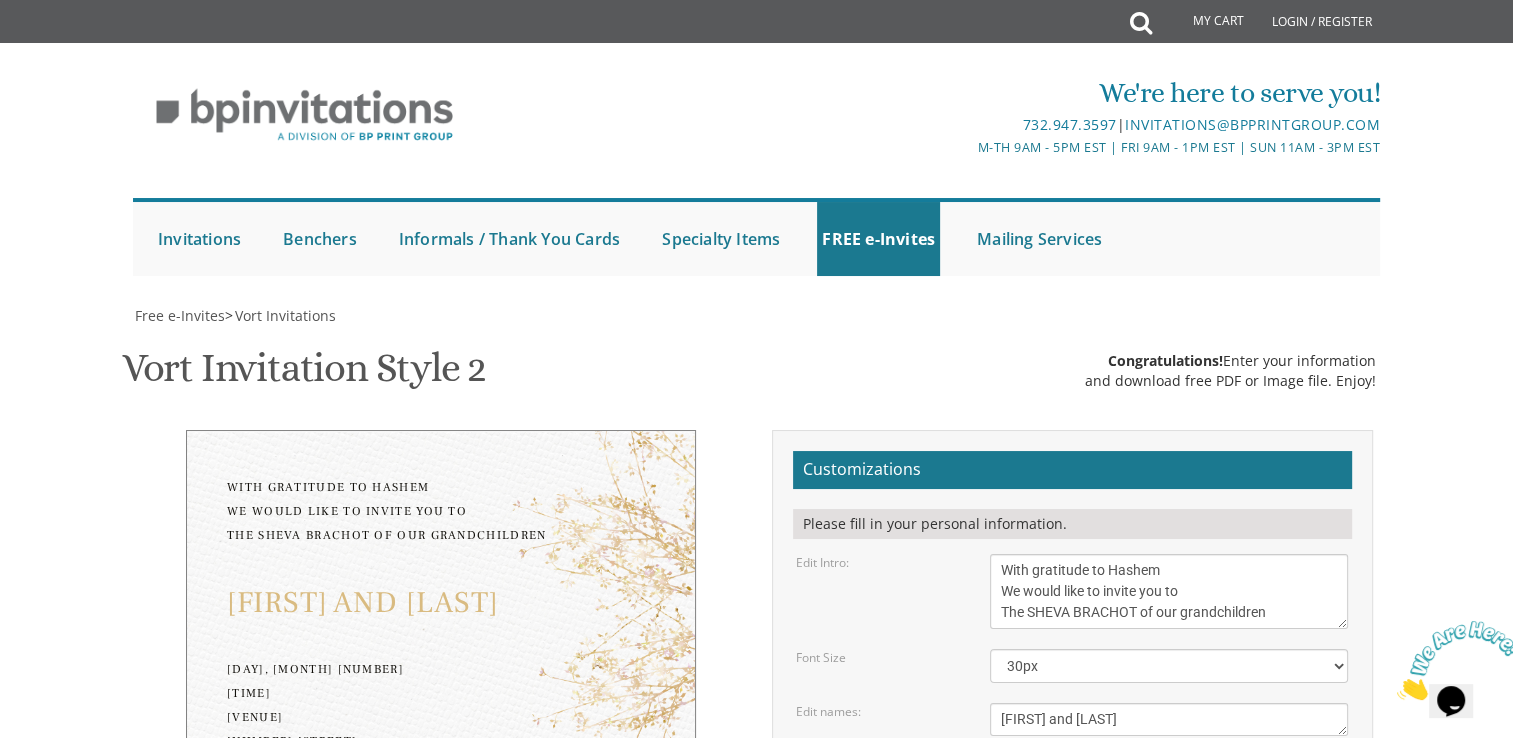 click on "My Cart
Total:
View Cart   Item(s)
Submit
My Cart
Total:
View Cart   Item(s)
Login / Register
|" at bounding box center [756, 845] 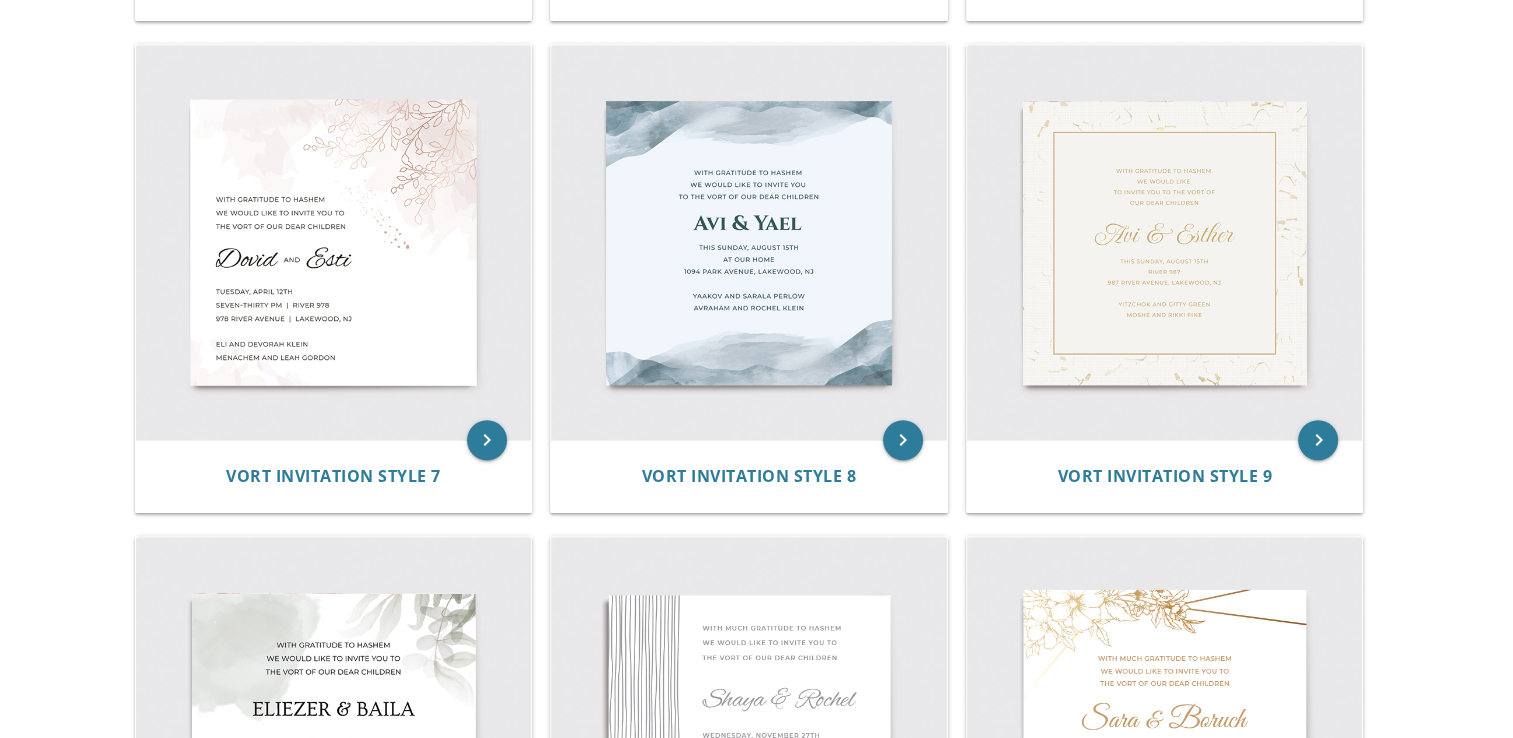 scroll, scrollTop: 606, scrollLeft: 0, axis: vertical 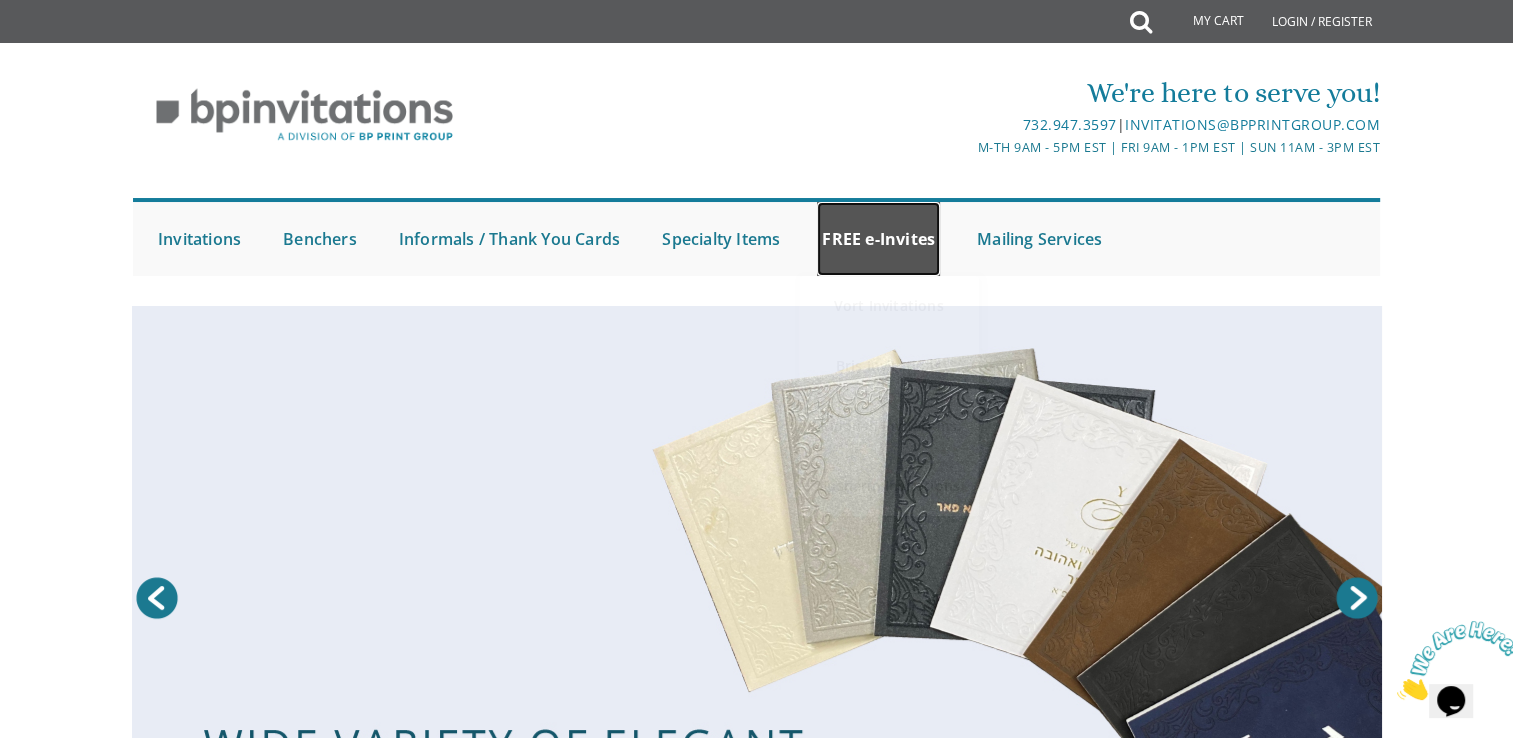 click on "FREE e-Invites" at bounding box center [878, 239] 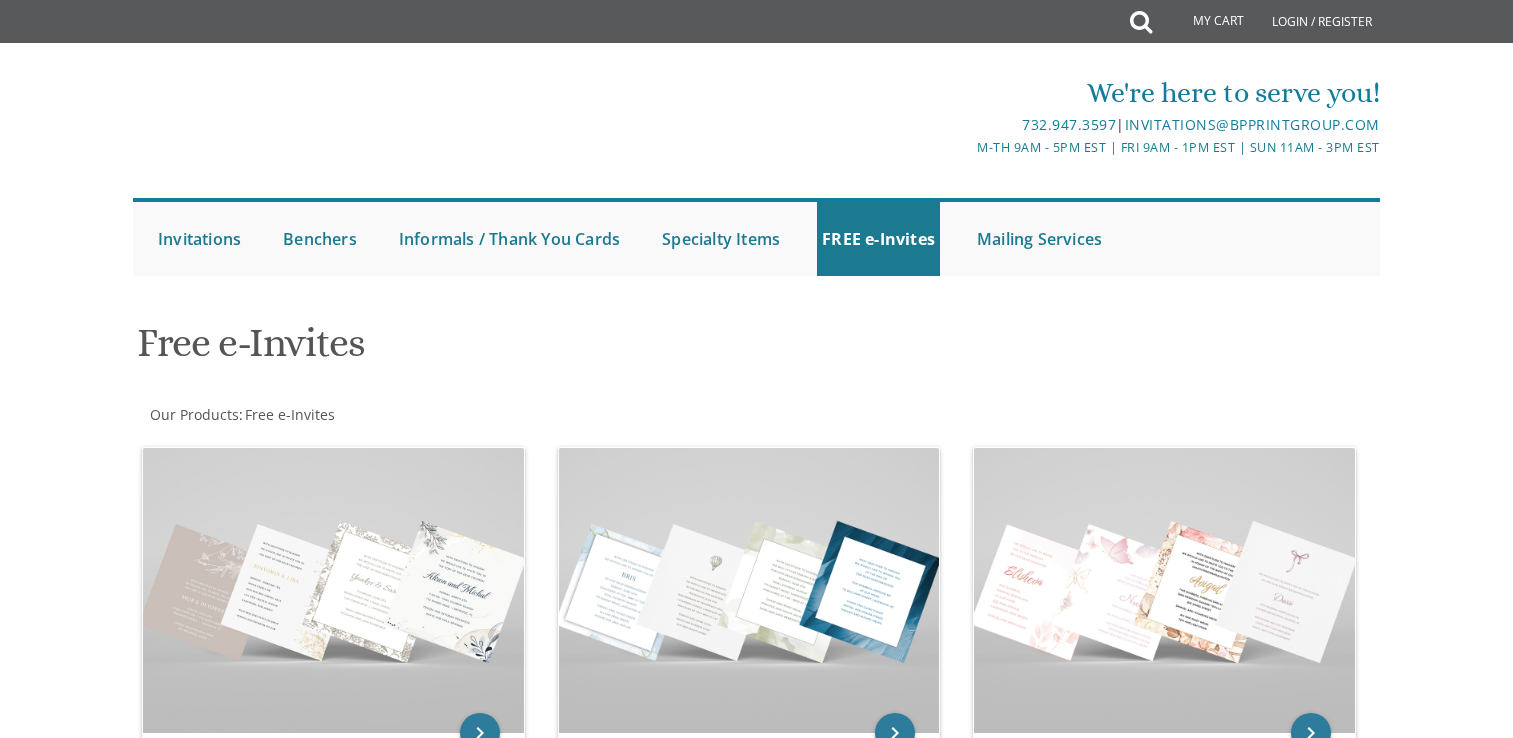 scroll, scrollTop: 0, scrollLeft: 0, axis: both 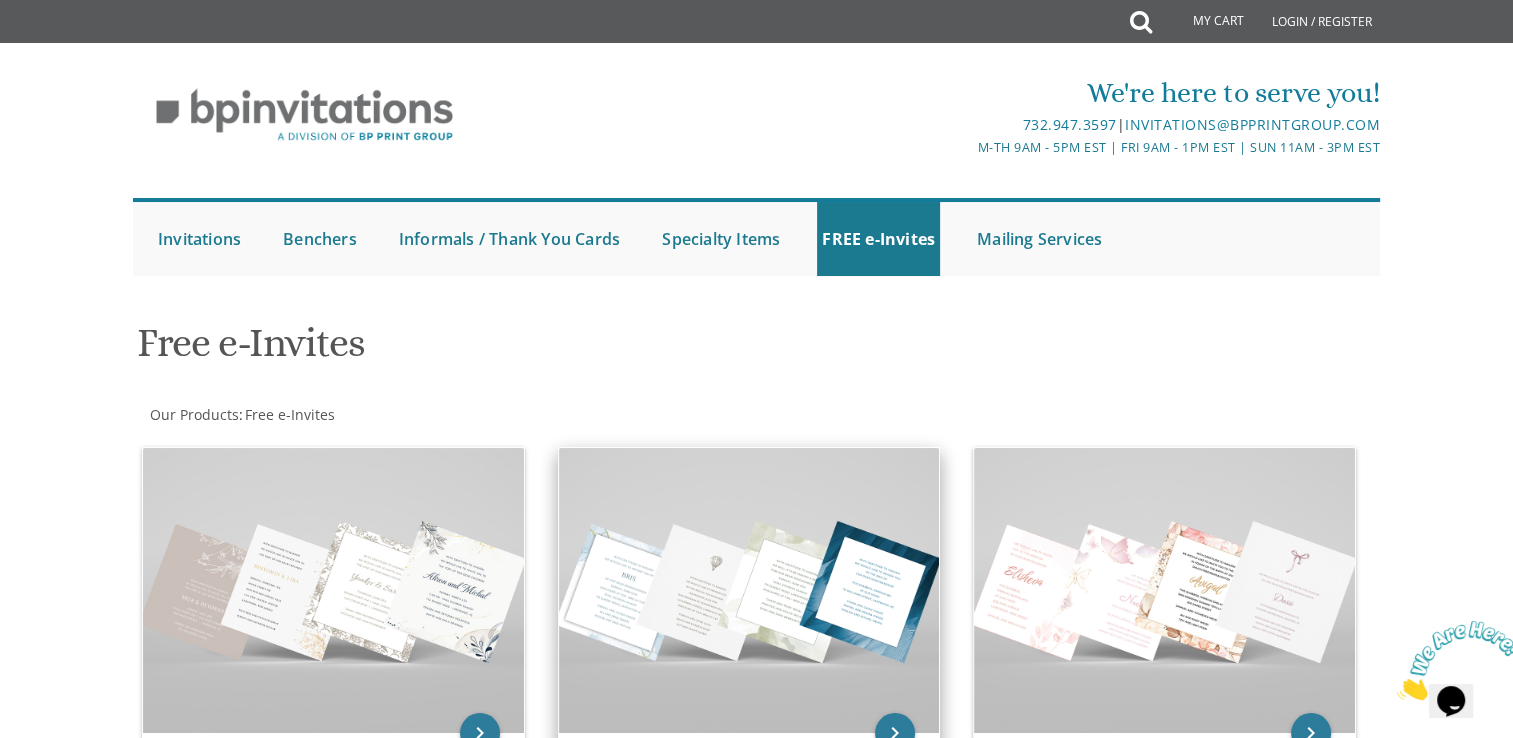 click at bounding box center (749, 590) 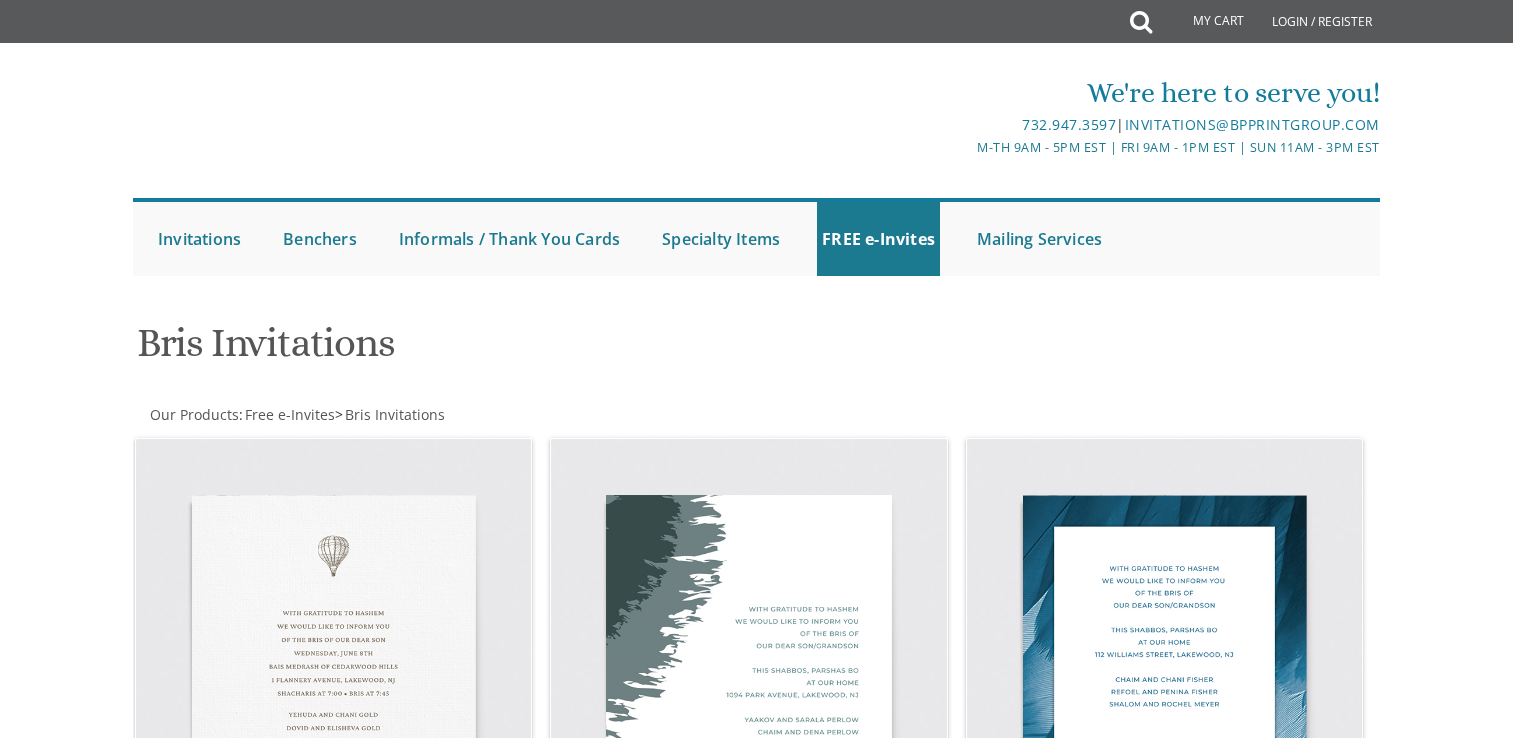 scroll, scrollTop: 0, scrollLeft: 0, axis: both 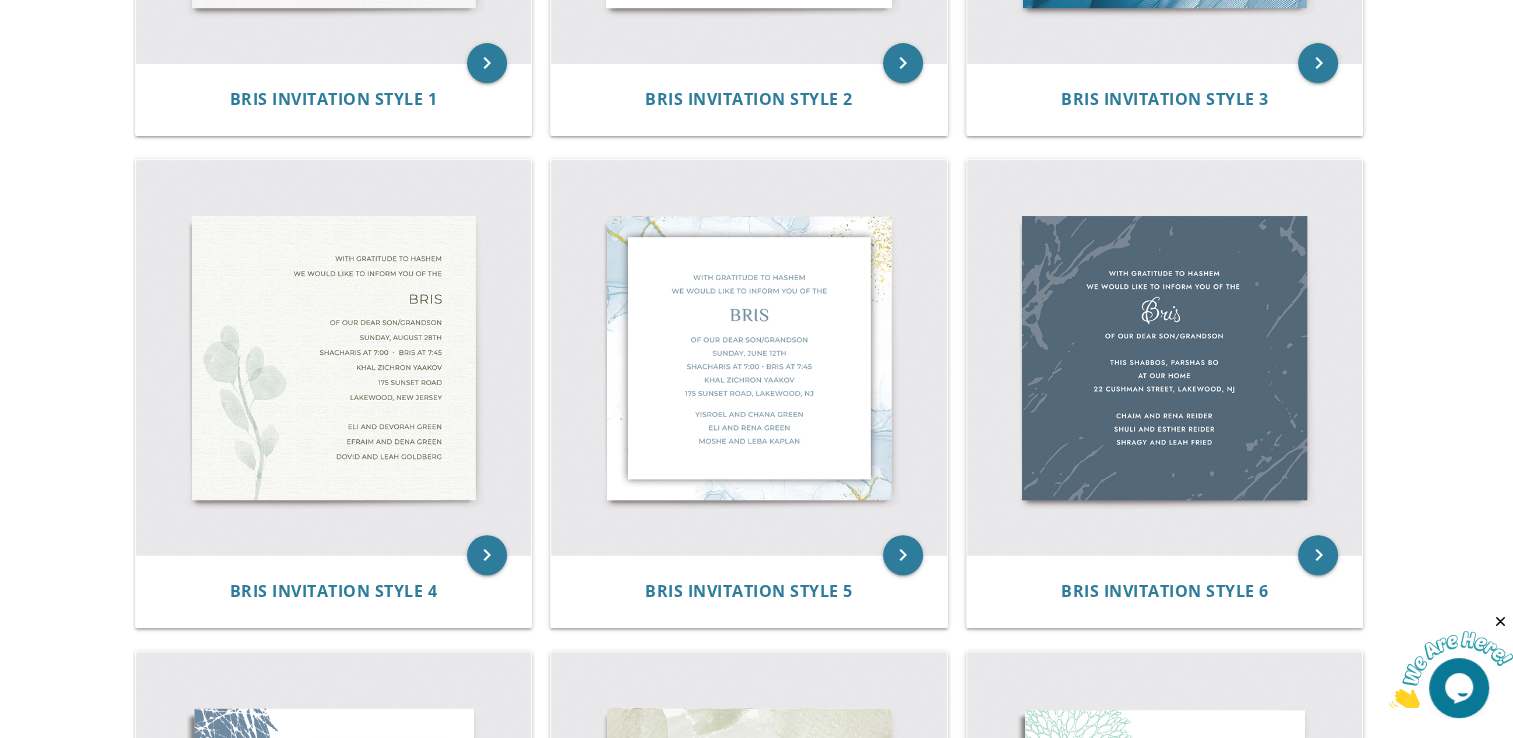 click on "My Cart
Total:
View Cart   Item(s)
Submit
My Cart
Total:
View Cart   Item(s)
Login / Register
|" at bounding box center [756, 879] 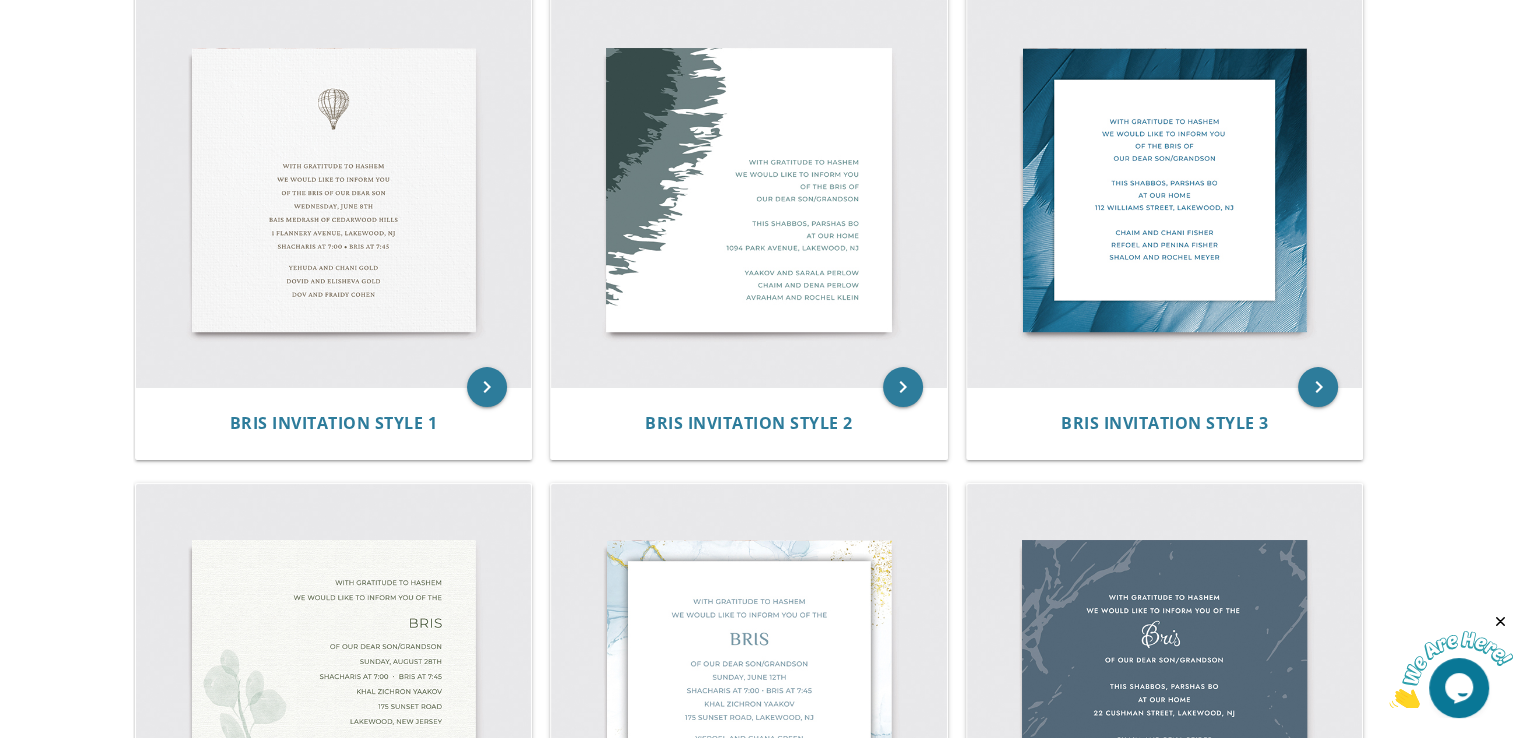 scroll, scrollTop: 424, scrollLeft: 0, axis: vertical 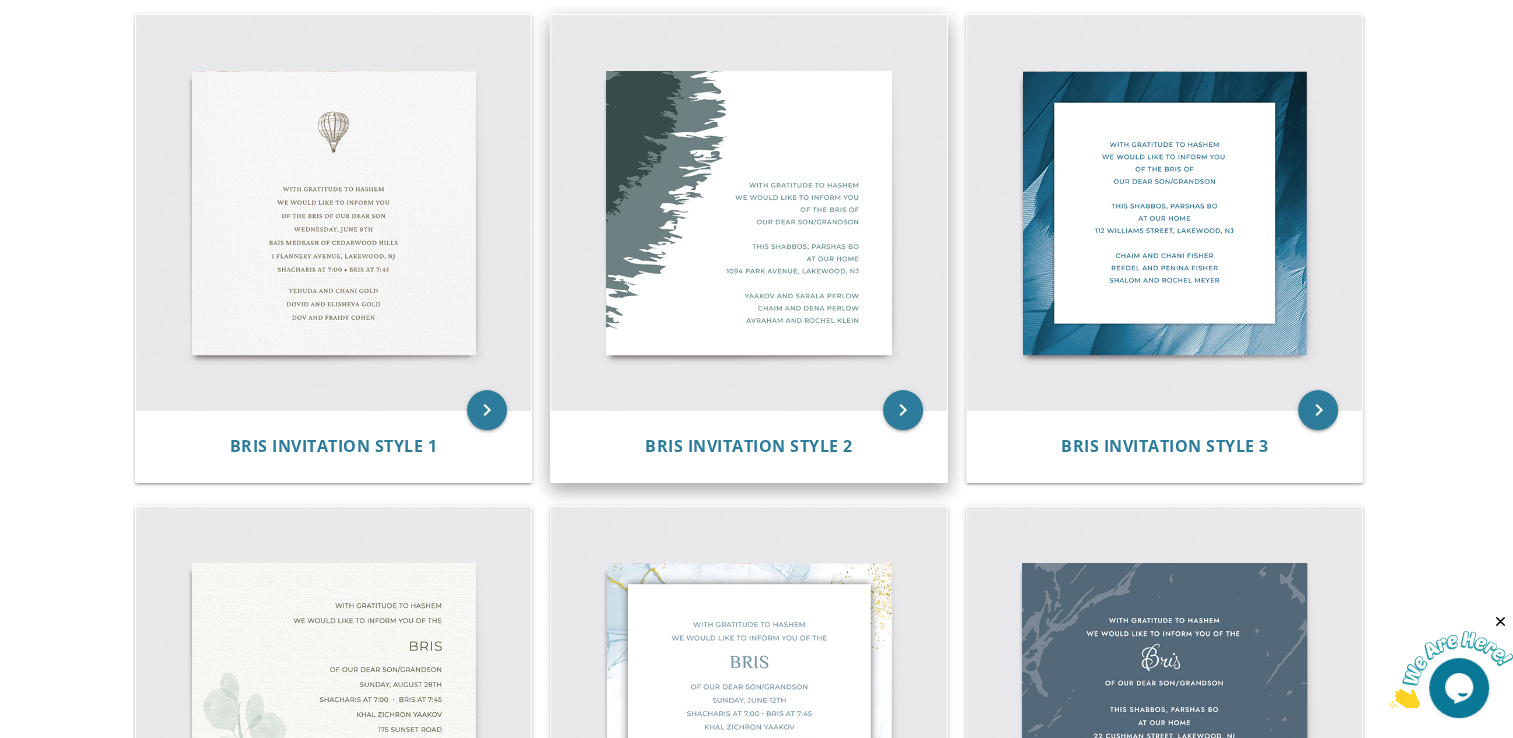 click at bounding box center [749, 213] 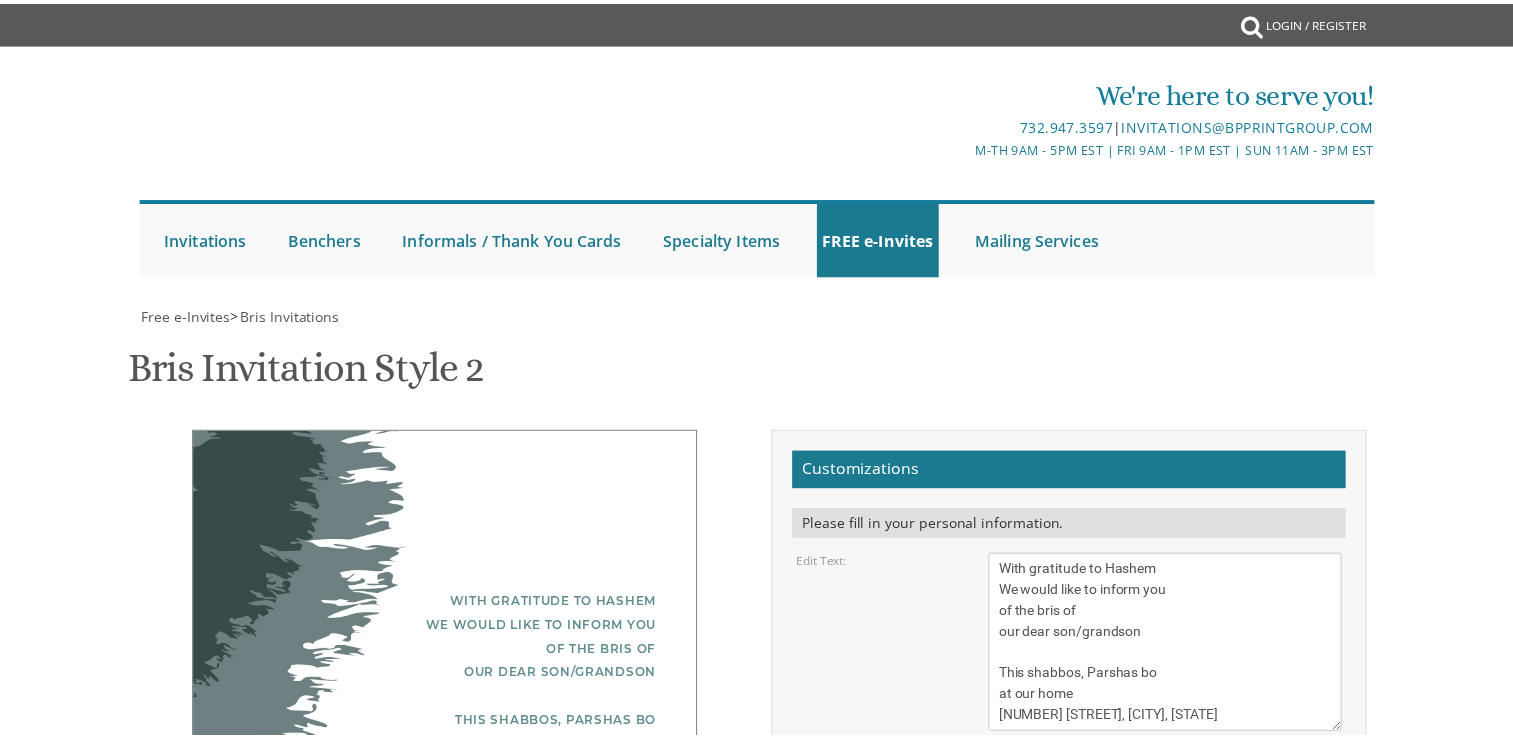 scroll, scrollTop: 0, scrollLeft: 0, axis: both 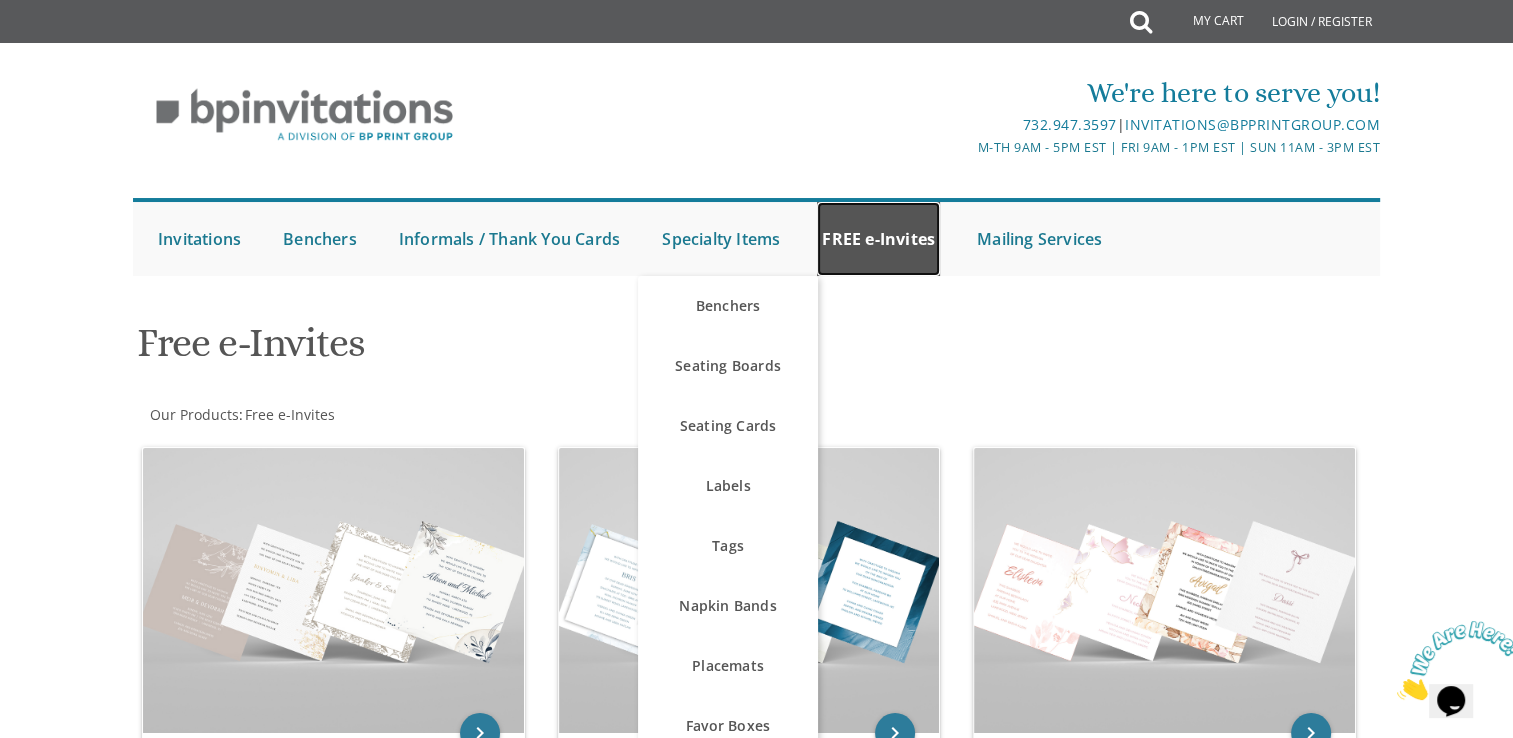 click on "FREE e-Invites" at bounding box center (878, 239) 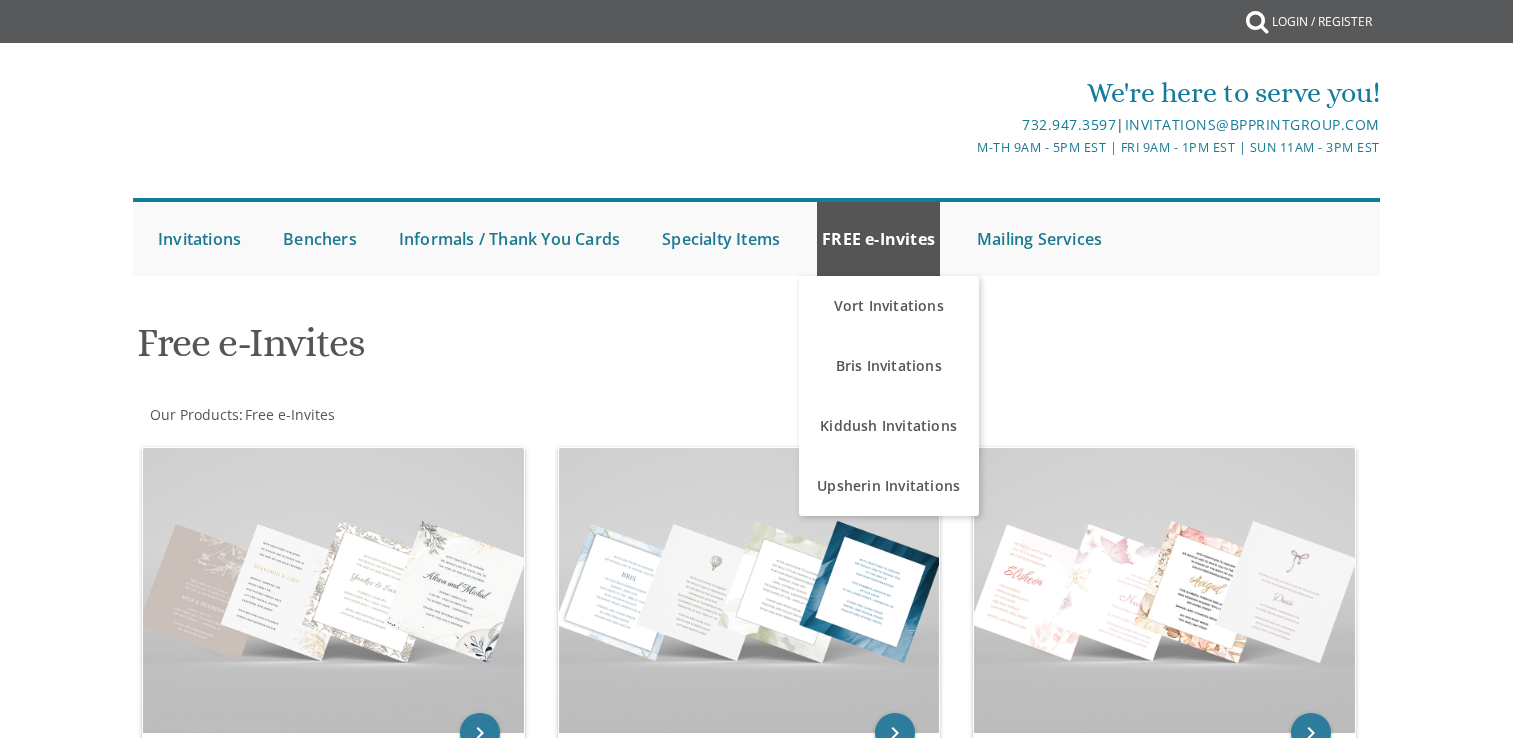 scroll, scrollTop: 0, scrollLeft: 0, axis: both 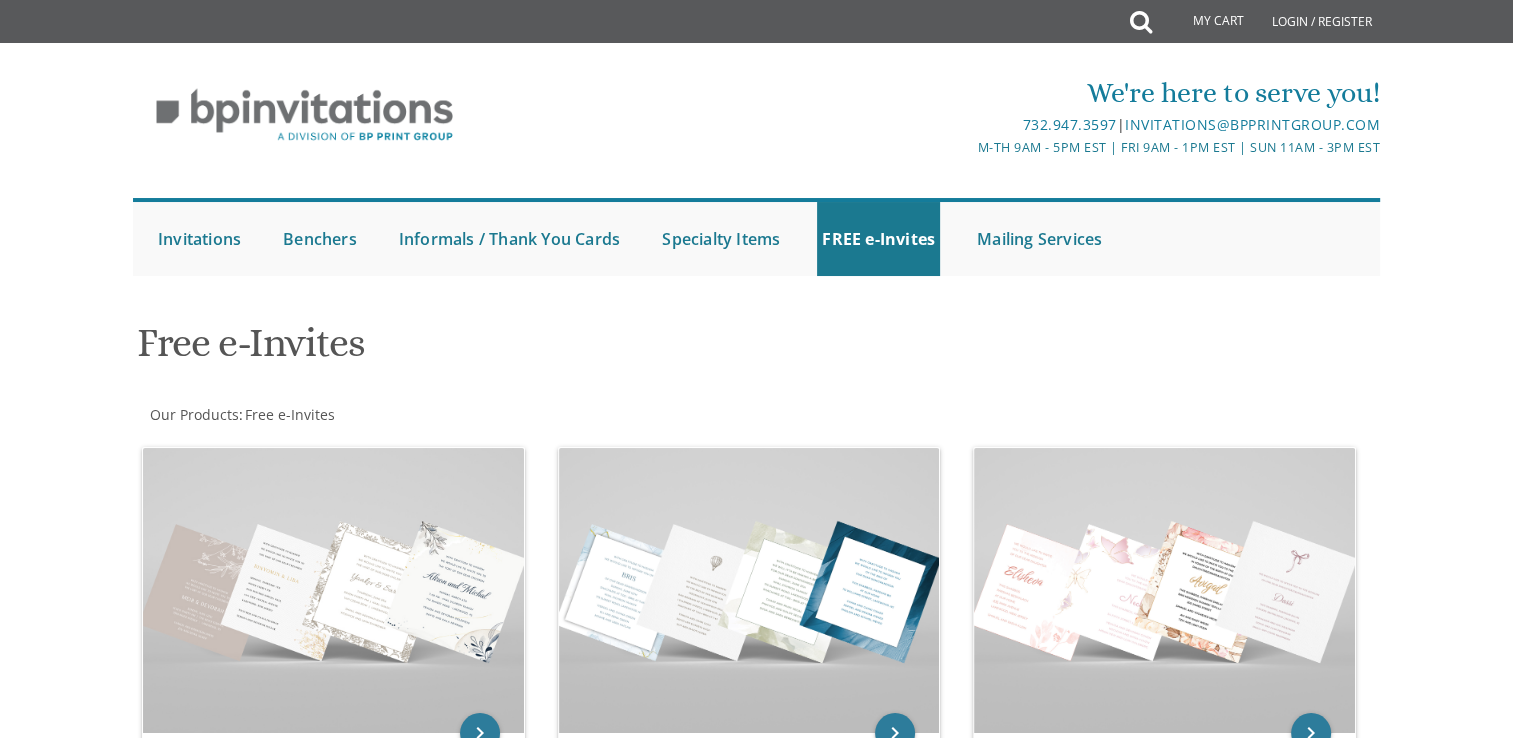 click on "Free e-Invites" at bounding box center [545, 345] 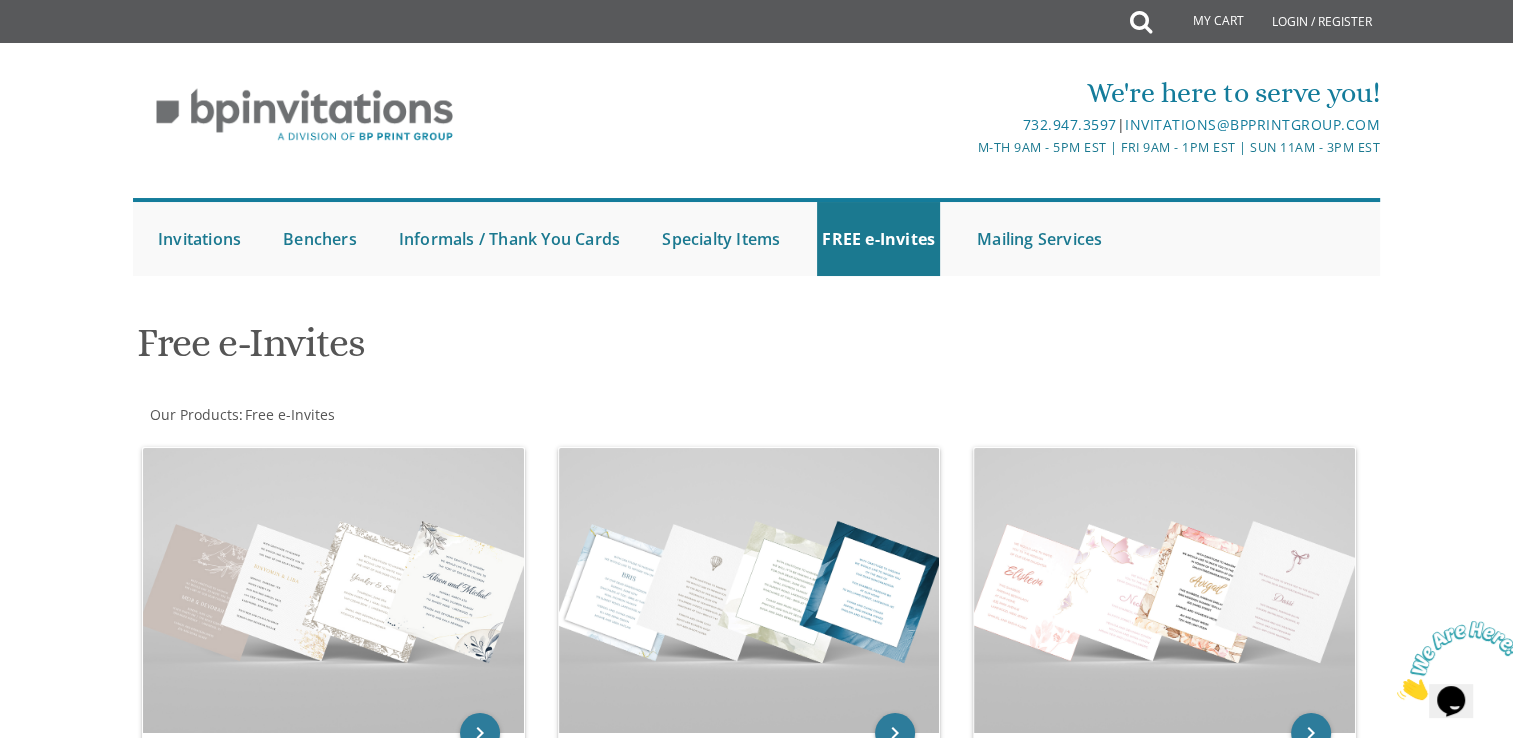 scroll, scrollTop: 0, scrollLeft: 0, axis: both 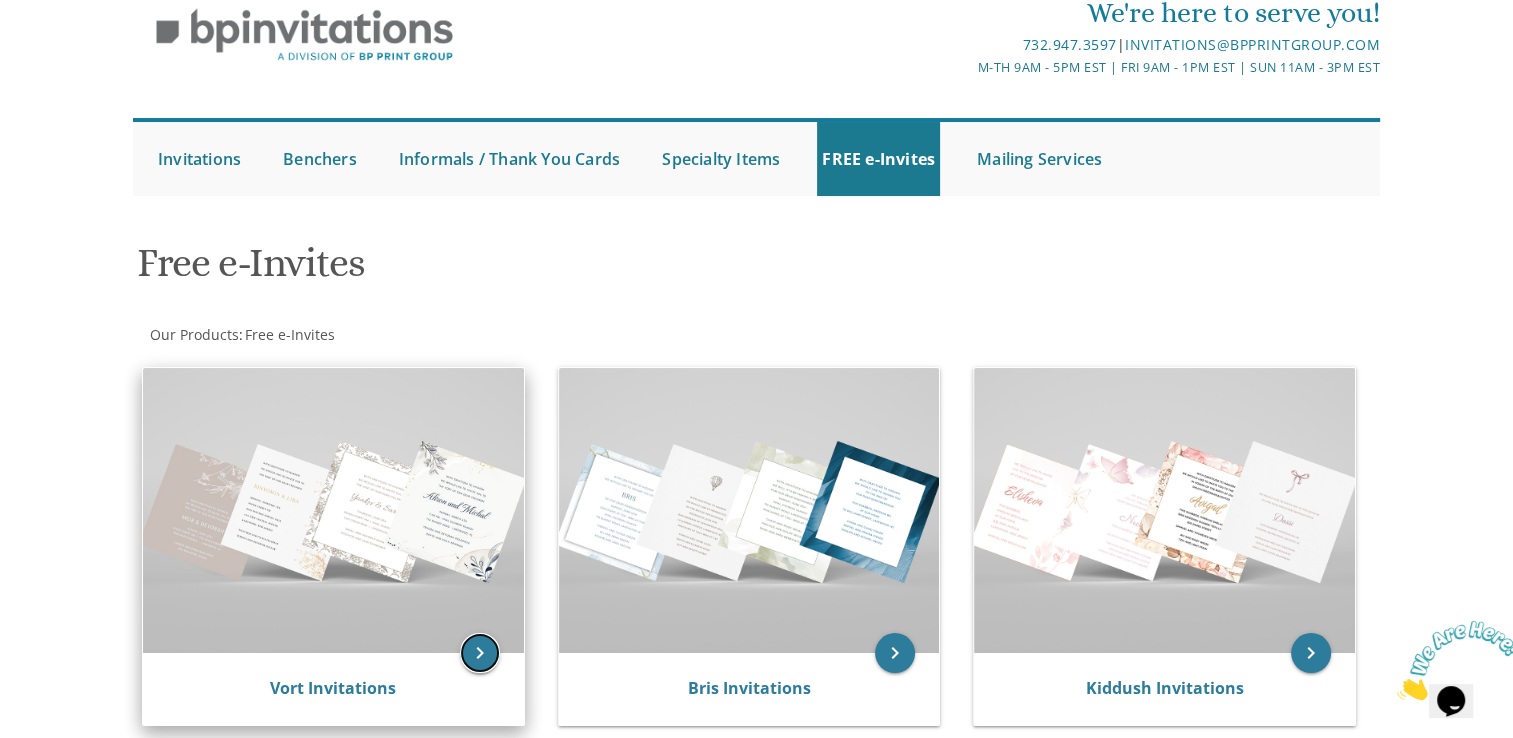 click on "keyboard_arrow_right" at bounding box center (480, 653) 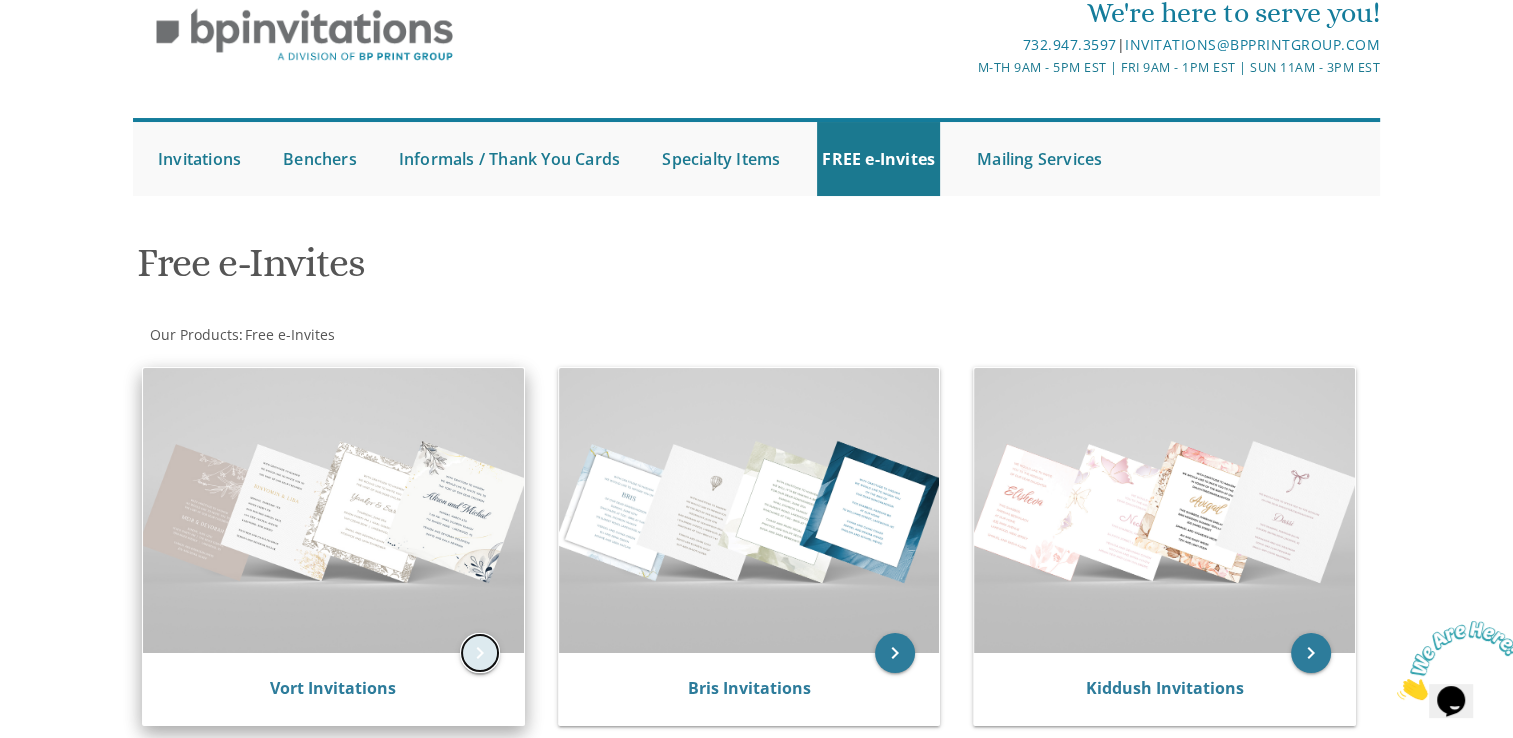 click on "keyboard_arrow_right" at bounding box center (480, 653) 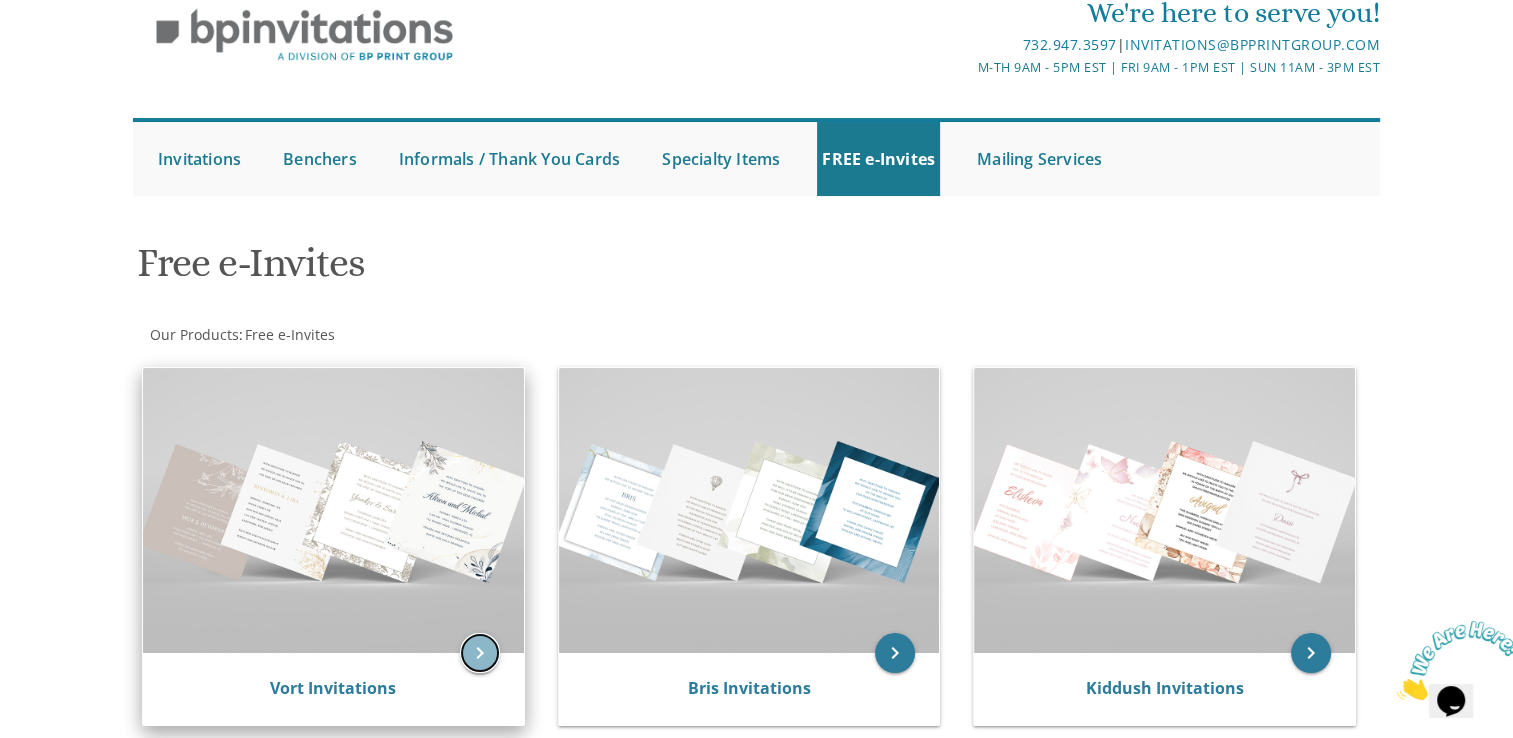 click on "keyboard_arrow_right" at bounding box center [480, 653] 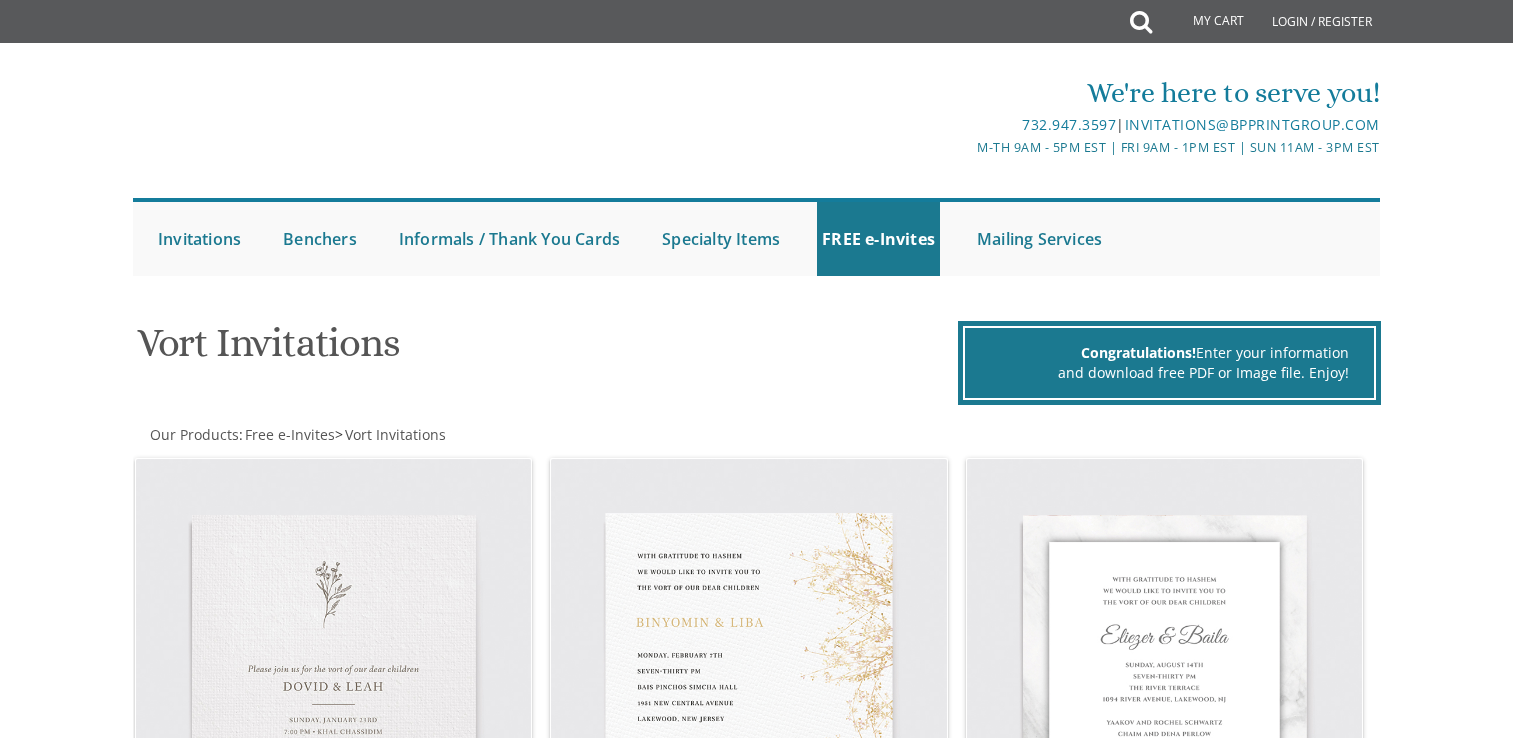 scroll, scrollTop: 0, scrollLeft: 0, axis: both 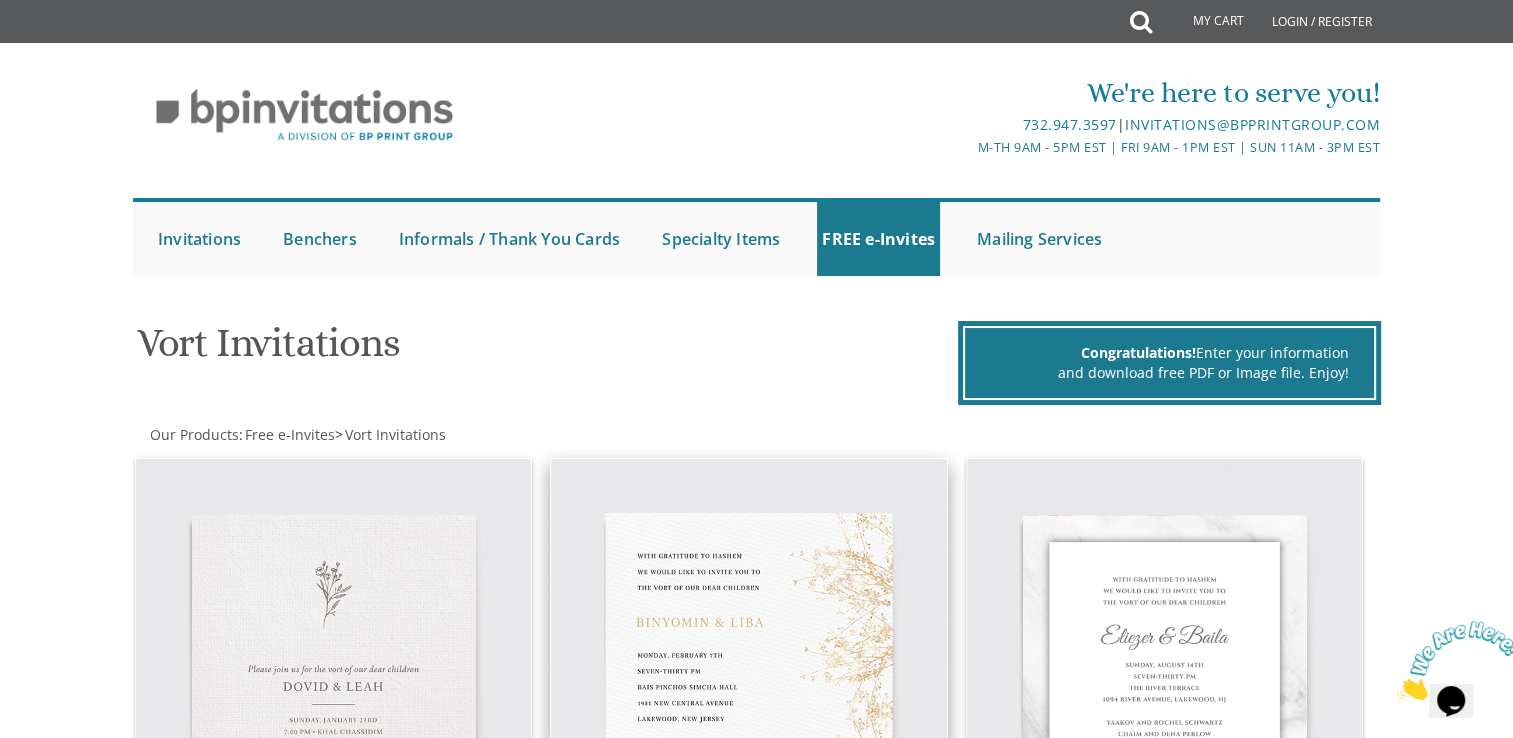 click at bounding box center (749, 657) 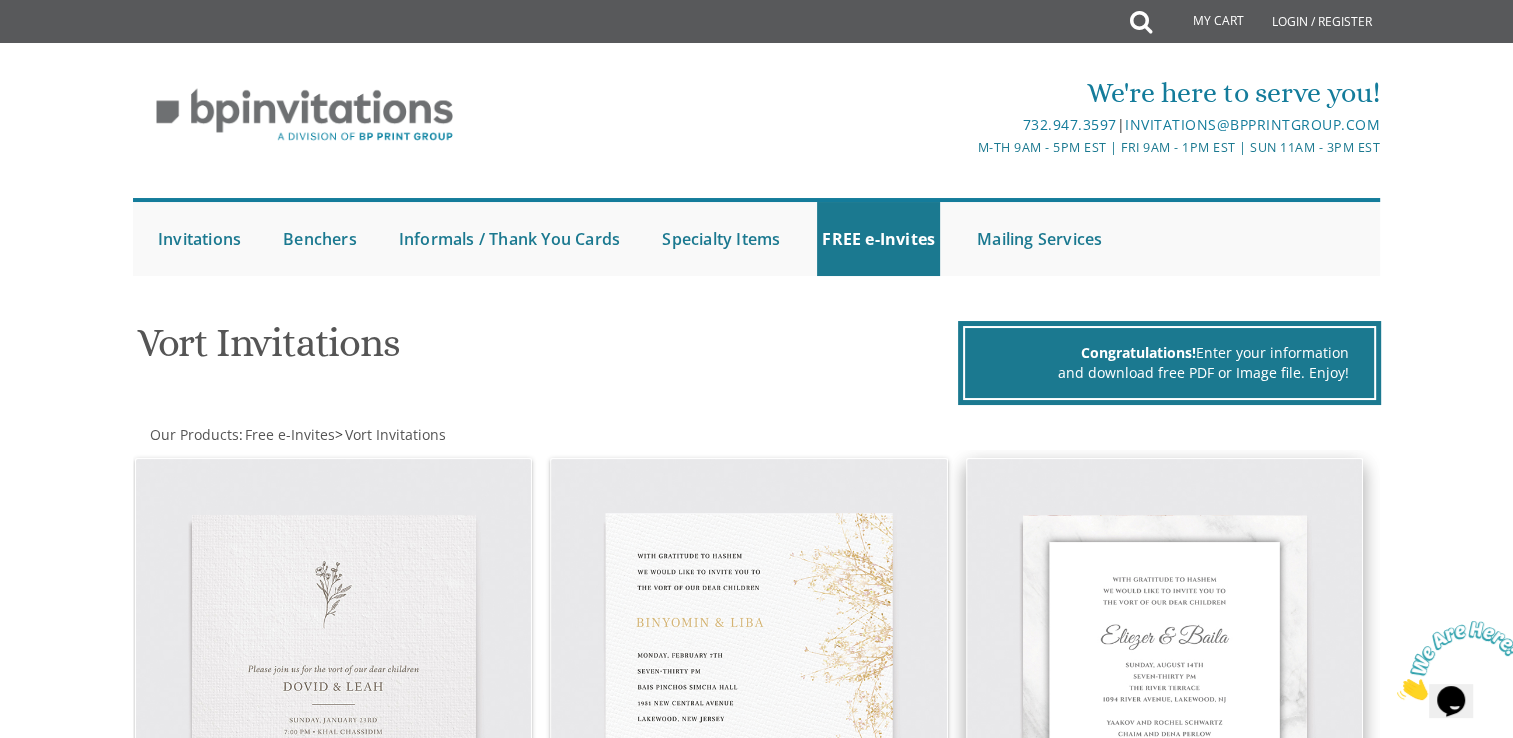 click at bounding box center [1165, 657] 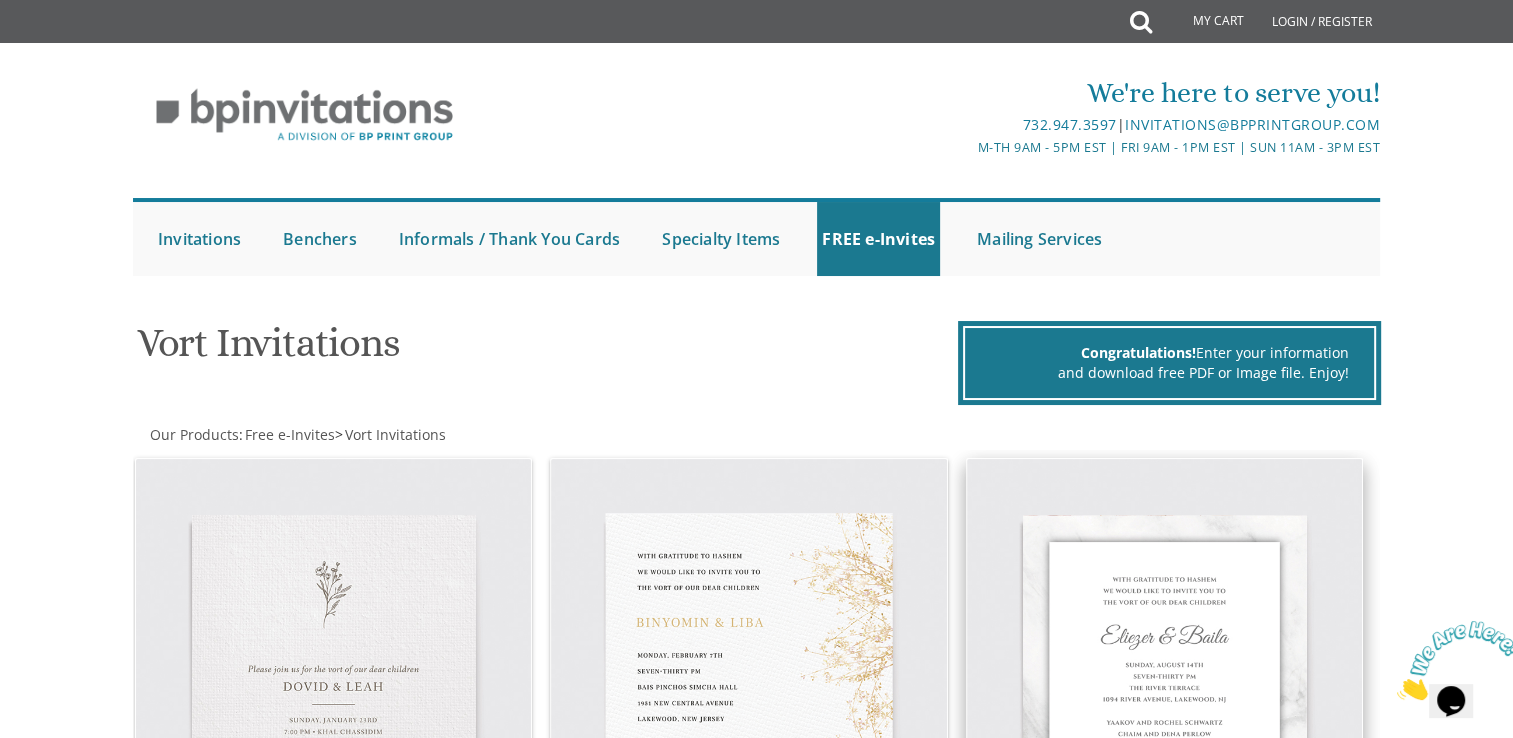 click at bounding box center (1165, 657) 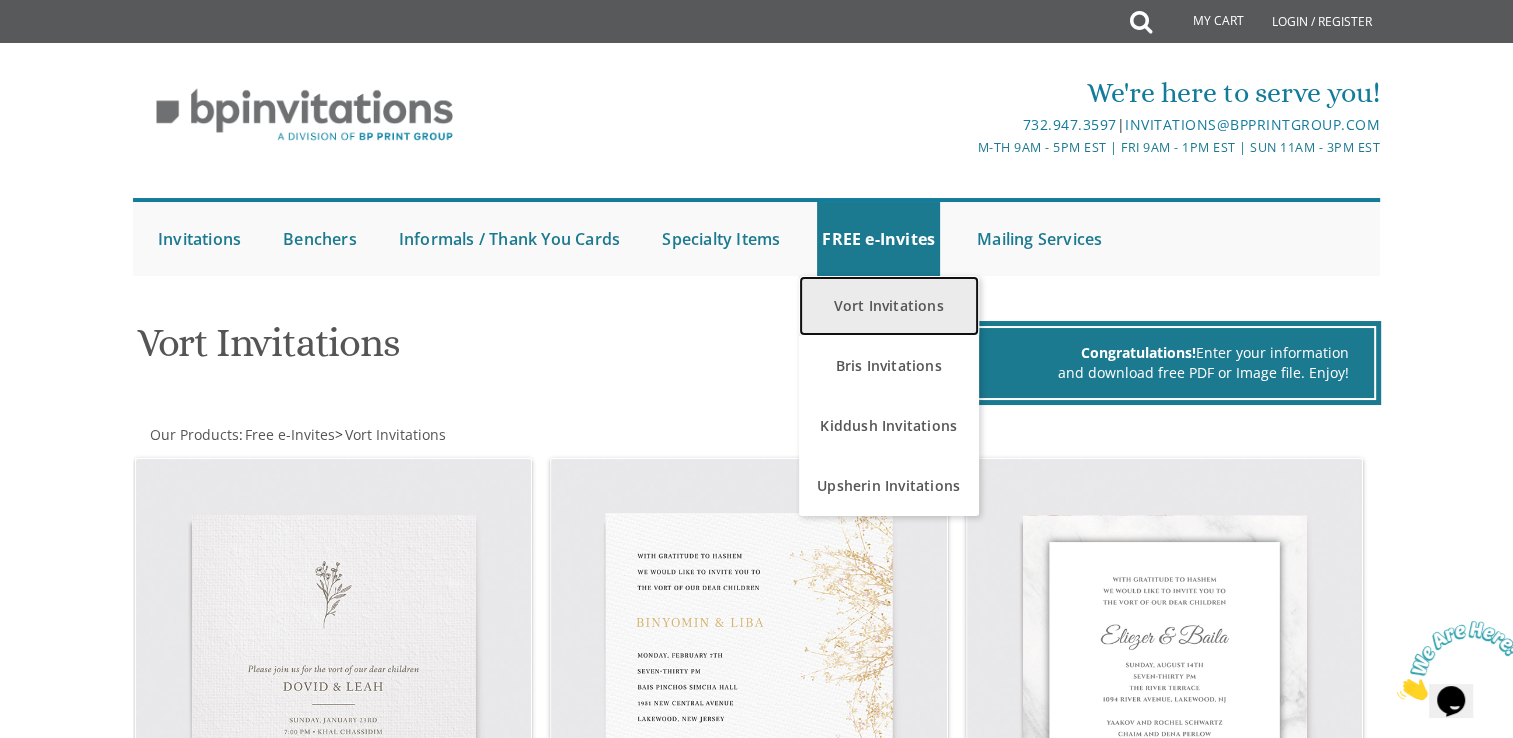 click on "Vort Invitations" at bounding box center (889, 306) 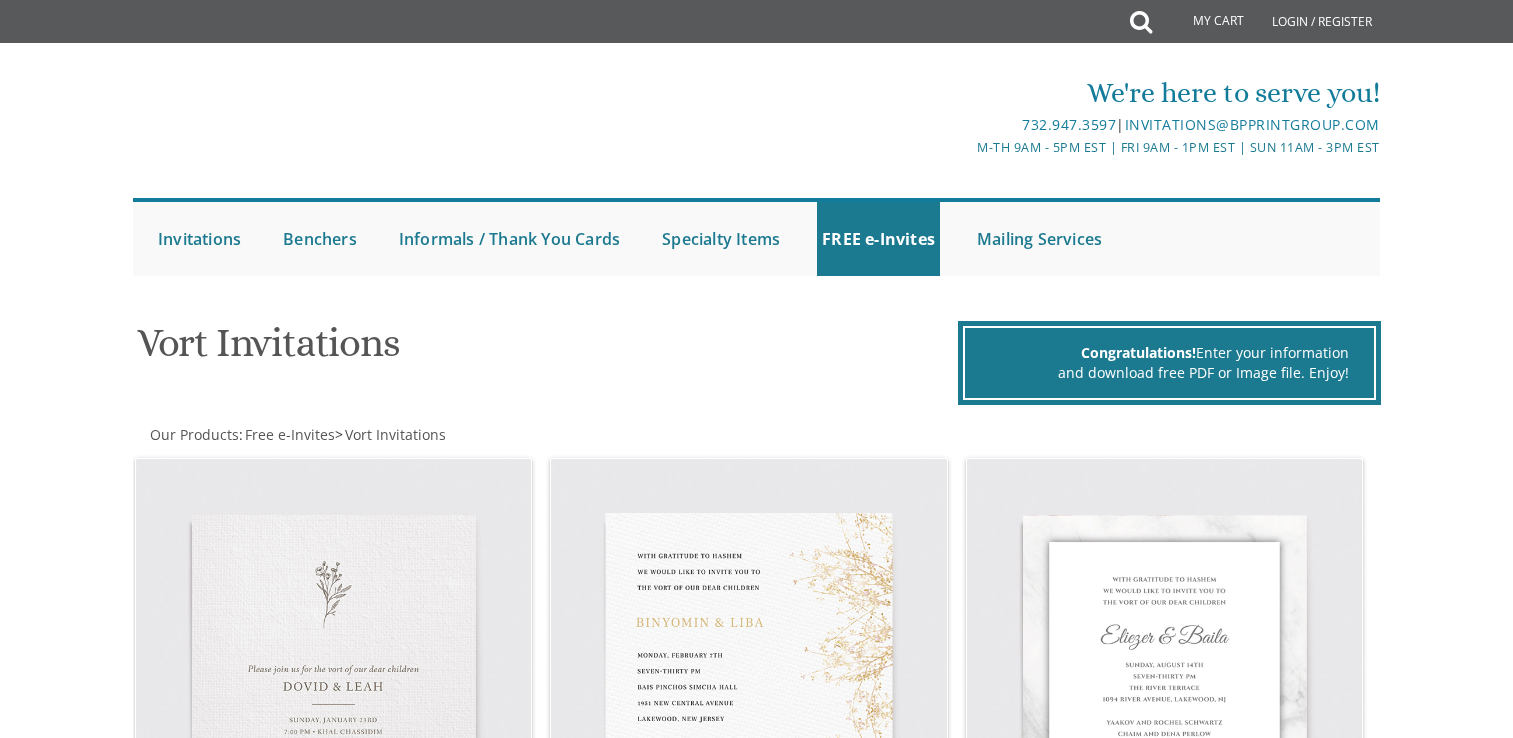 scroll, scrollTop: 0, scrollLeft: 0, axis: both 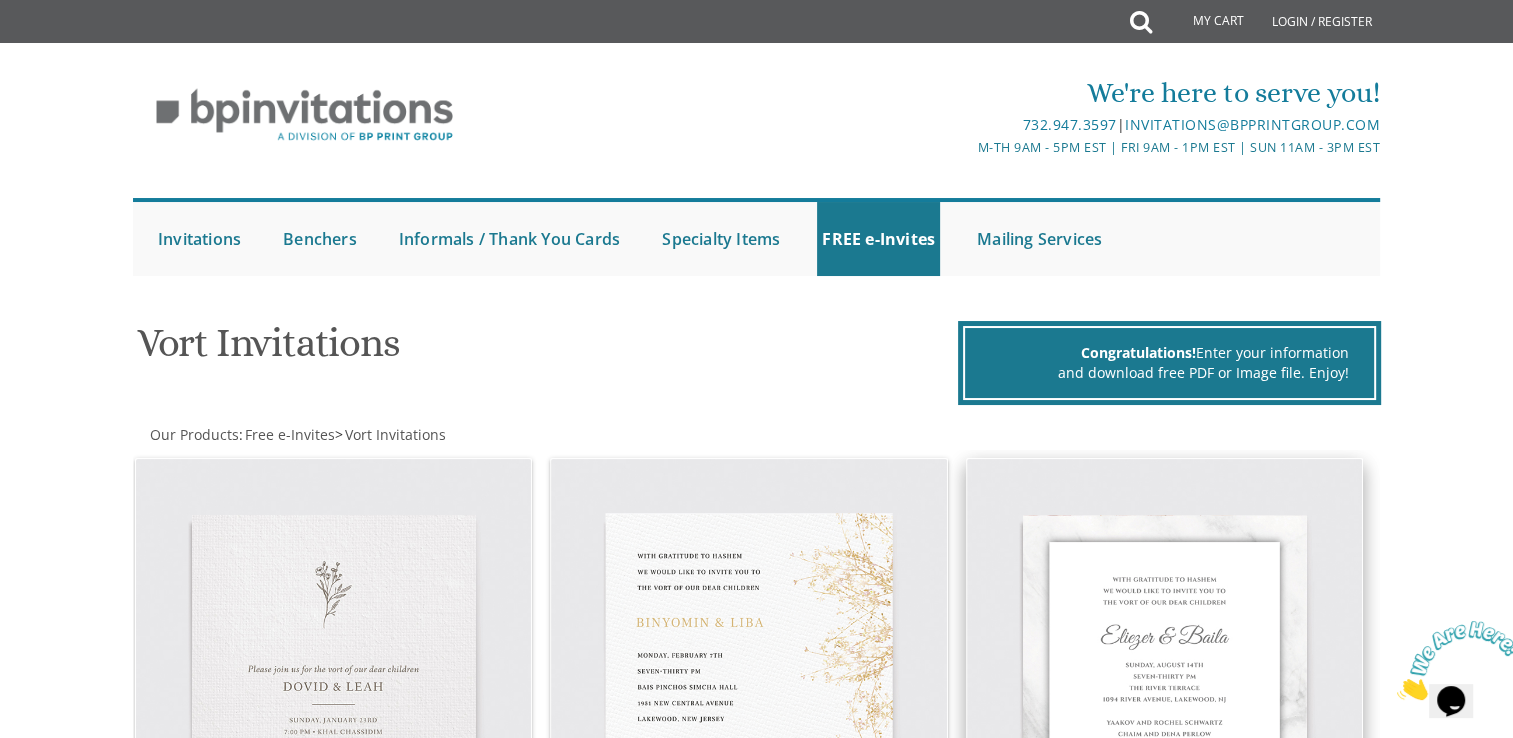 click at bounding box center (1165, 657) 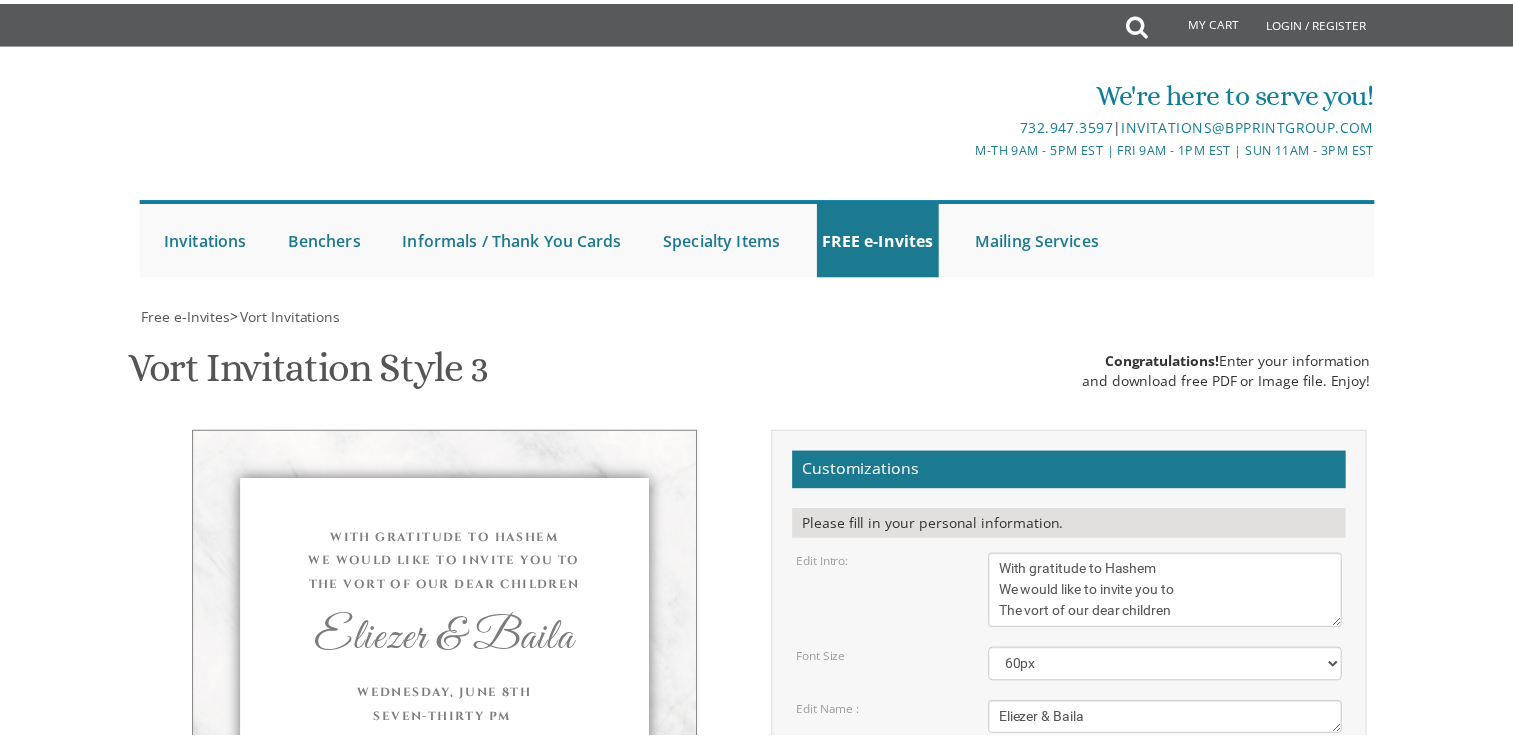 scroll, scrollTop: 0, scrollLeft: 0, axis: both 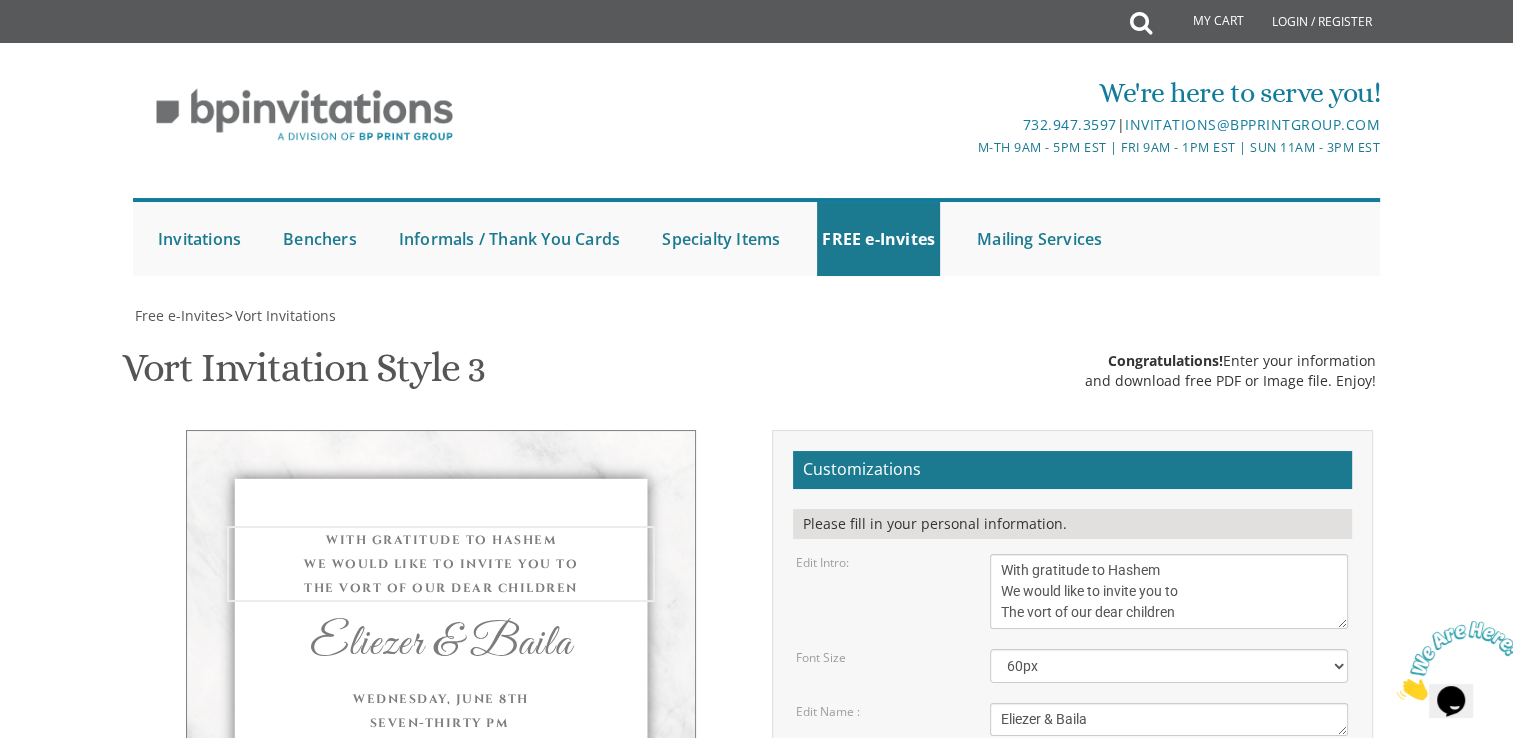 click on "With gratitude to Hashem
We would like to invite you to
The vort of our dear children" at bounding box center (1169, 591) 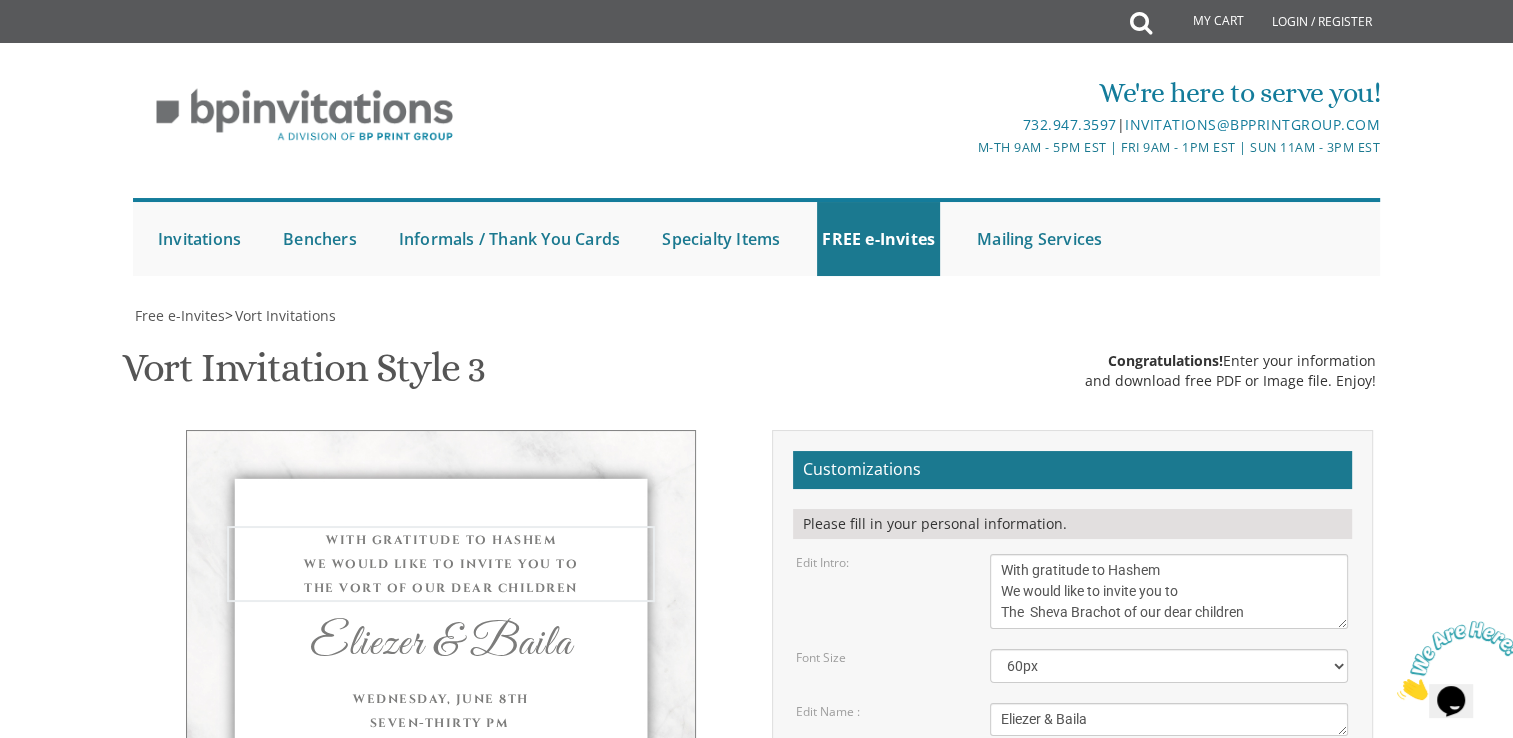 click on "With gratitude to Hashem
We would like to invite you to
The vort of our dear children" at bounding box center (1169, 591) 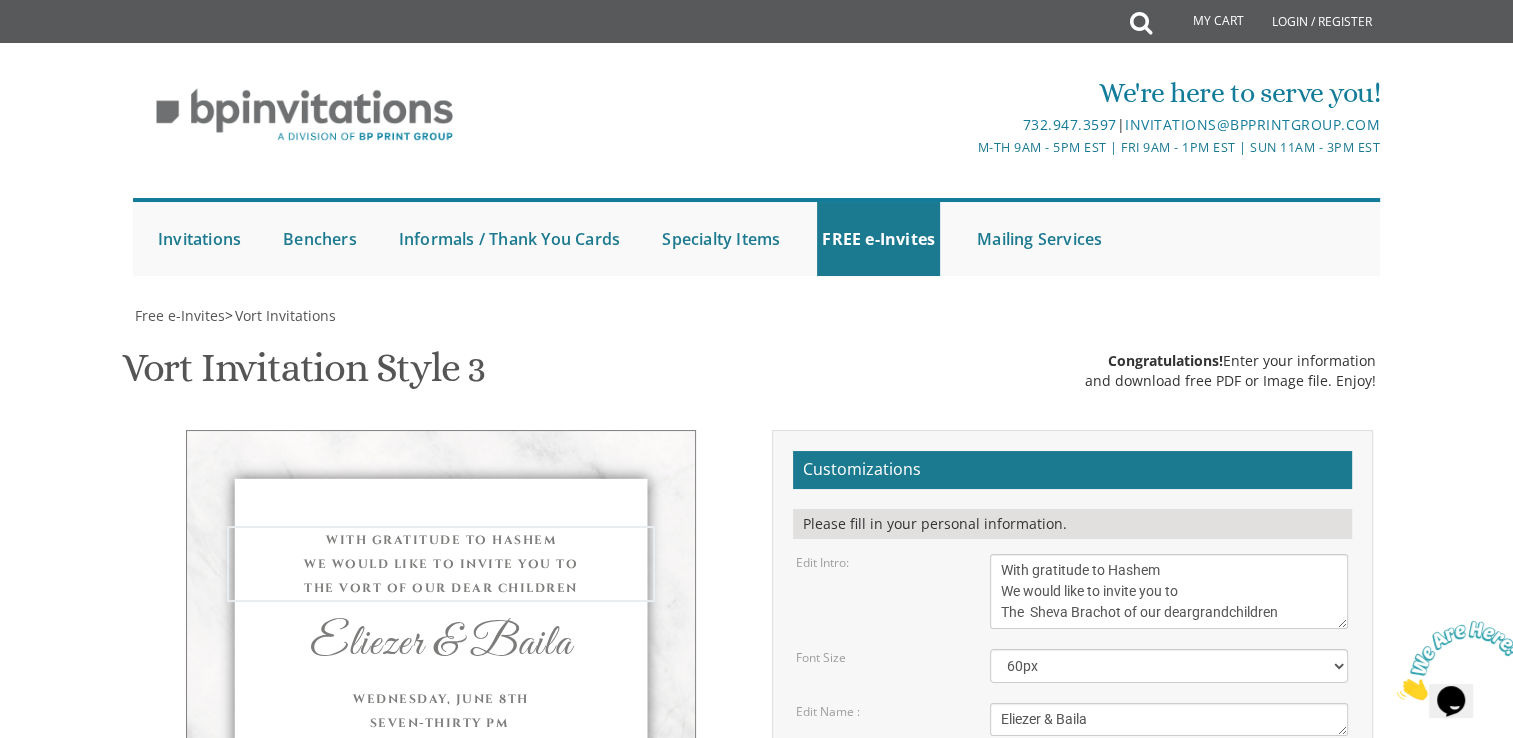 type on "With gratitude to Hashem
We would like to invite you to
The  Sheva Brachot of our deargrandchildren" 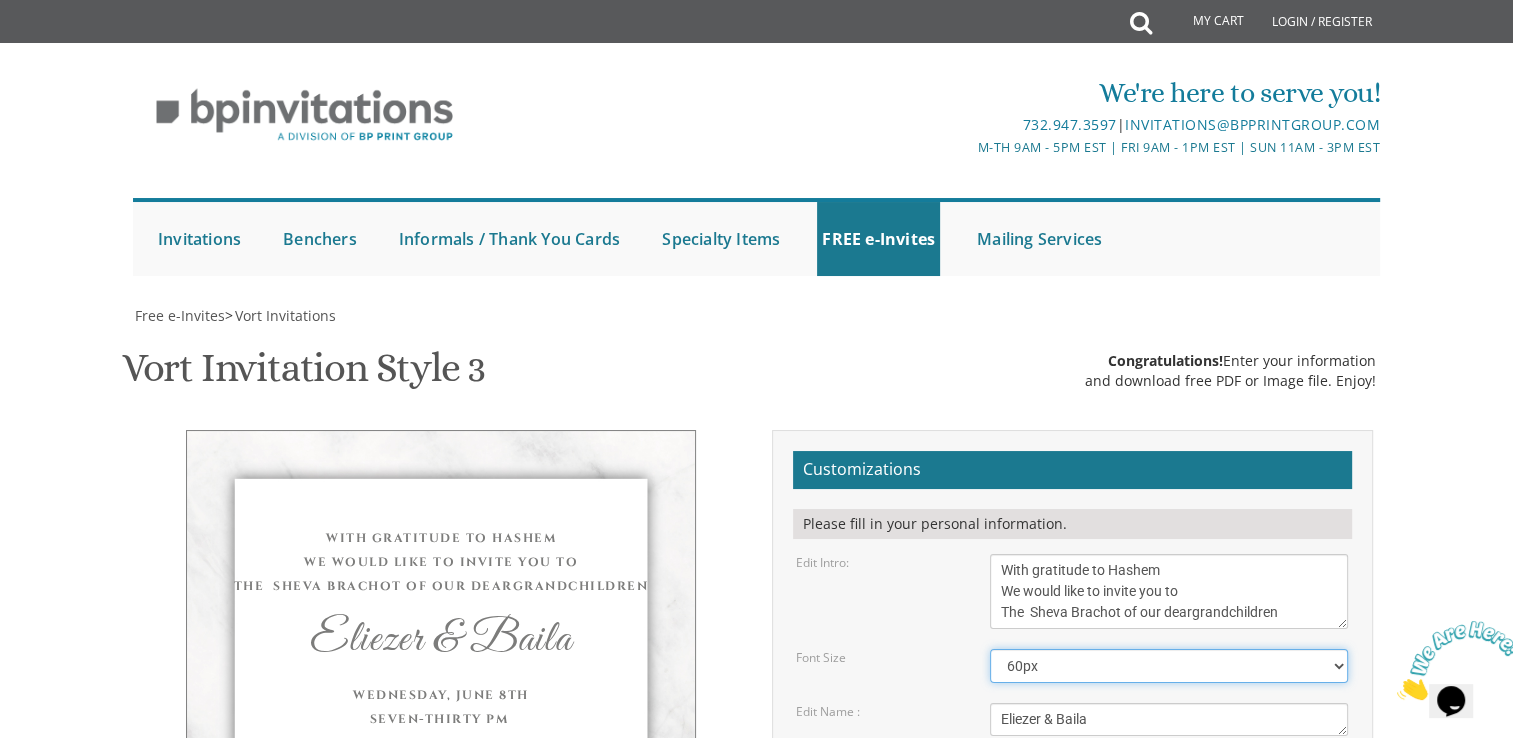 click on "40px 50px 60px 70px 80px" at bounding box center (1169, 666) 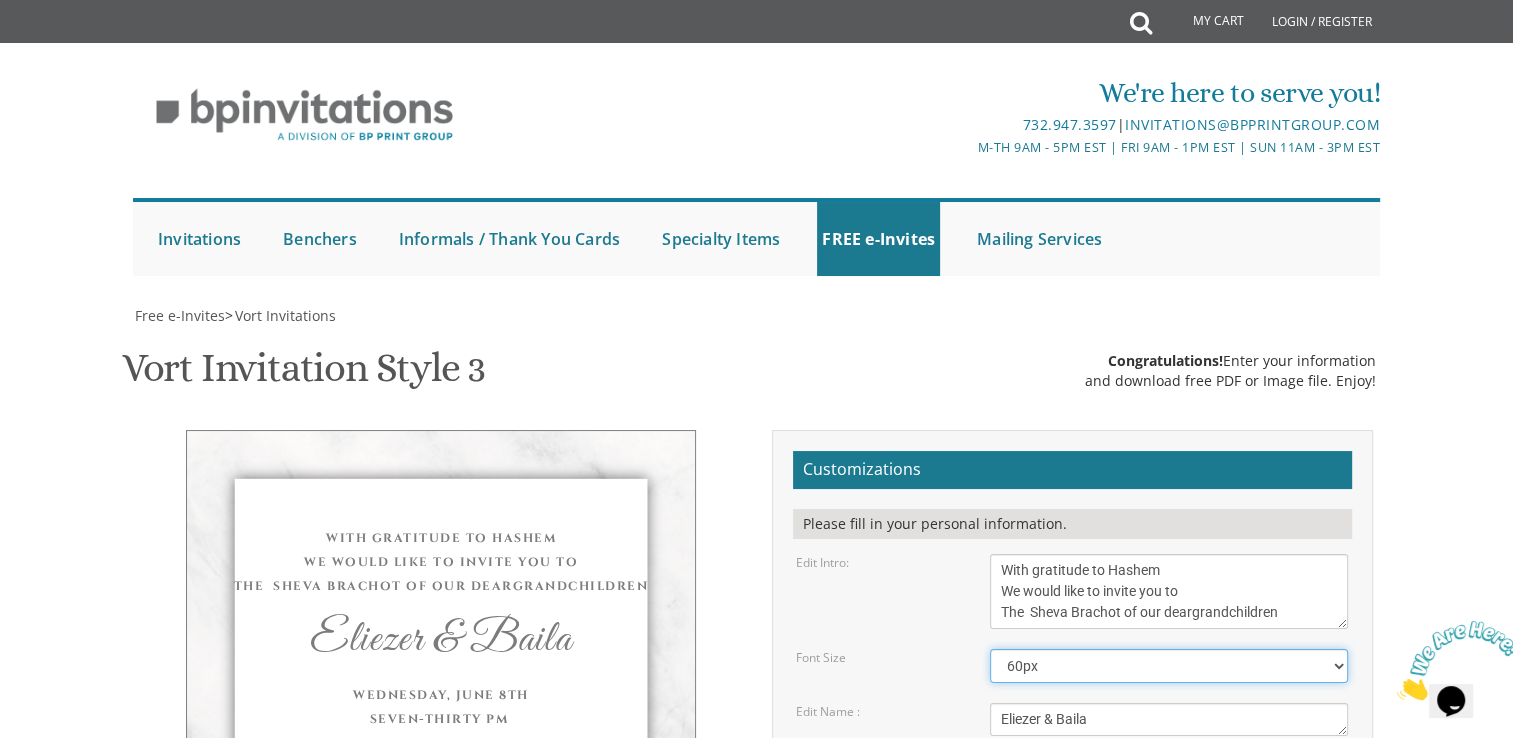 click on "40px 50px 60px 70px 80px" at bounding box center (1169, 666) 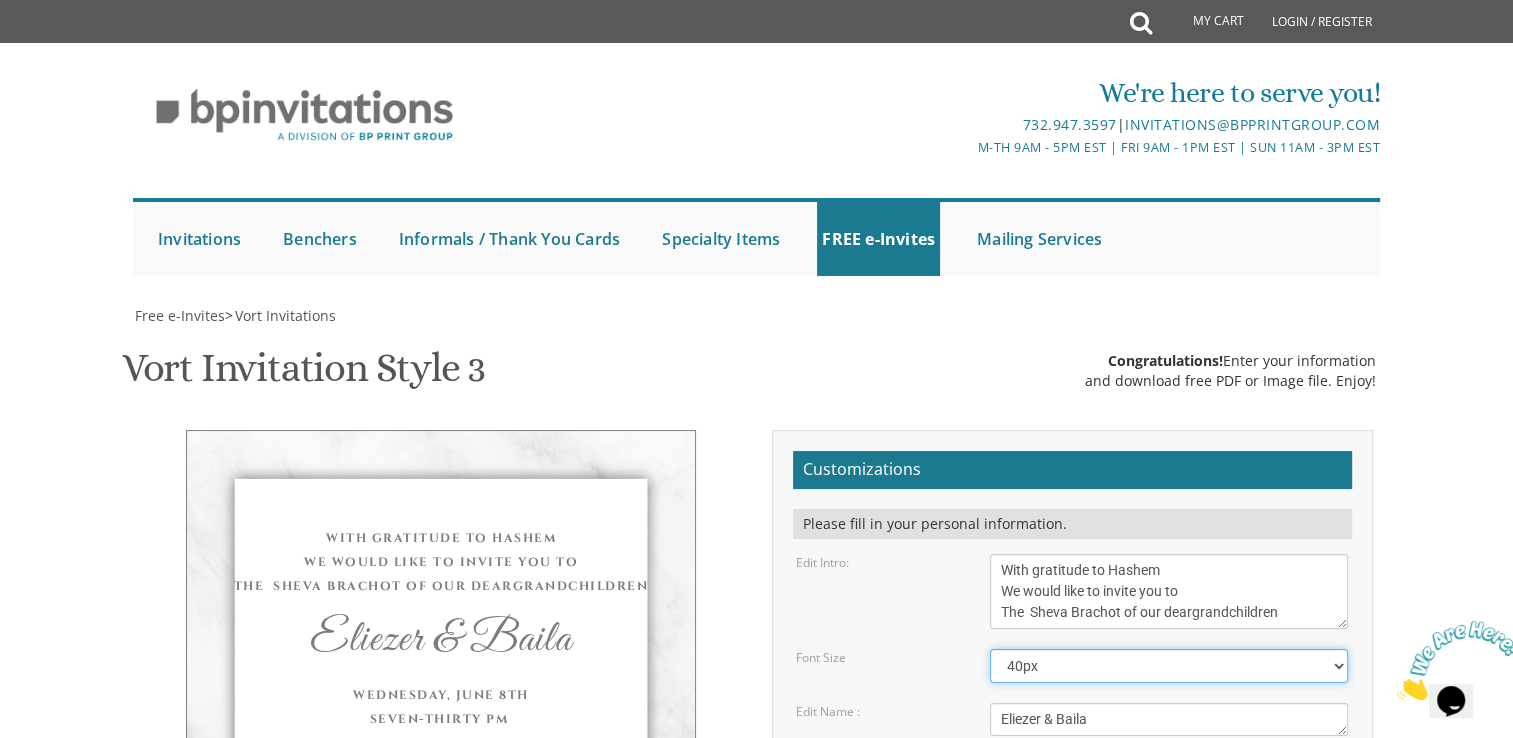 click on "40px 50px 60px 70px 80px" at bounding box center (1169, 666) 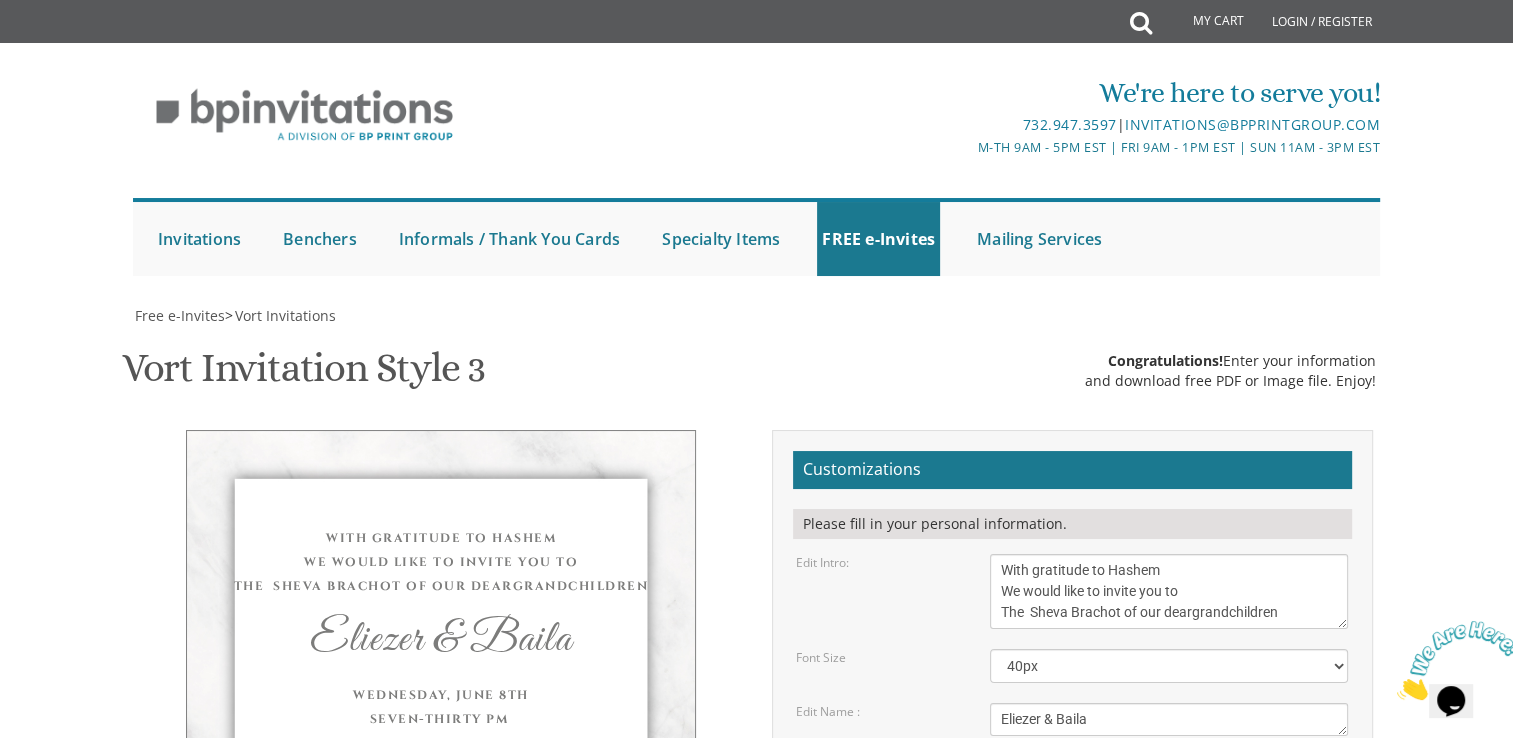 click on "Eliezer & Baila" at bounding box center (1169, 719) 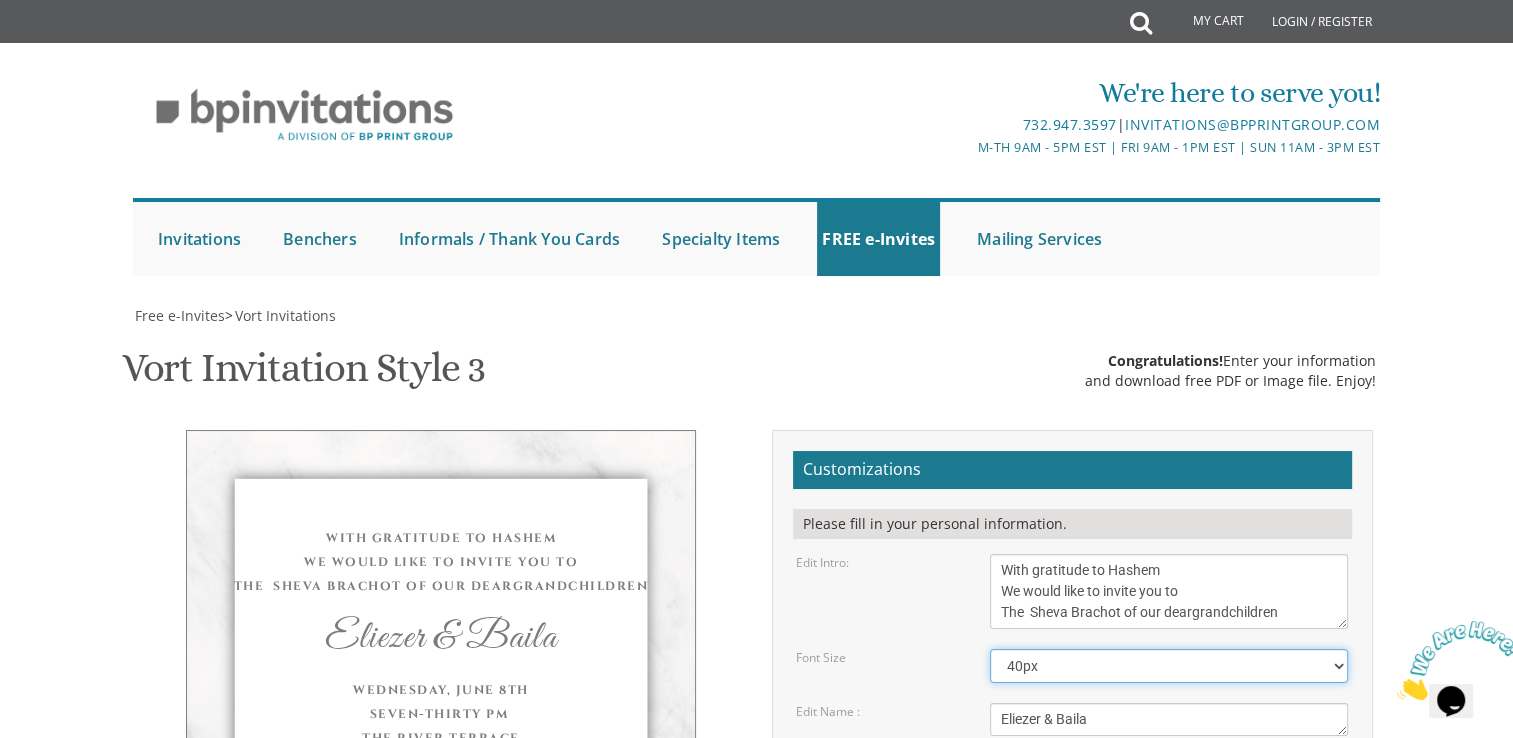 click on "40px 50px 60px 70px 80px" at bounding box center (1169, 666) 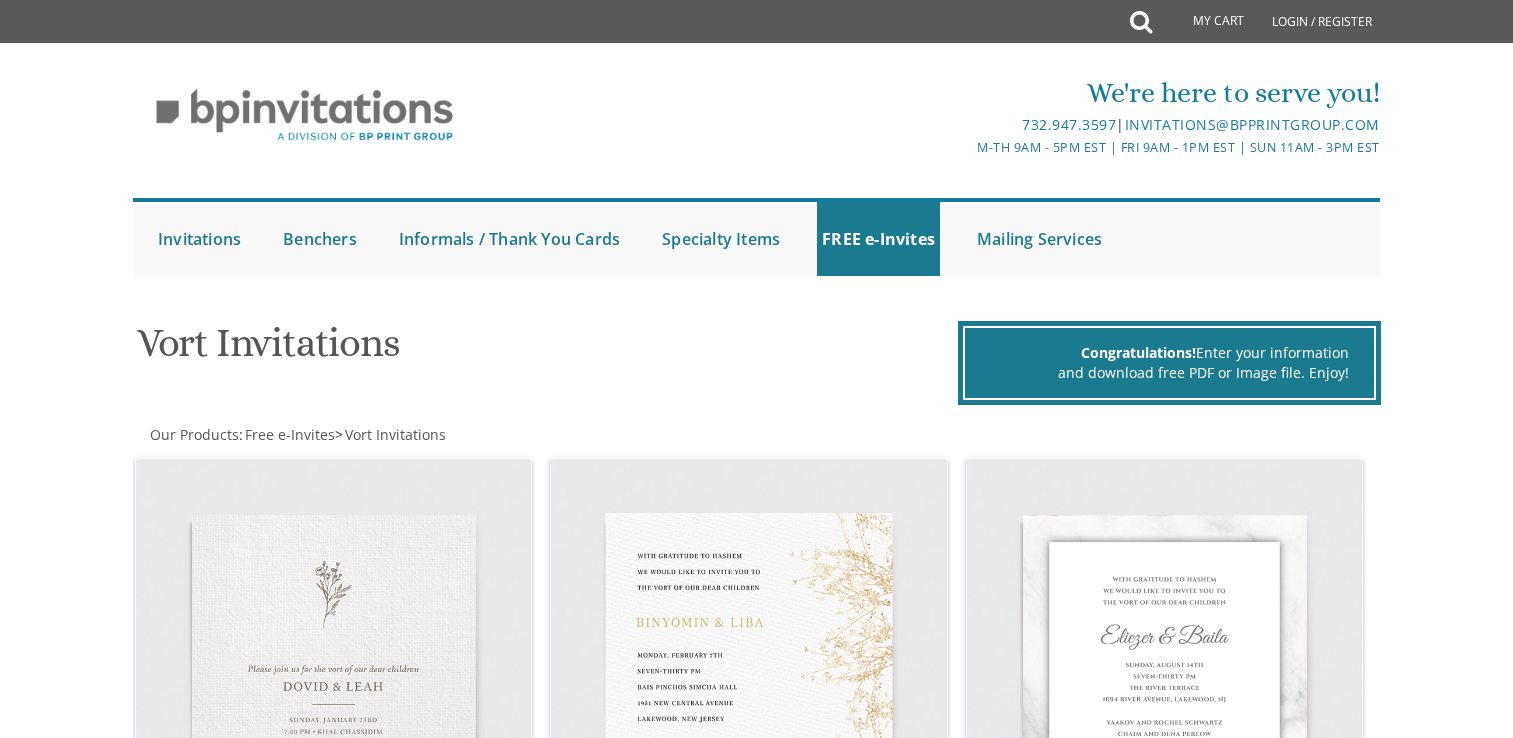 scroll, scrollTop: 0, scrollLeft: 0, axis: both 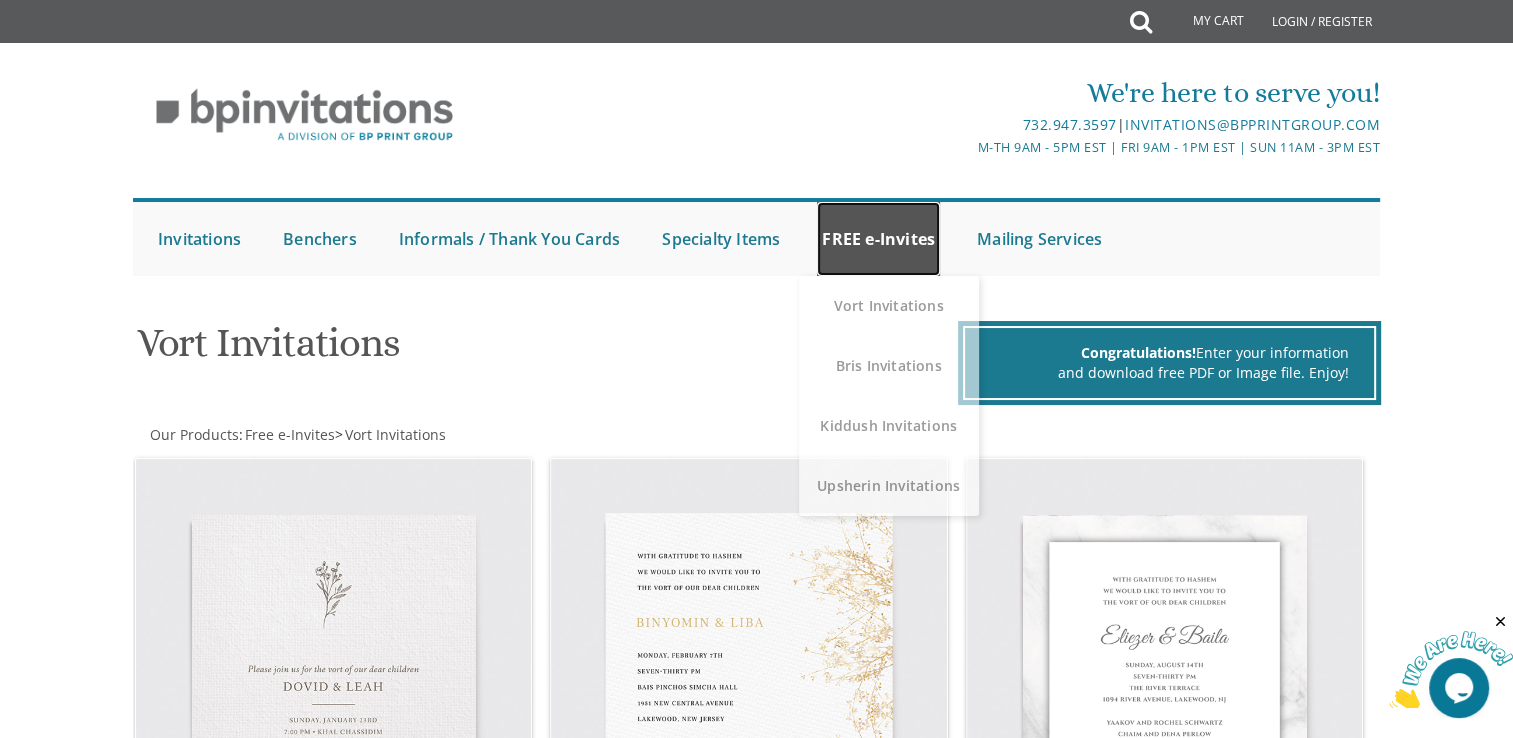 click on "FREE e-Invites" at bounding box center (878, 239) 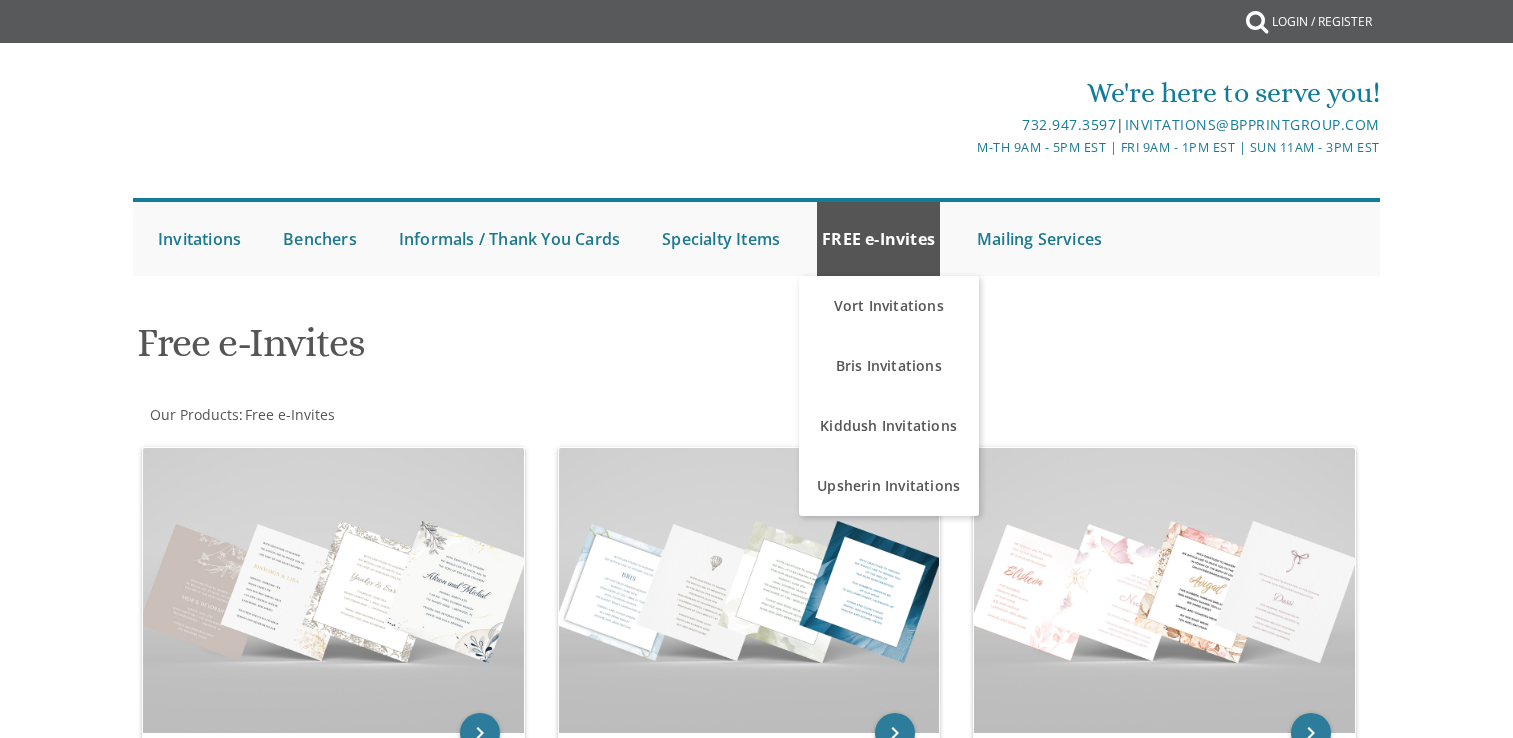 scroll, scrollTop: 0, scrollLeft: 0, axis: both 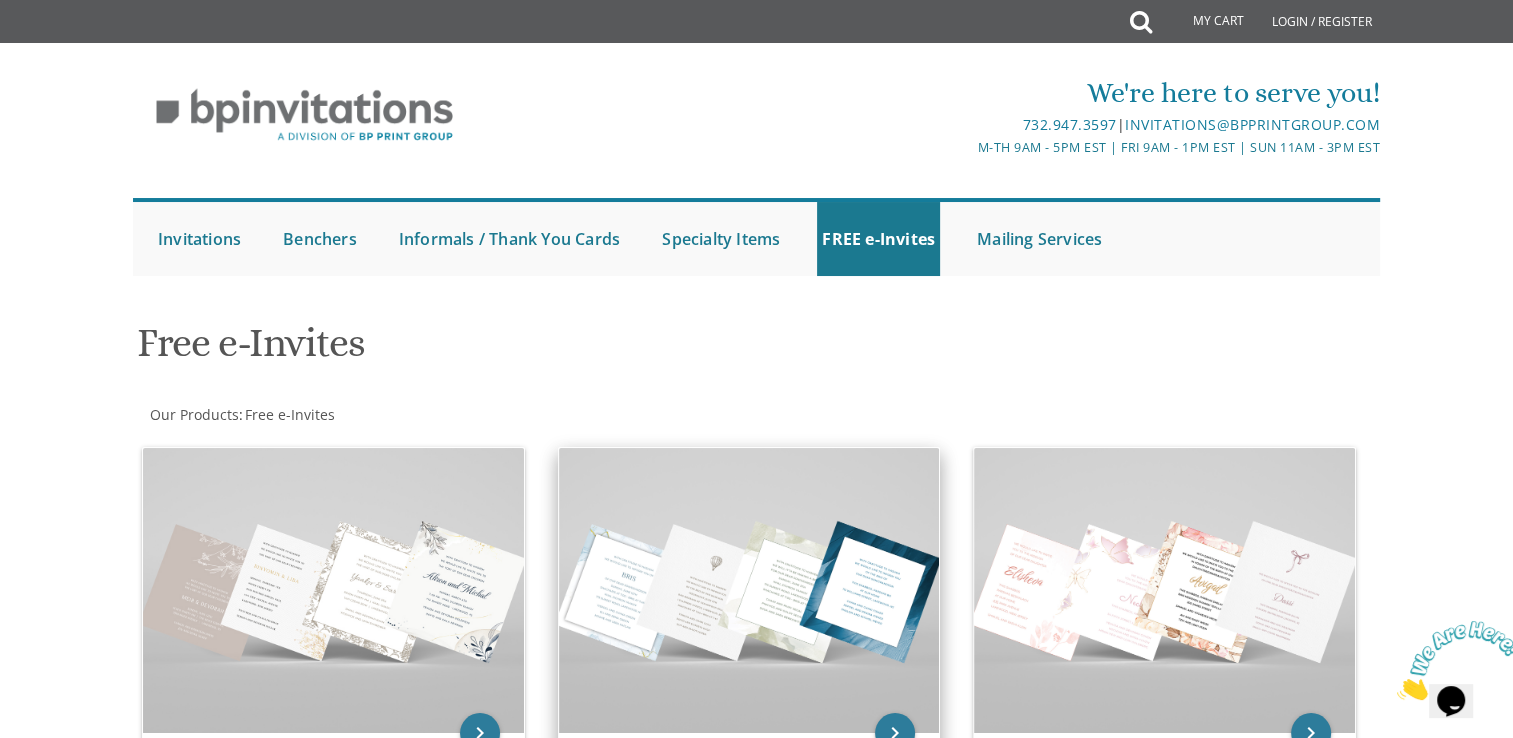 click at bounding box center (749, 590) 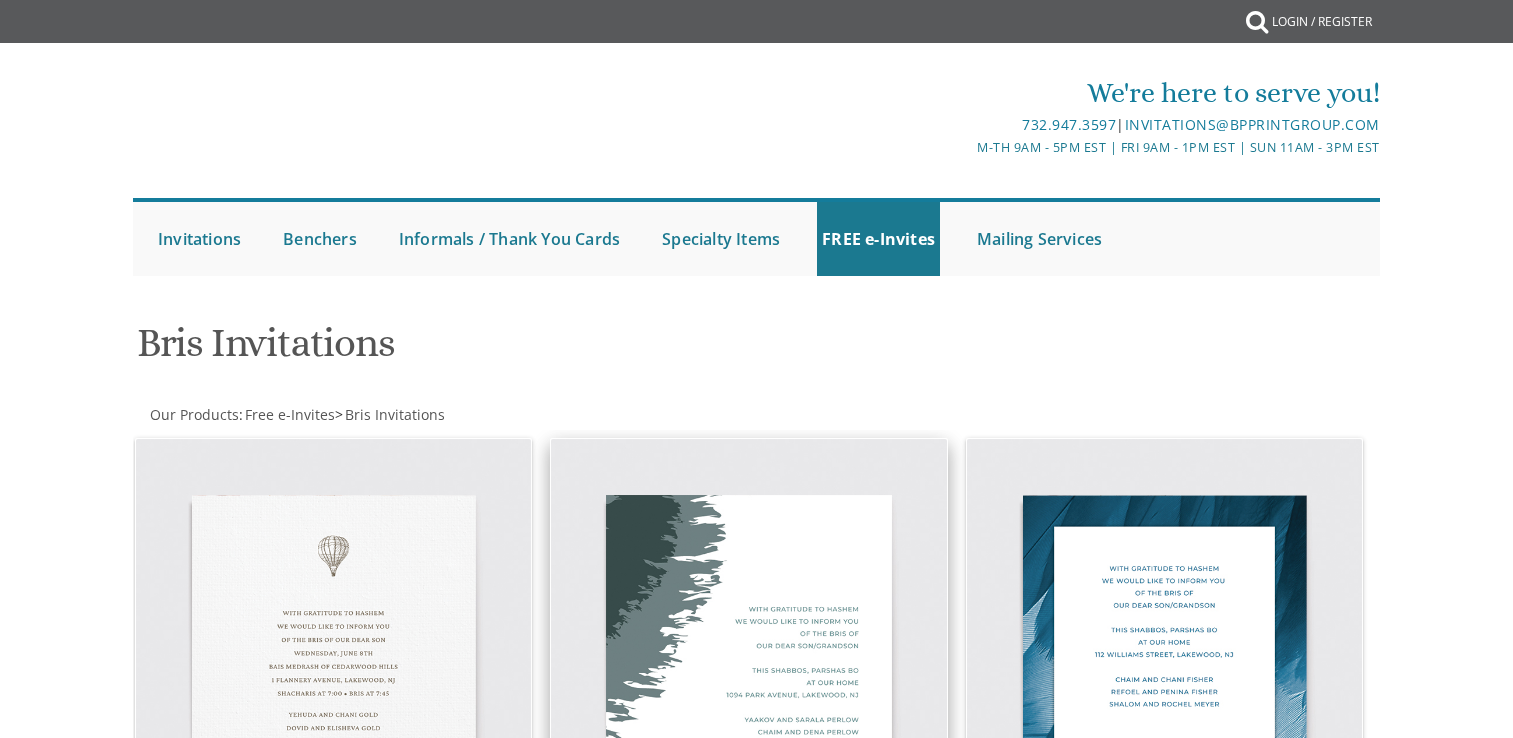 scroll, scrollTop: 0, scrollLeft: 0, axis: both 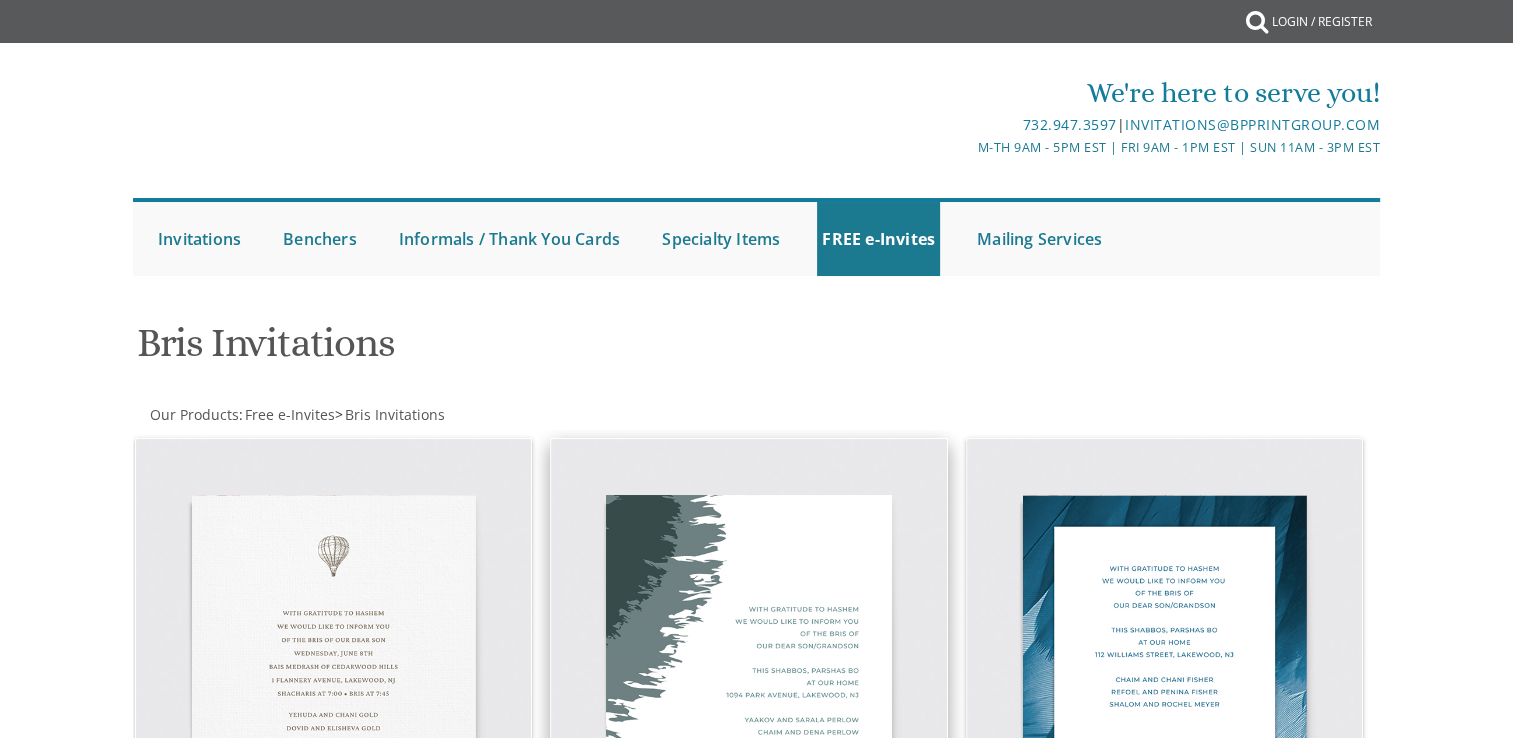 click at bounding box center [749, 637] 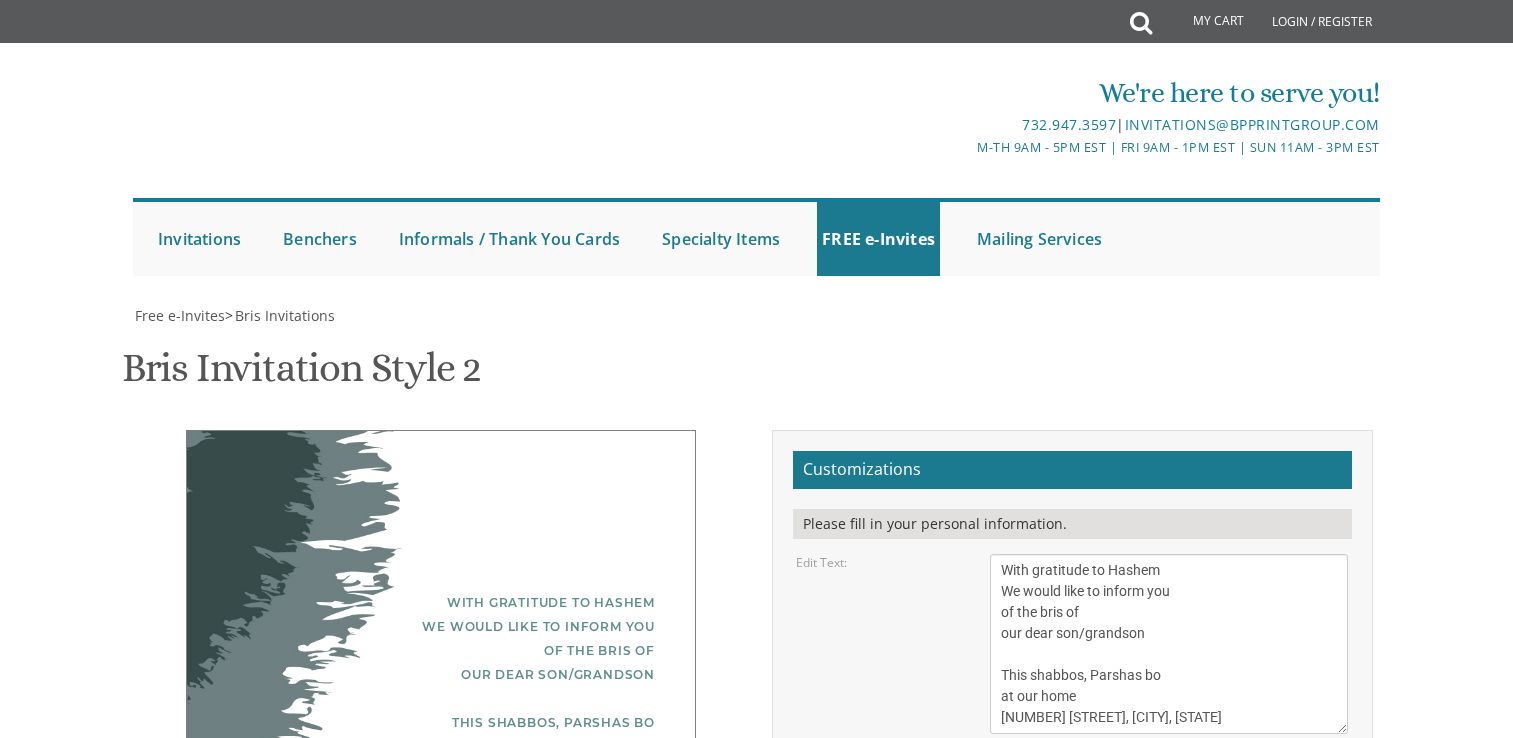 scroll, scrollTop: 0, scrollLeft: 0, axis: both 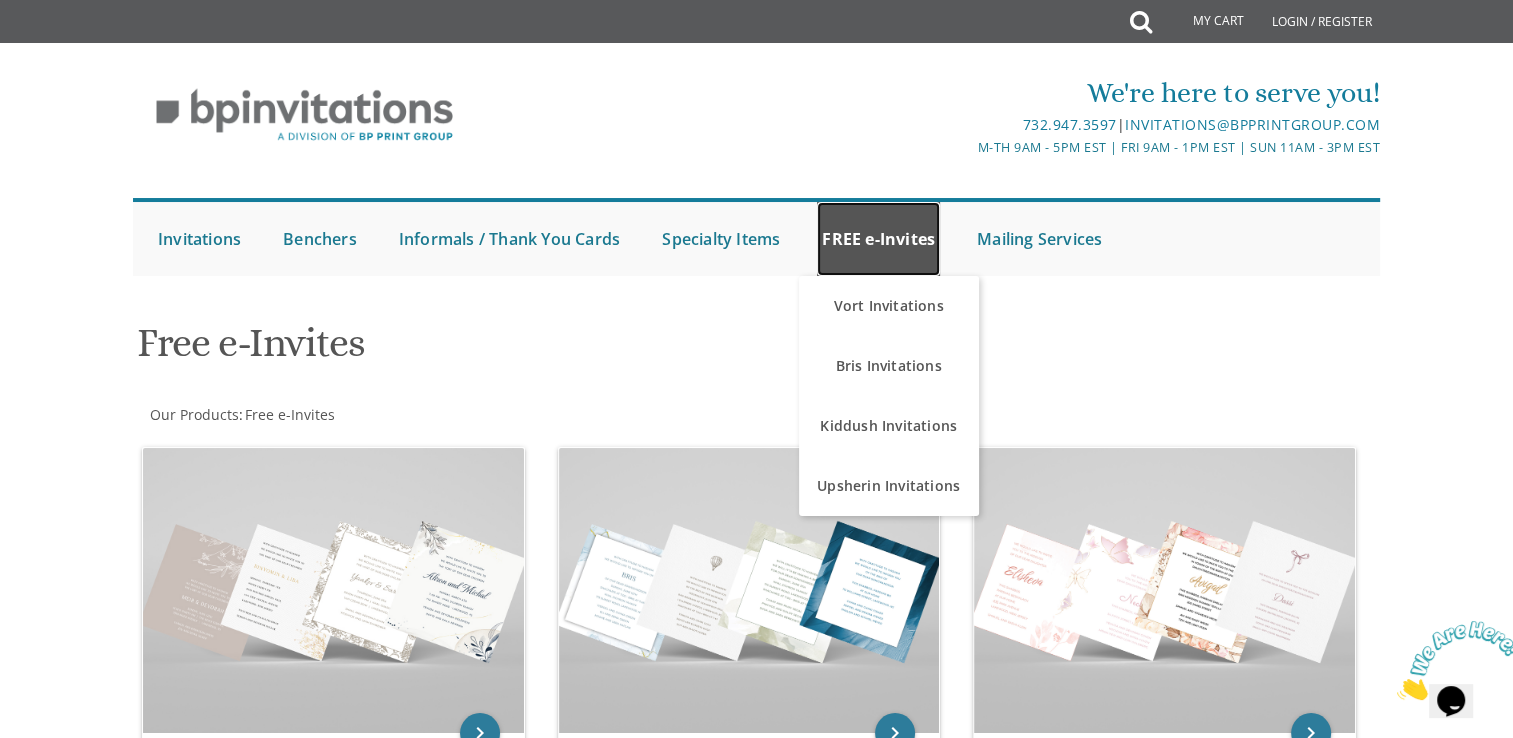 click on "FREE e-Invites" at bounding box center [878, 239] 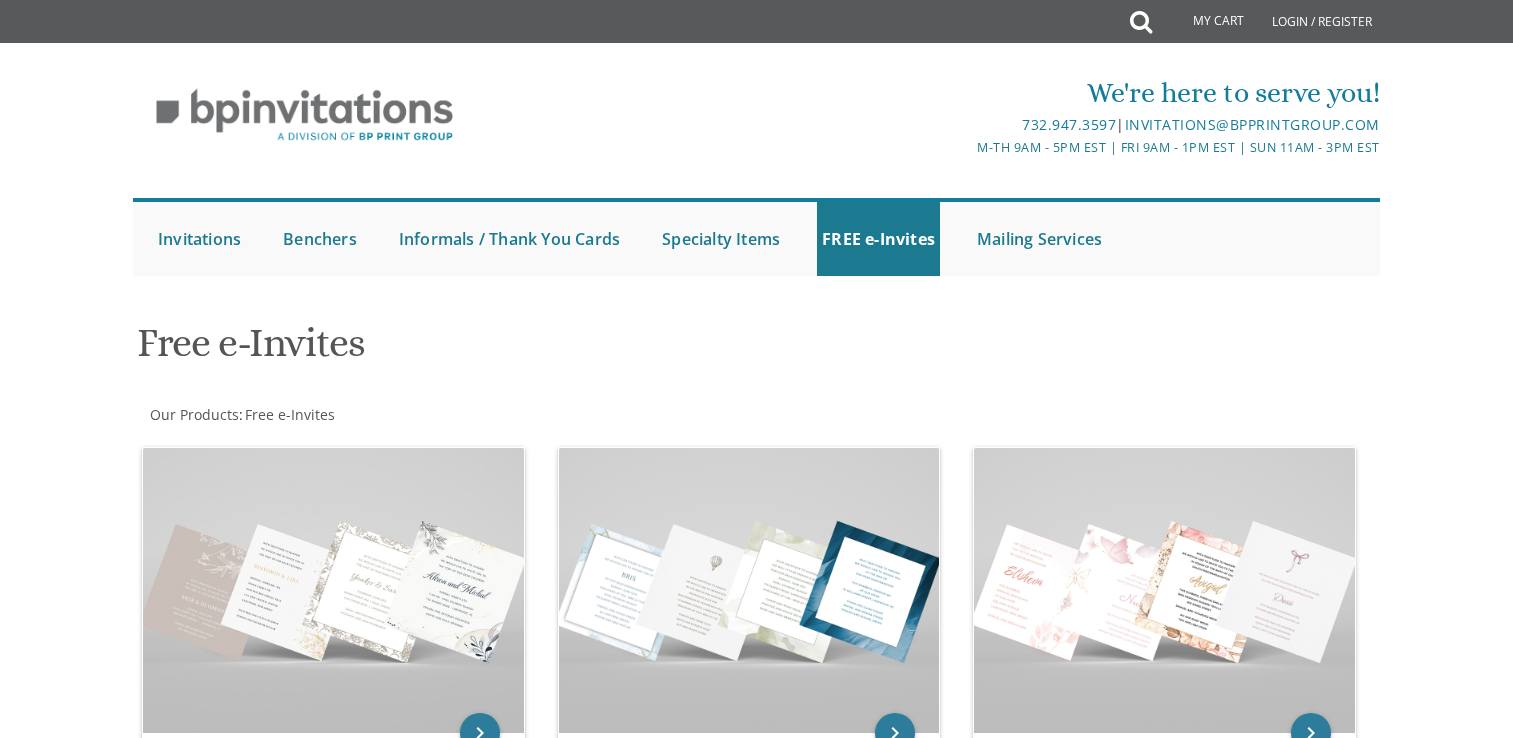 scroll, scrollTop: 0, scrollLeft: 0, axis: both 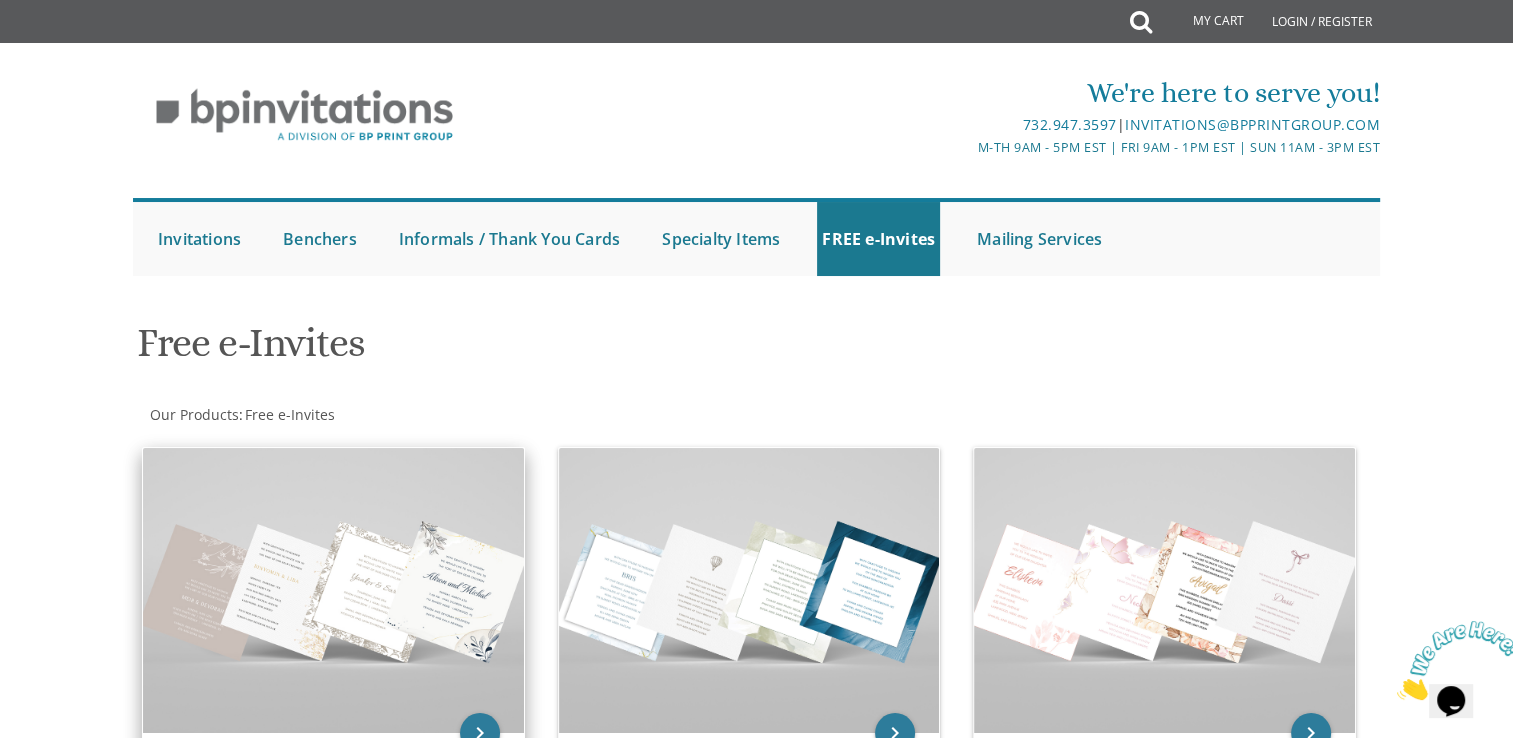 click at bounding box center (333, 590) 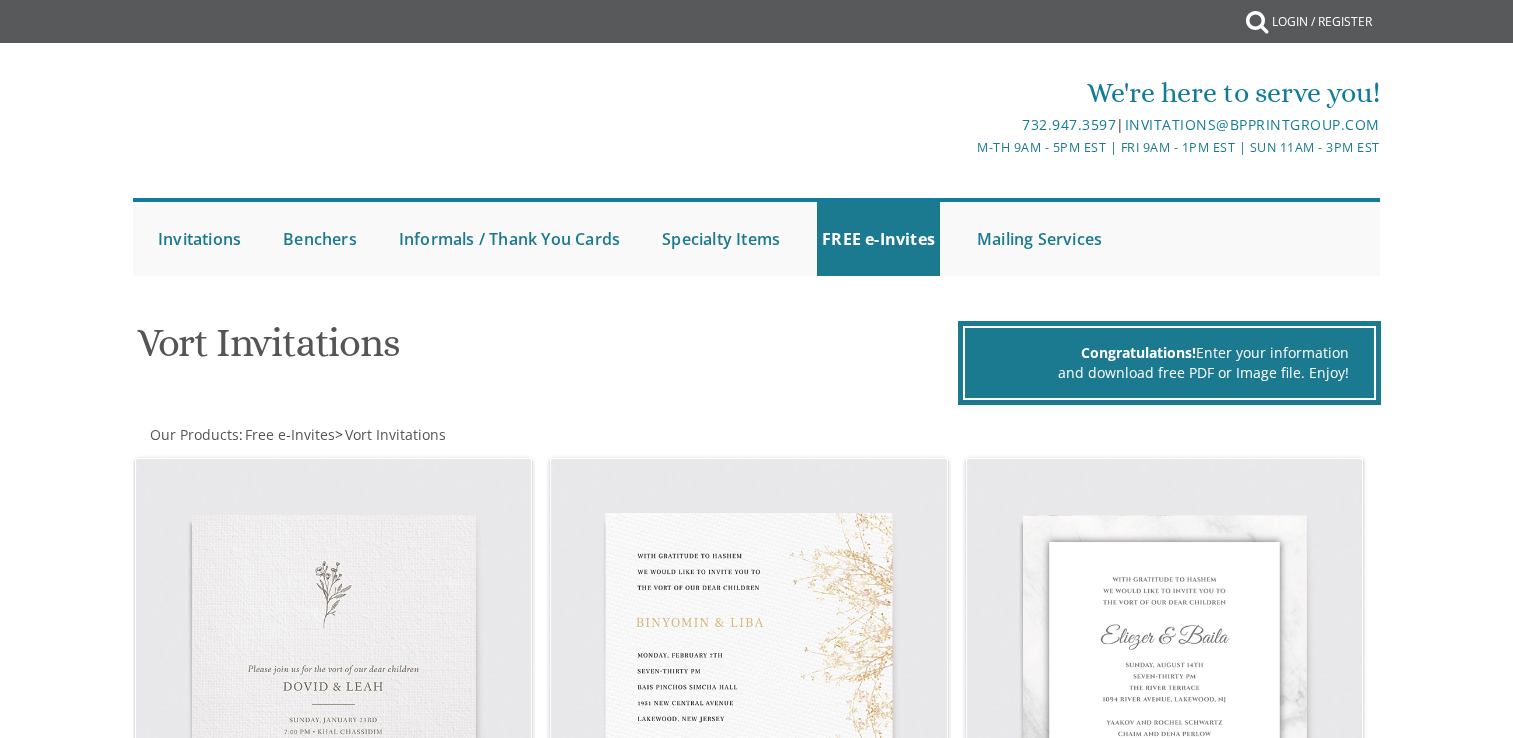 scroll, scrollTop: 0, scrollLeft: 0, axis: both 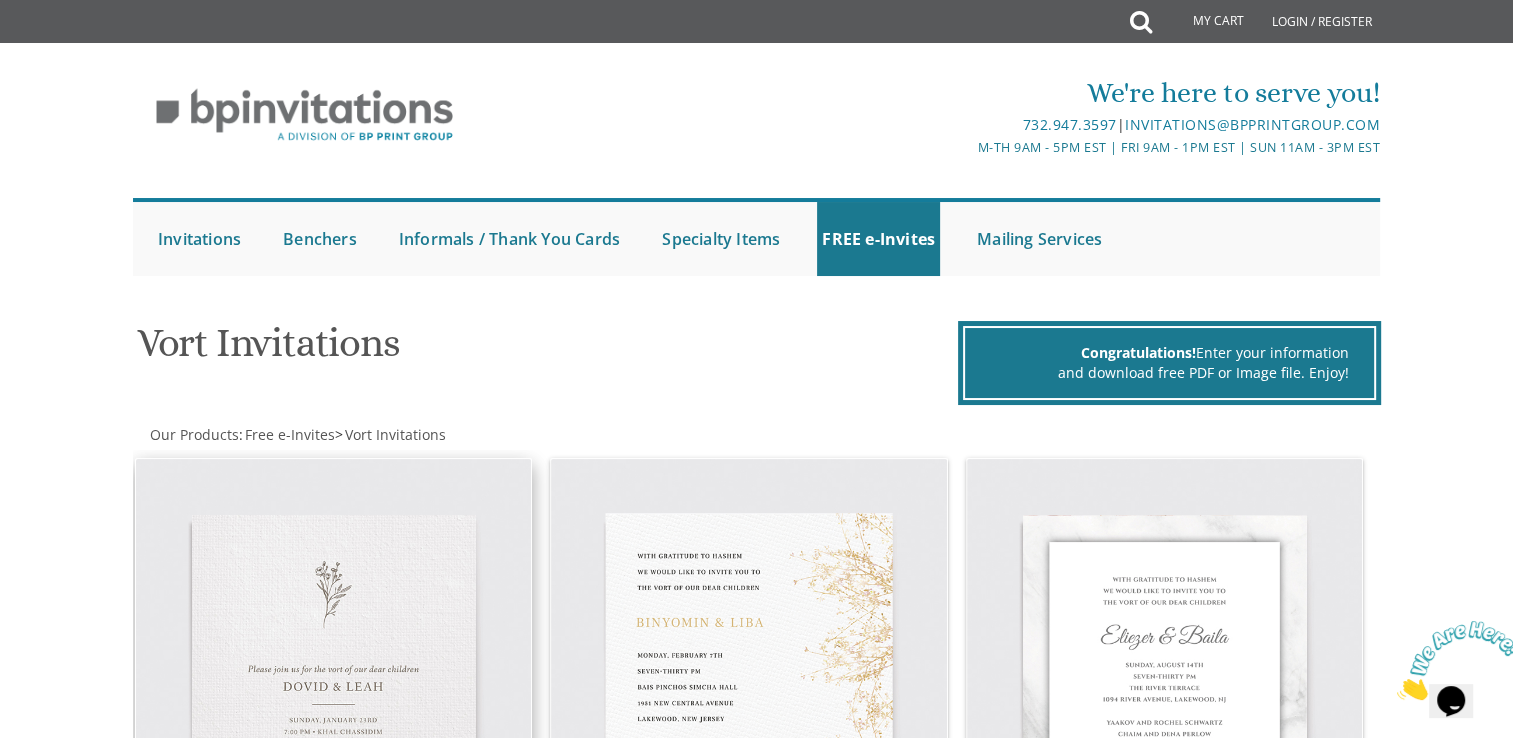 click at bounding box center (334, 657) 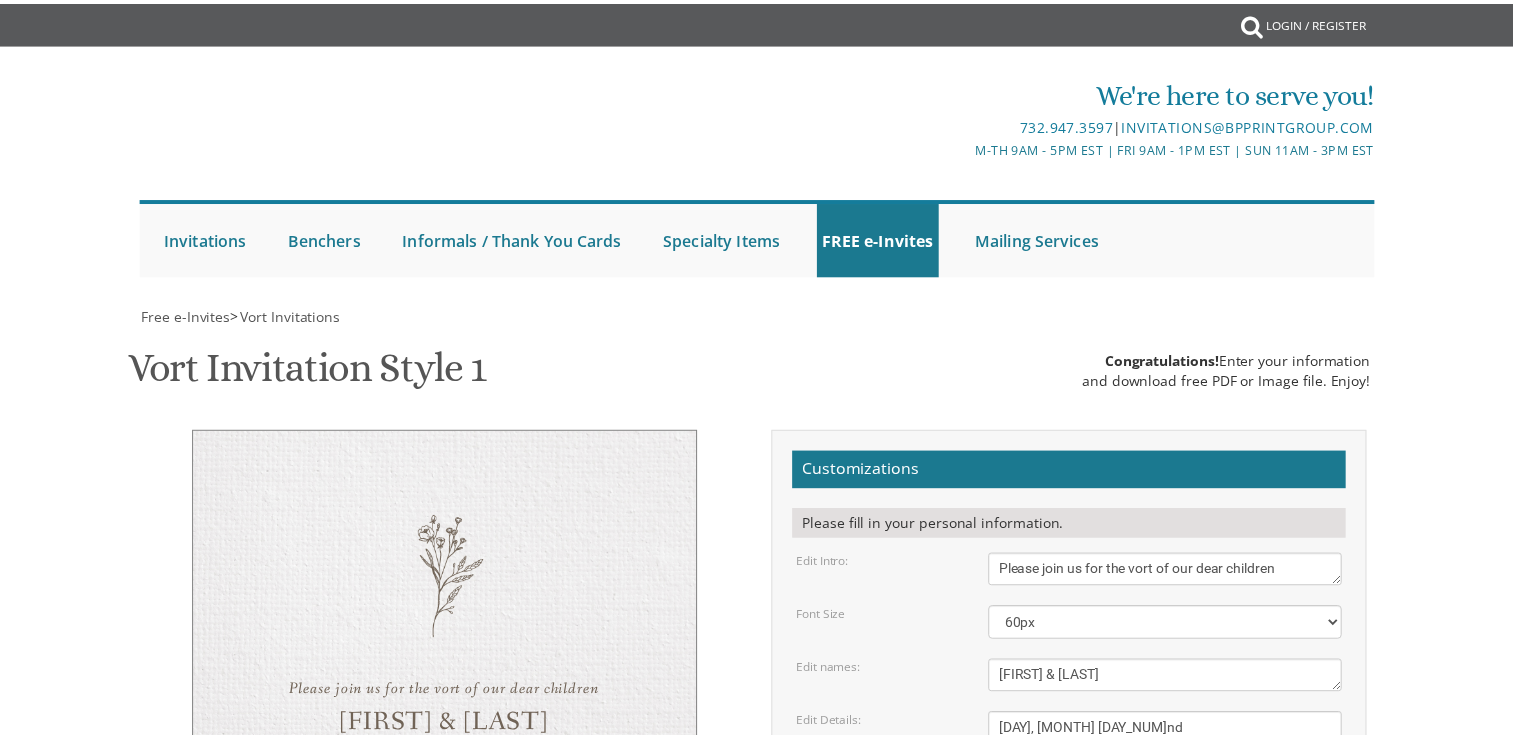 scroll, scrollTop: 0, scrollLeft: 0, axis: both 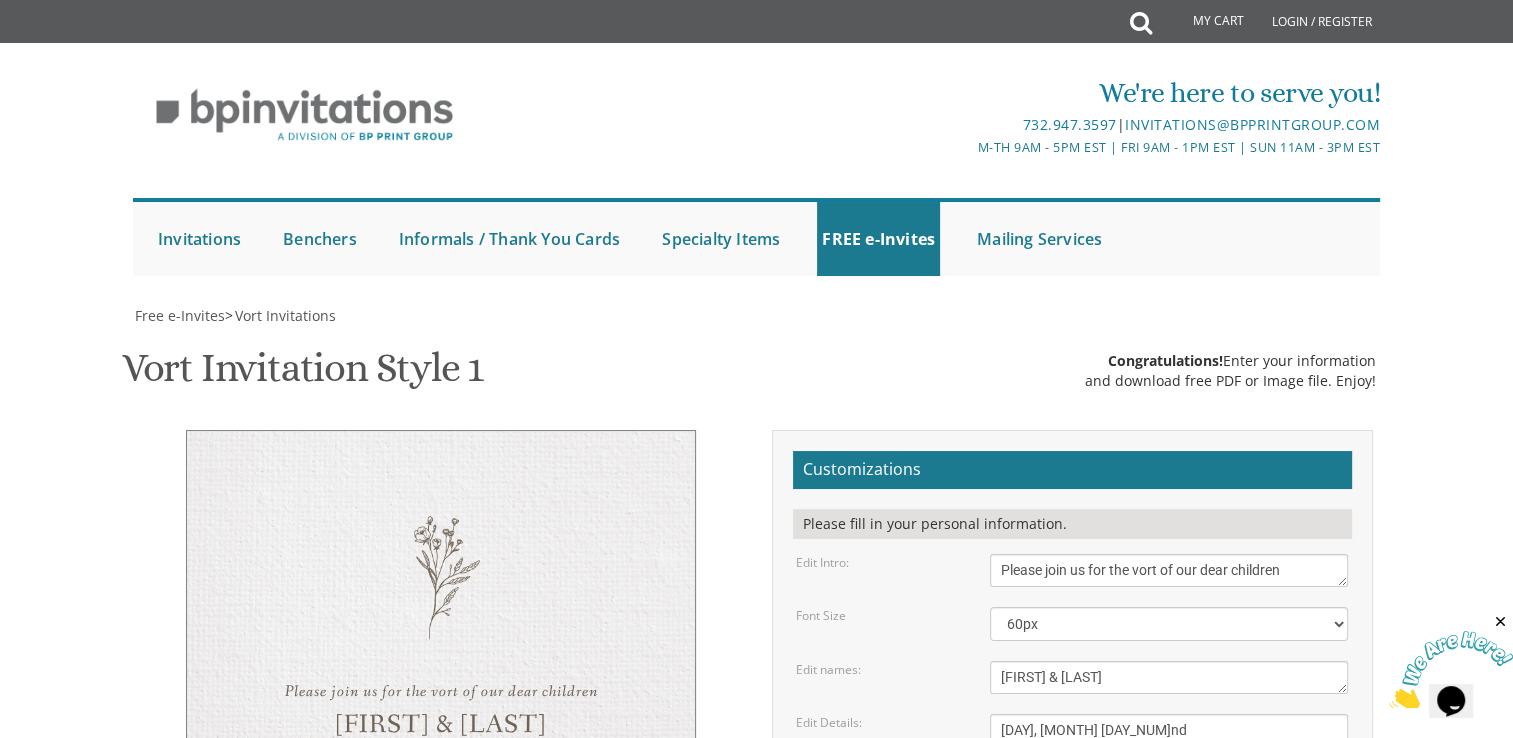 drag, startPoint x: 1508, startPoint y: 344, endPoint x: 1496, endPoint y: 262, distance: 82.8734 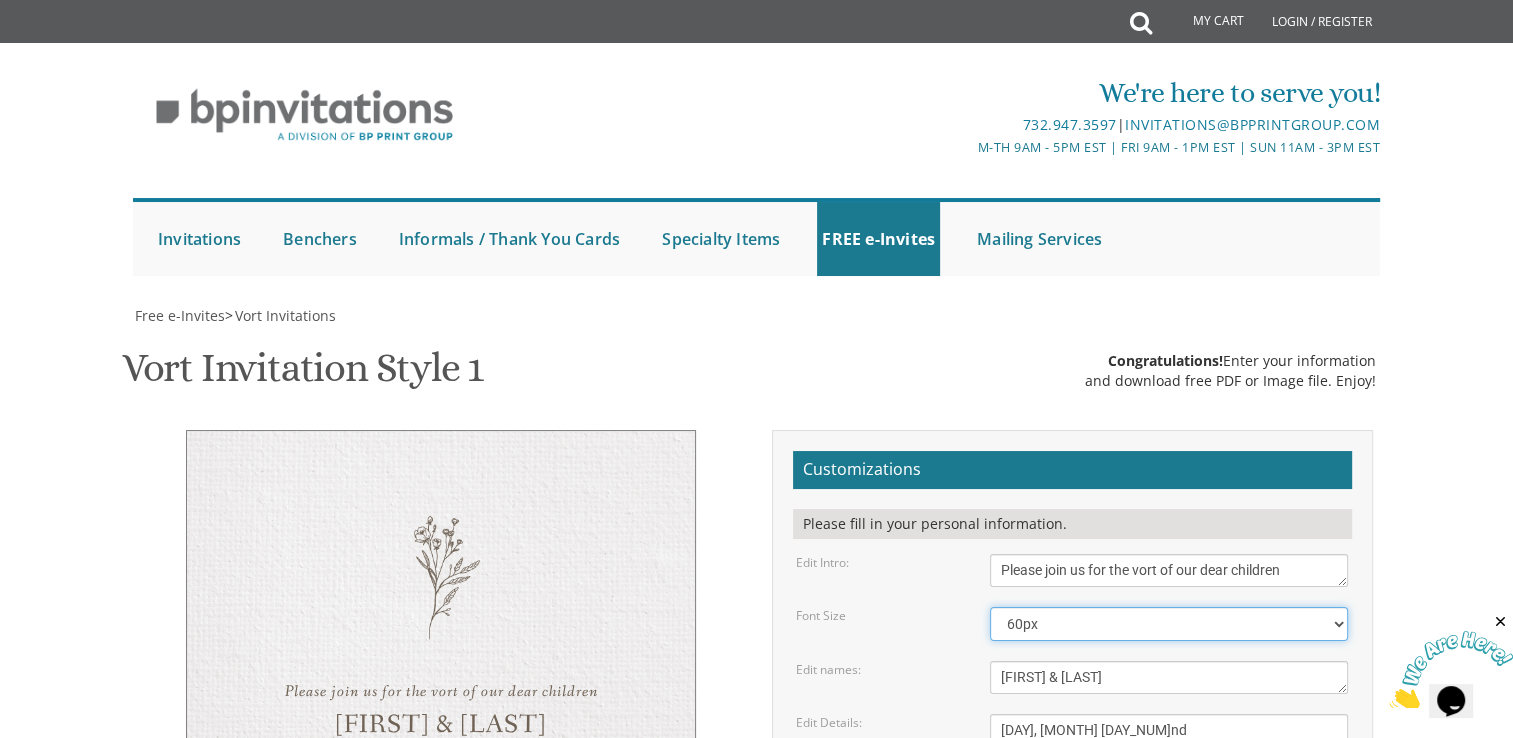 click on "40px 50px 60px 70px 80px" at bounding box center (1169, 624) 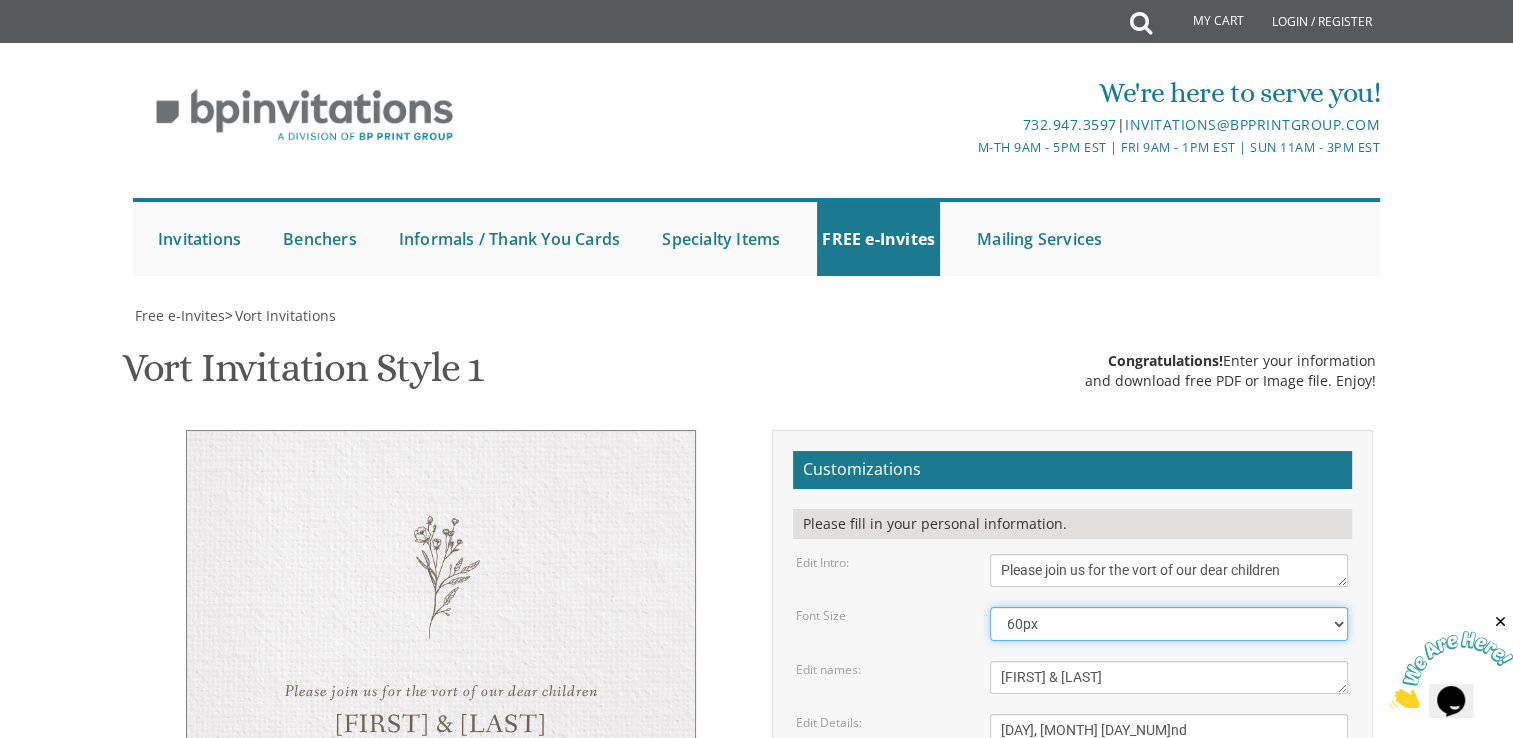 click on "40px 50px 60px 70px 80px" at bounding box center [1169, 624] 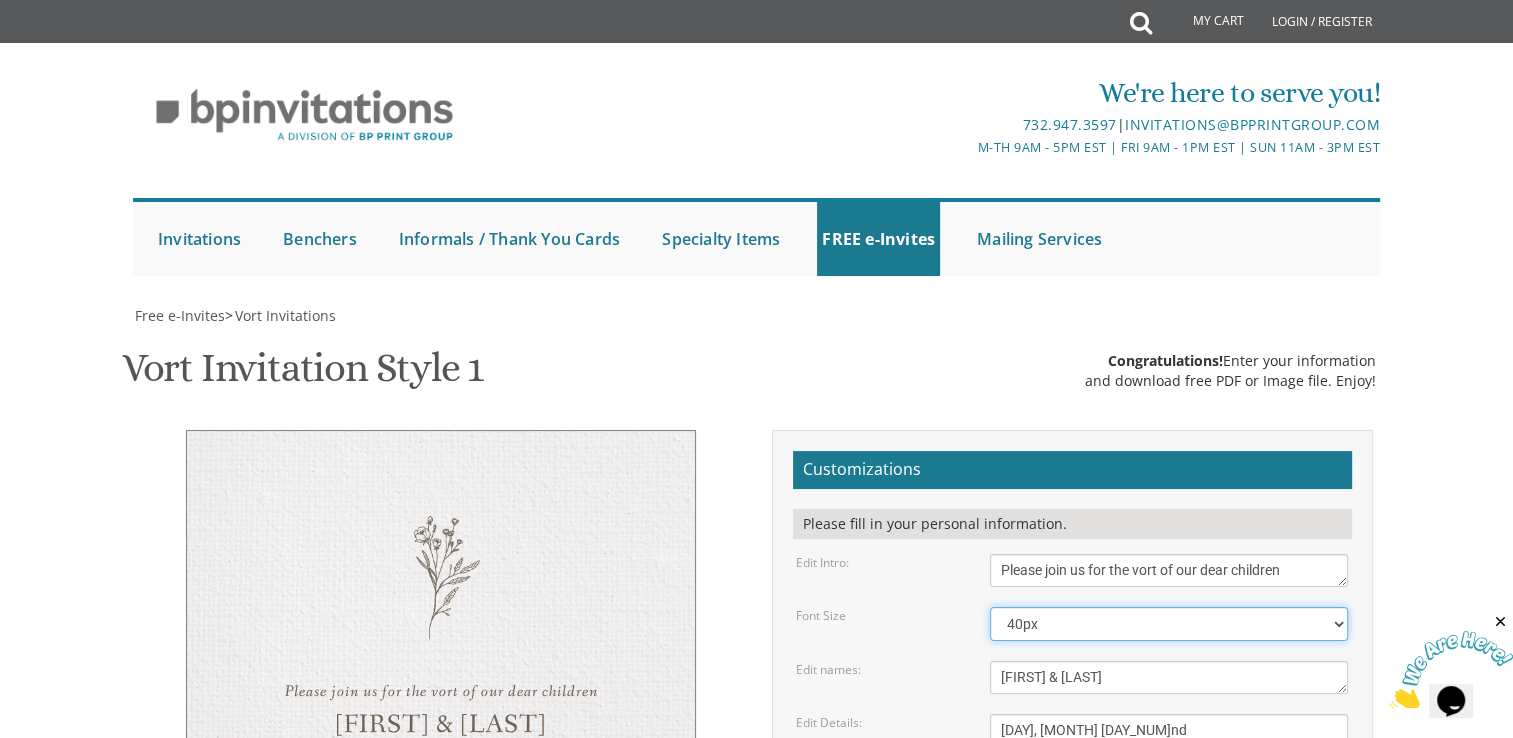 click on "40px 50px 60px 70px 80px" at bounding box center (1169, 624) 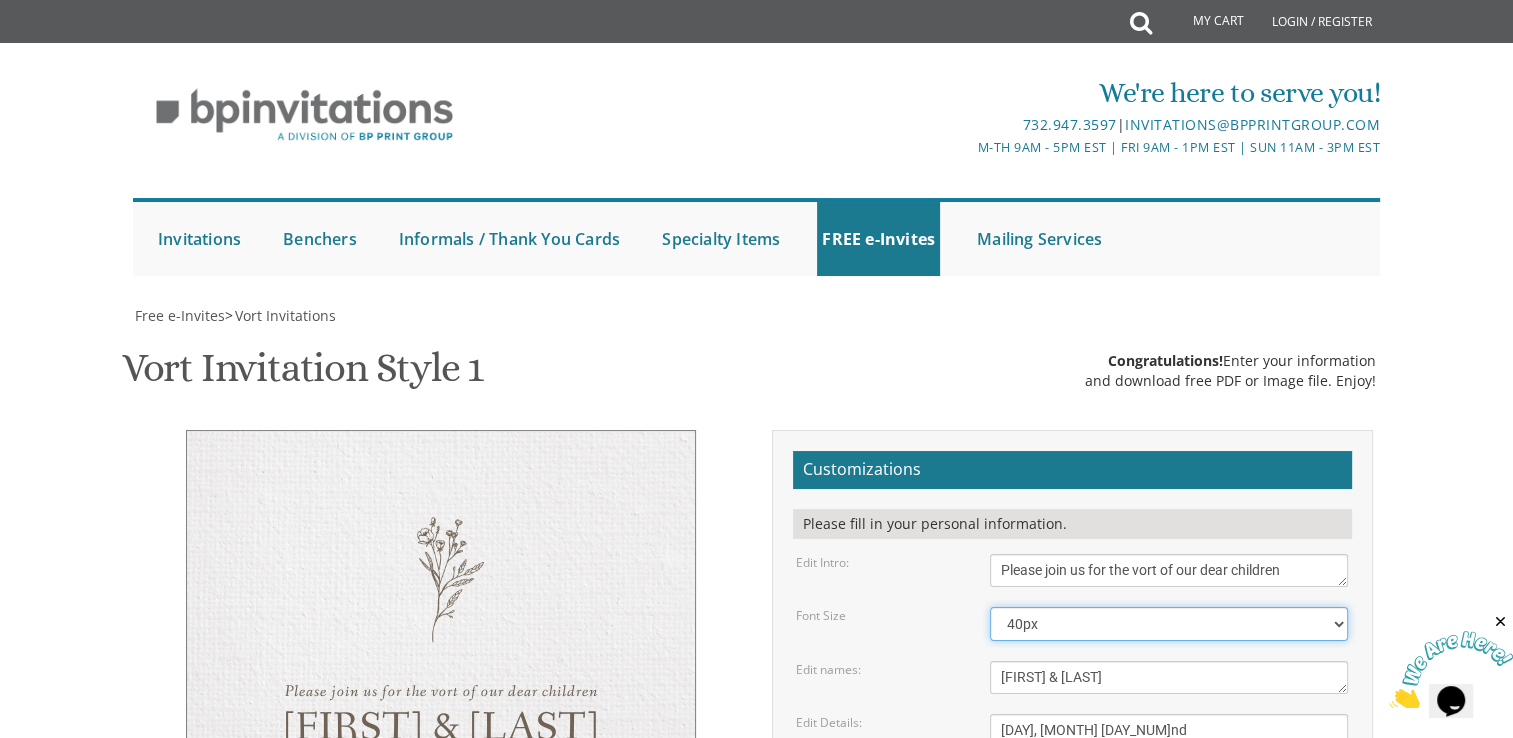click on "40px 50px 60px 70px 80px" at bounding box center [1169, 624] 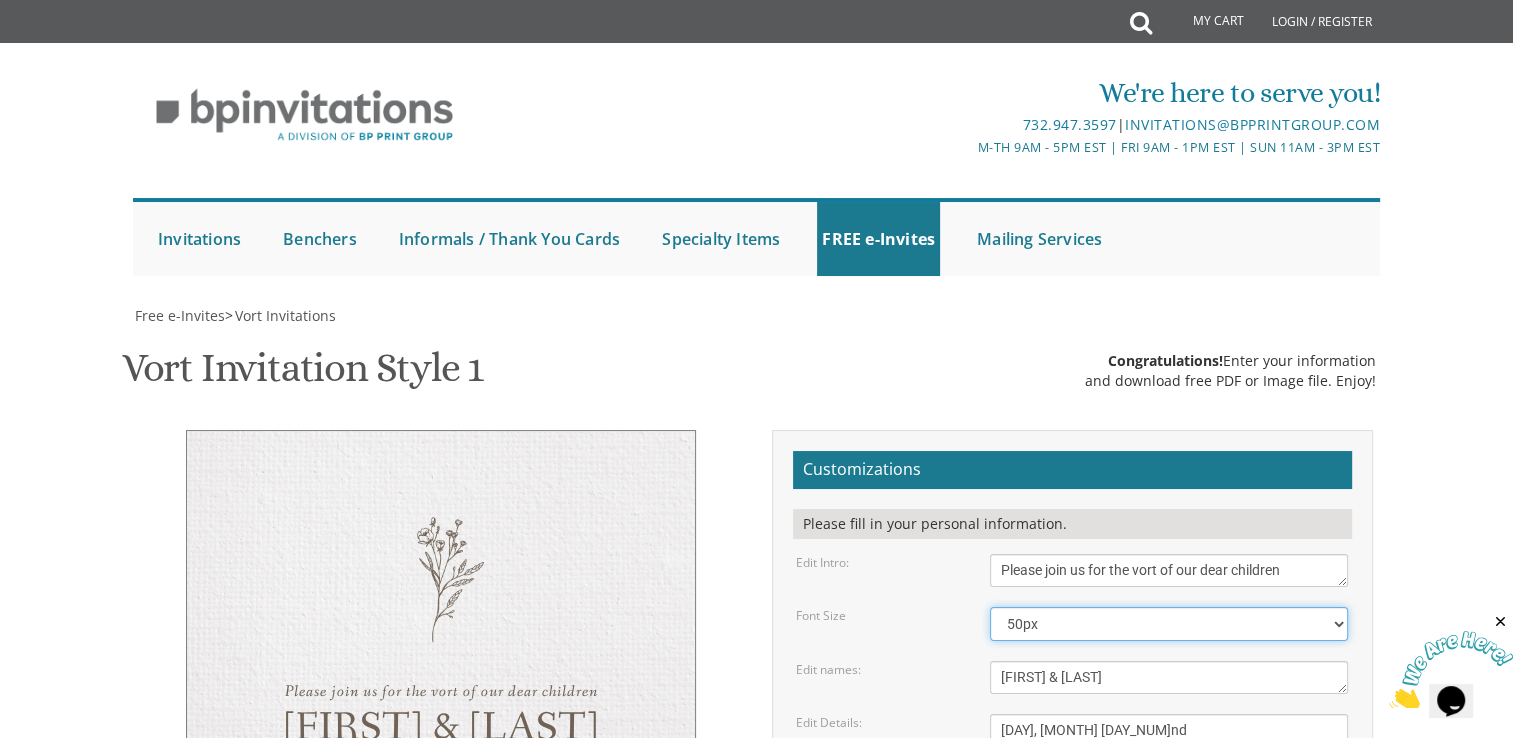 click on "40px 50px 60px 70px 80px" at bounding box center [1169, 624] 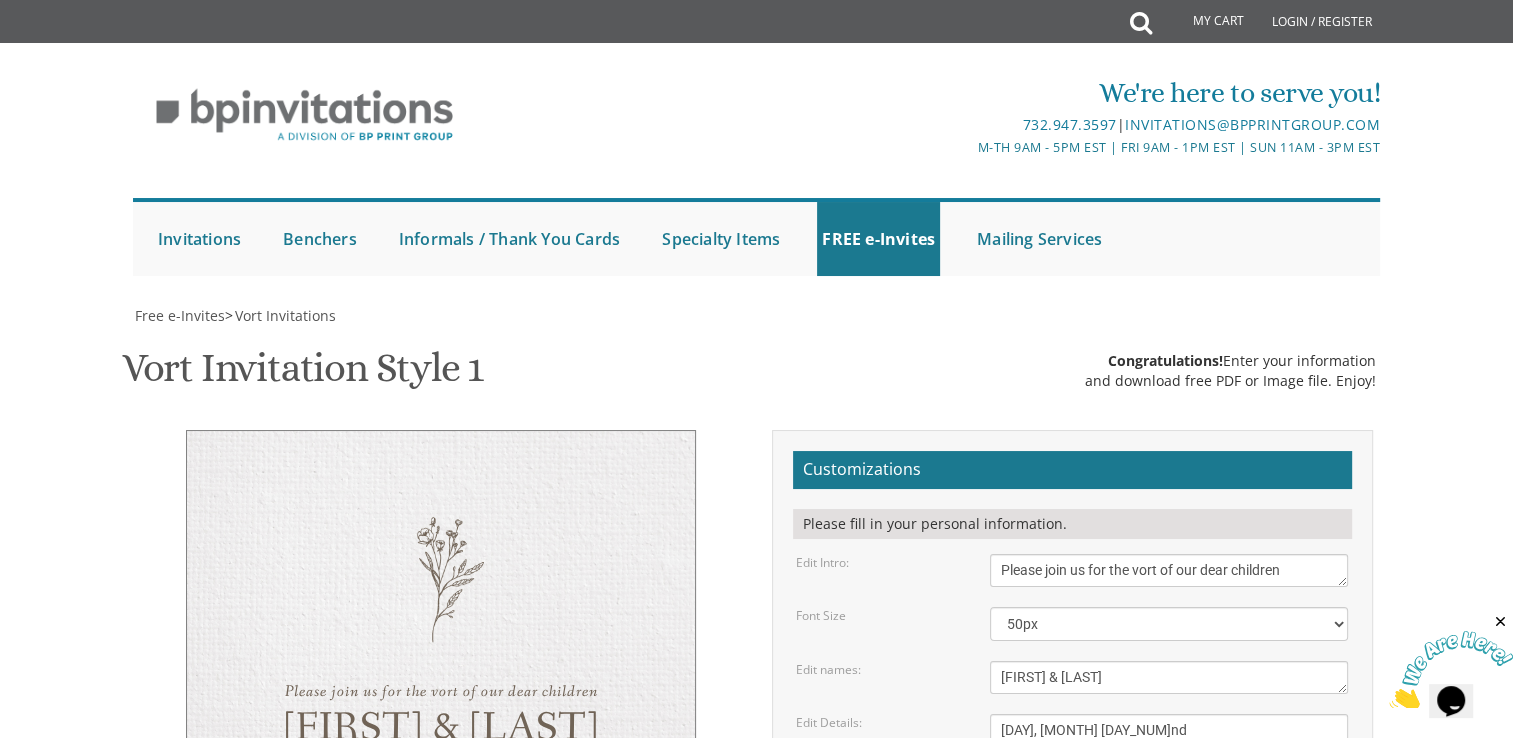 drag, startPoint x: 1310, startPoint y: 589, endPoint x: 1008, endPoint y: 490, distance: 317.81284 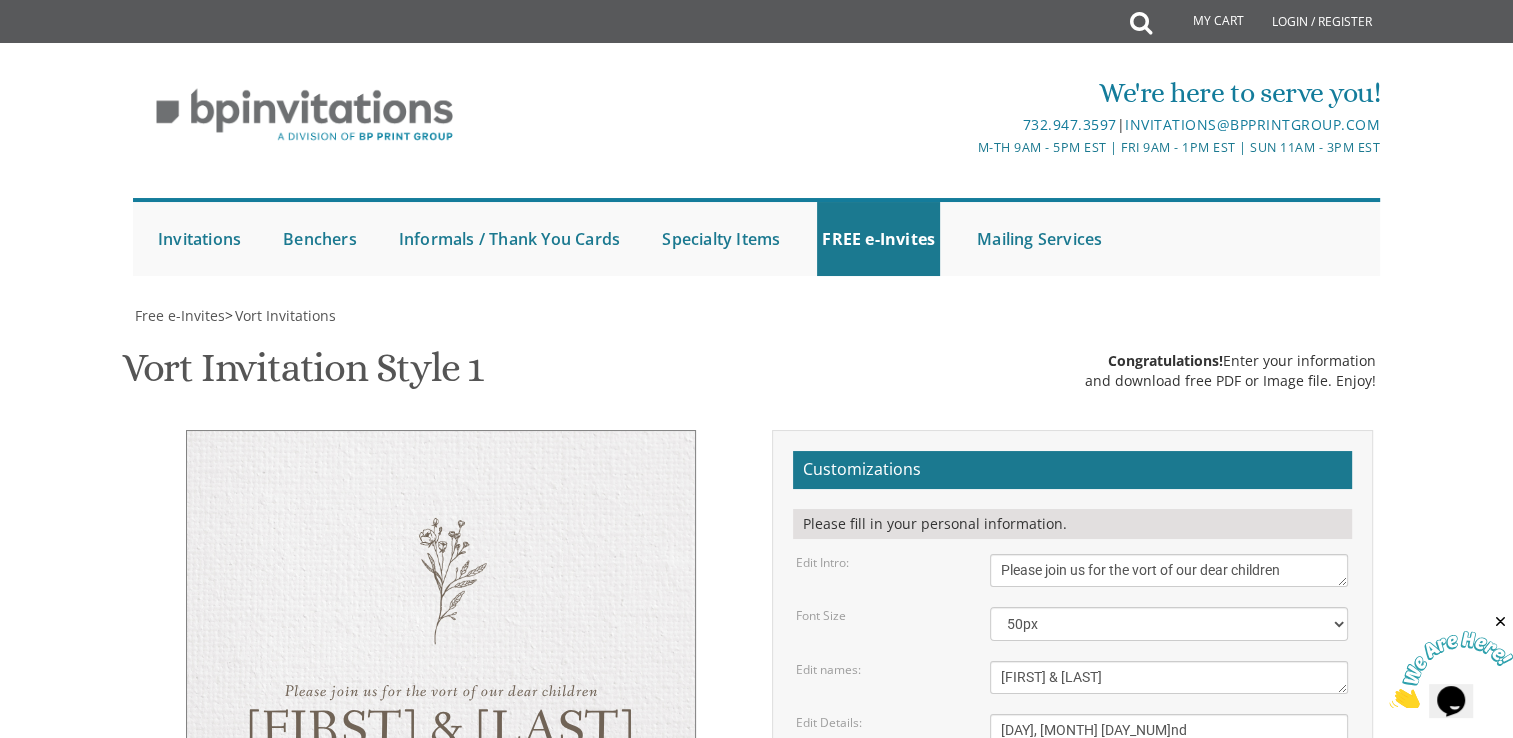 click on "My Cart
Total:
View Cart   Item(s)
Submit
My Cart
Total:
View Cart   Item(s)
Login / Register
|" at bounding box center [756, 803] 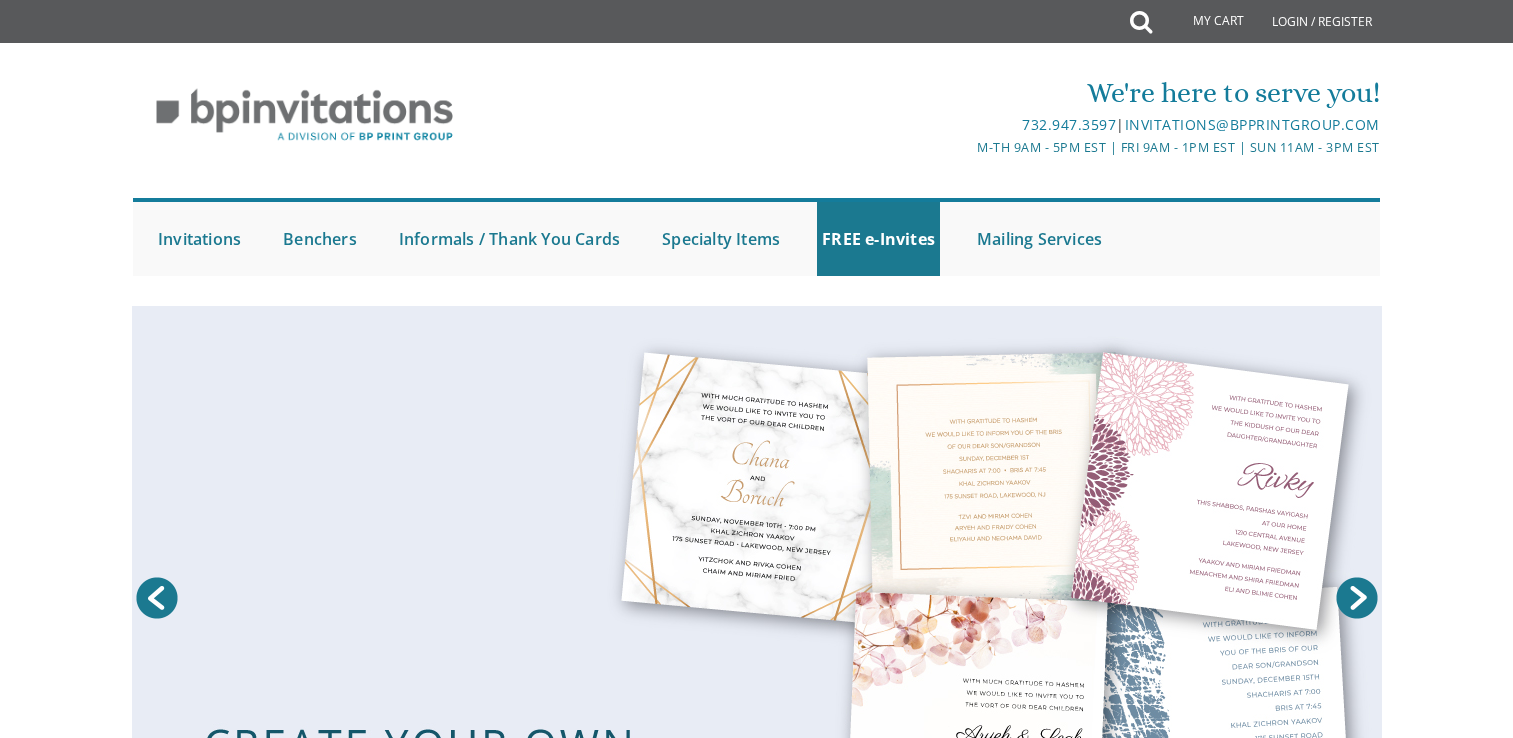 scroll, scrollTop: 0, scrollLeft: 0, axis: both 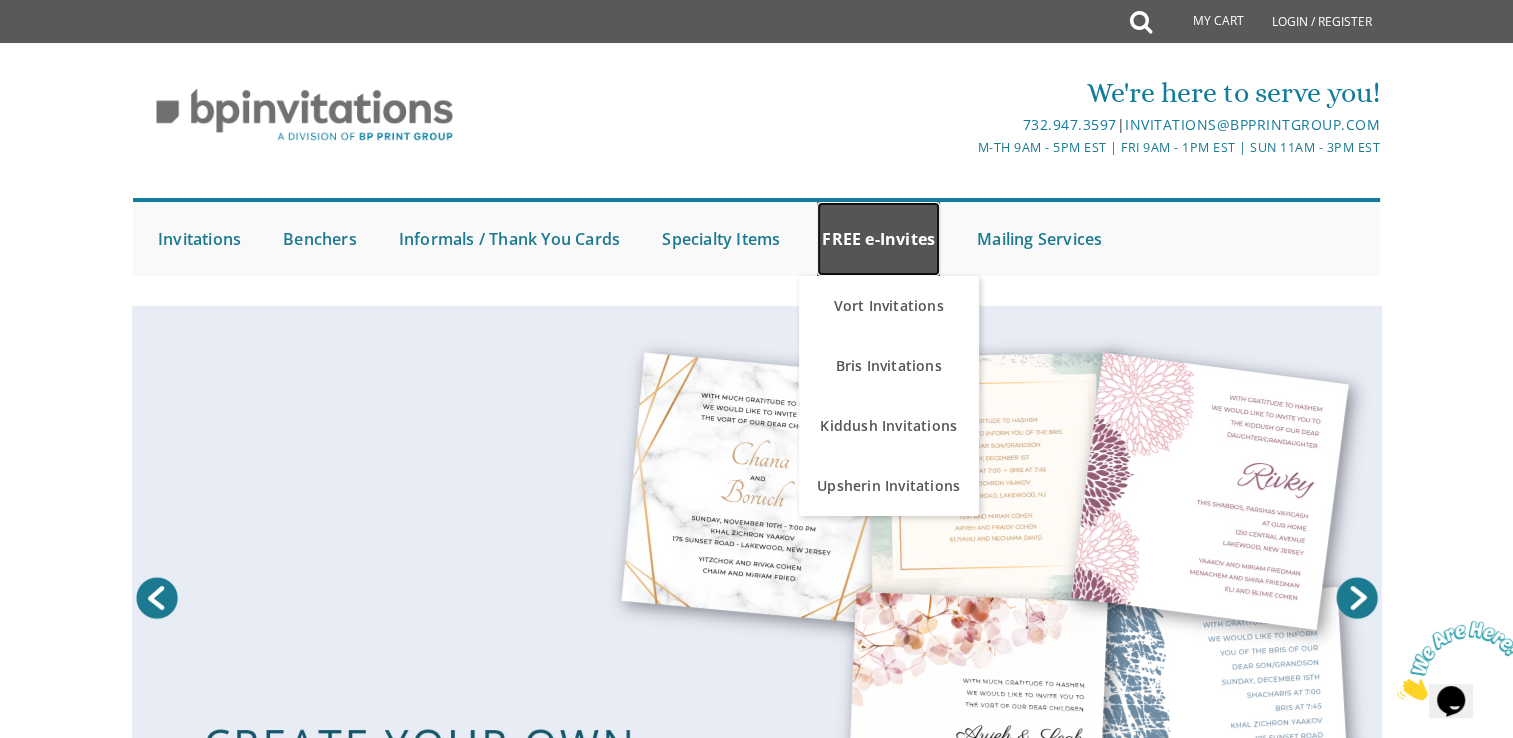 click on "FREE e-Invites" at bounding box center [878, 239] 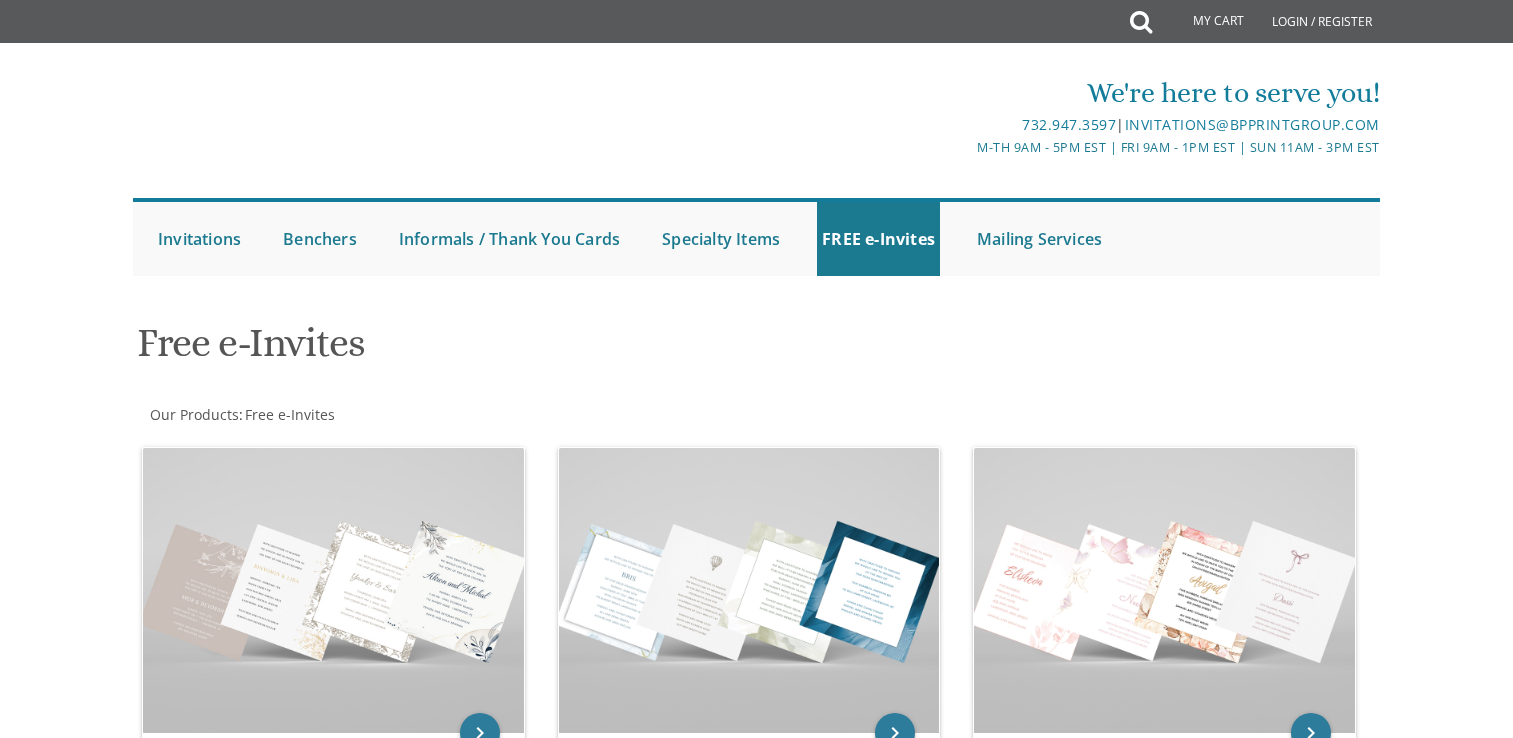 scroll, scrollTop: 0, scrollLeft: 0, axis: both 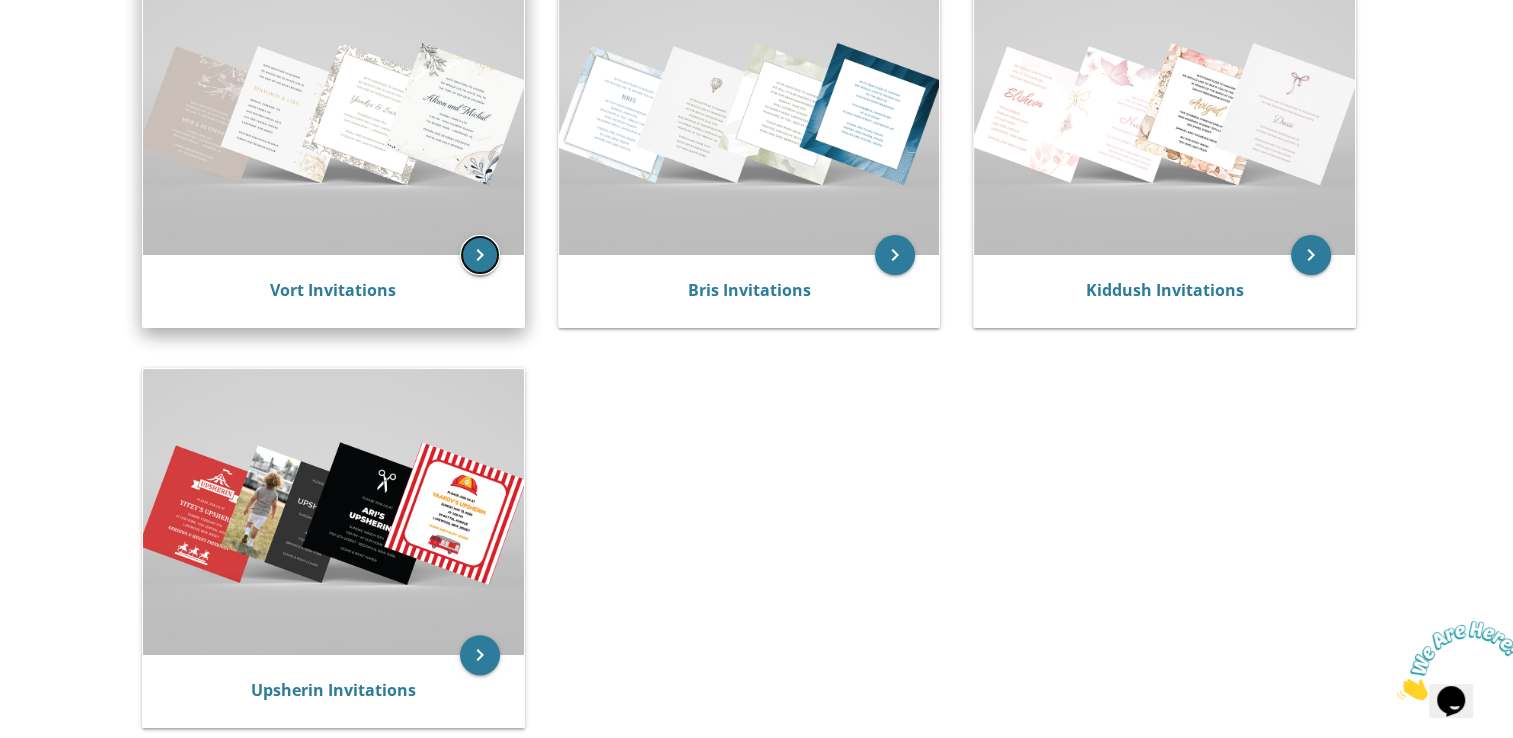 click on "keyboard_arrow_right" at bounding box center [480, 255] 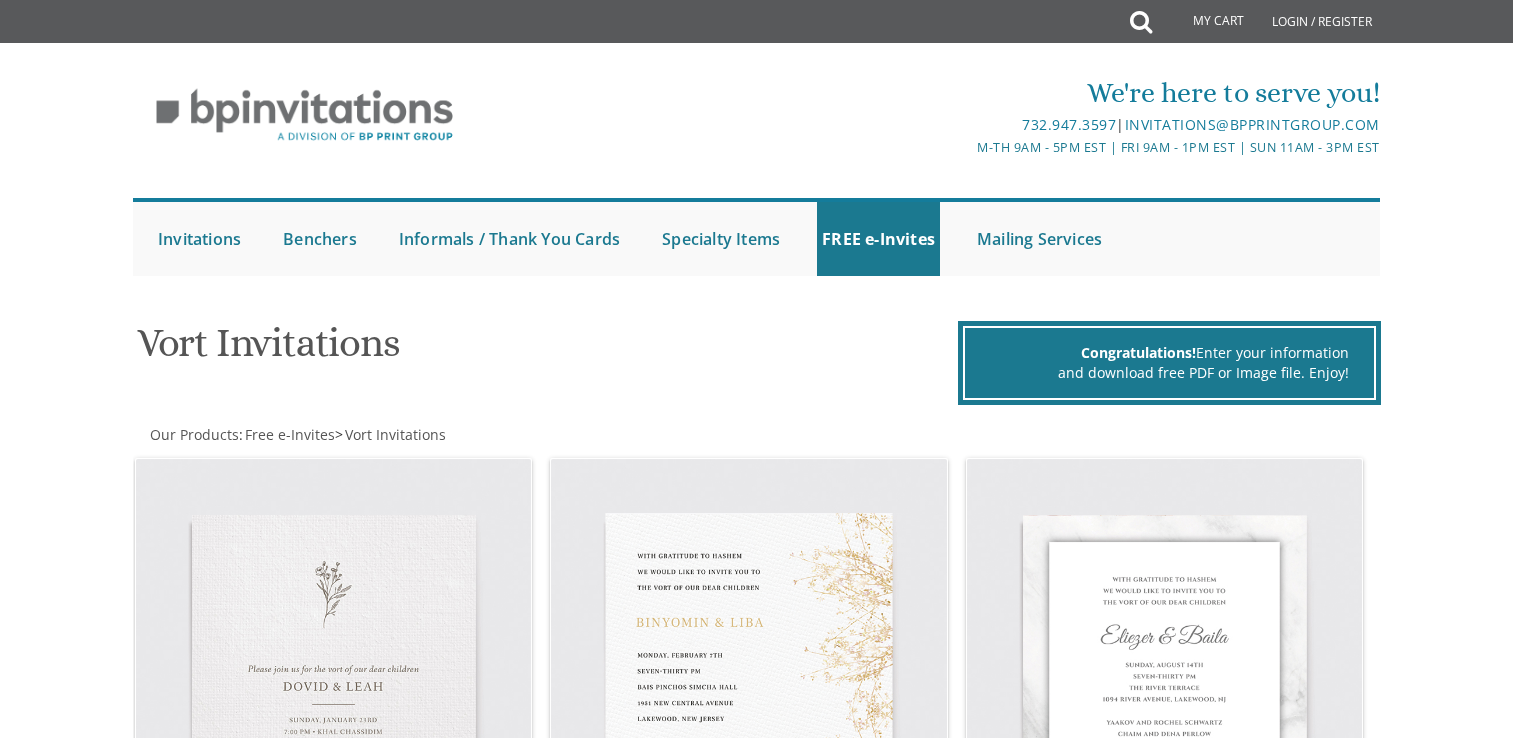scroll, scrollTop: 0, scrollLeft: 0, axis: both 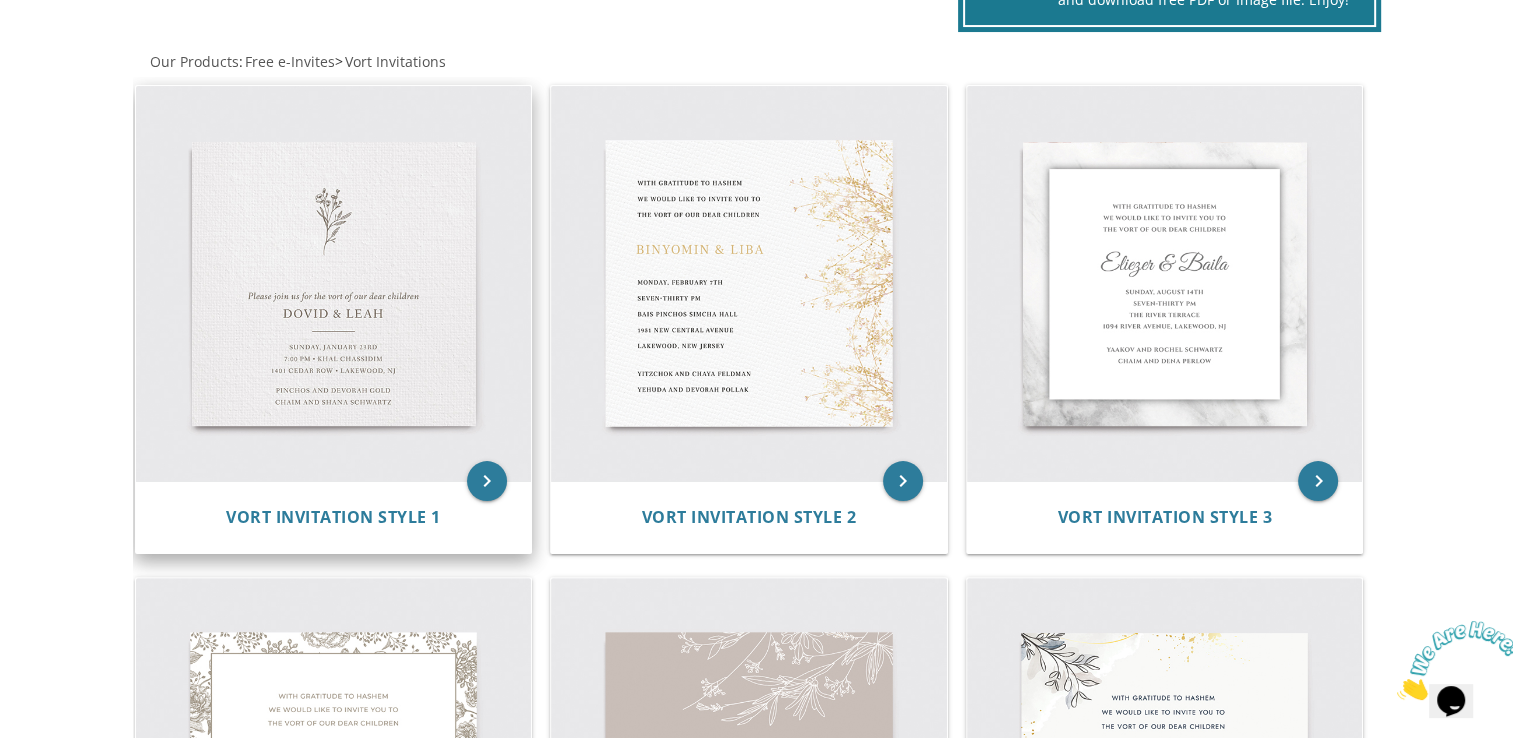 click at bounding box center (334, 284) 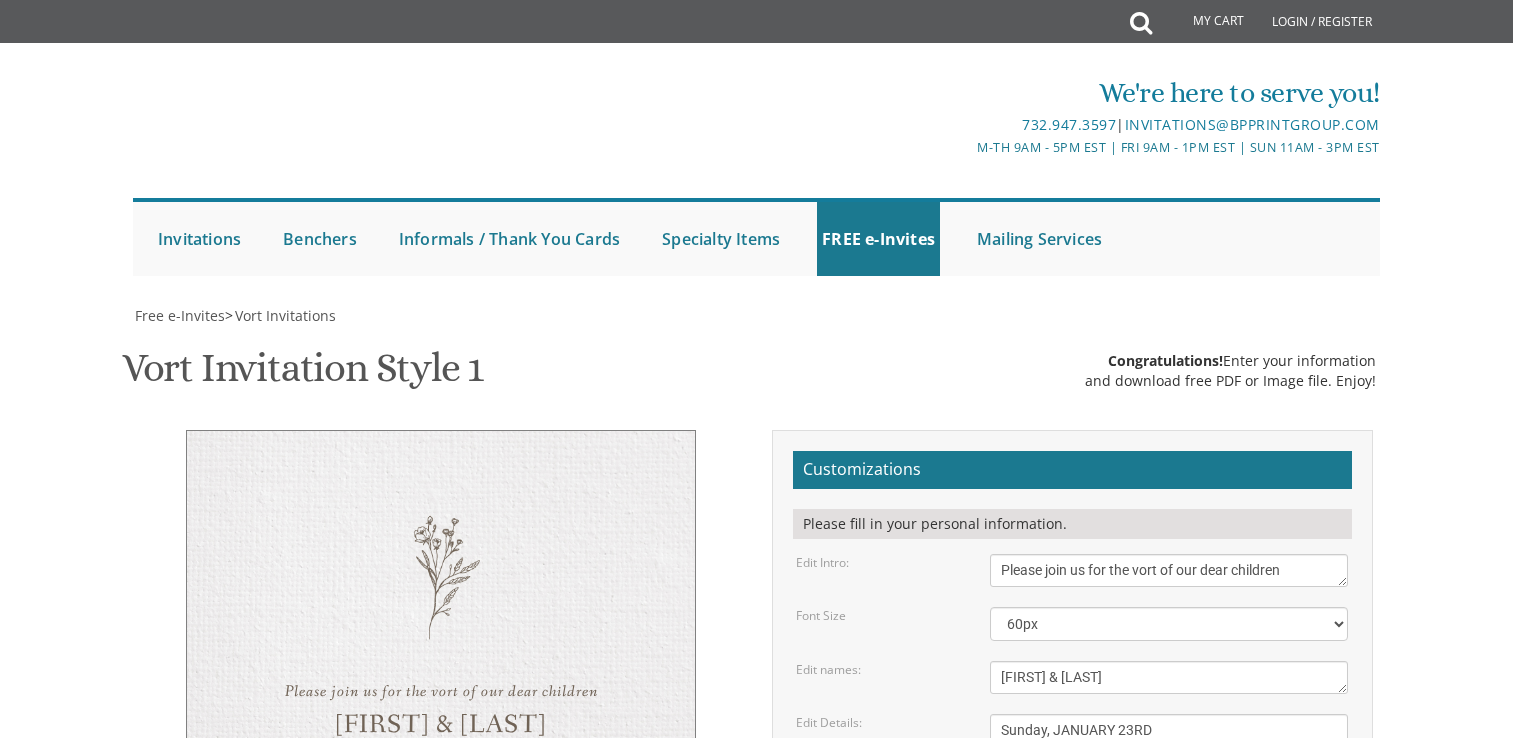 scroll, scrollTop: 0, scrollLeft: 0, axis: both 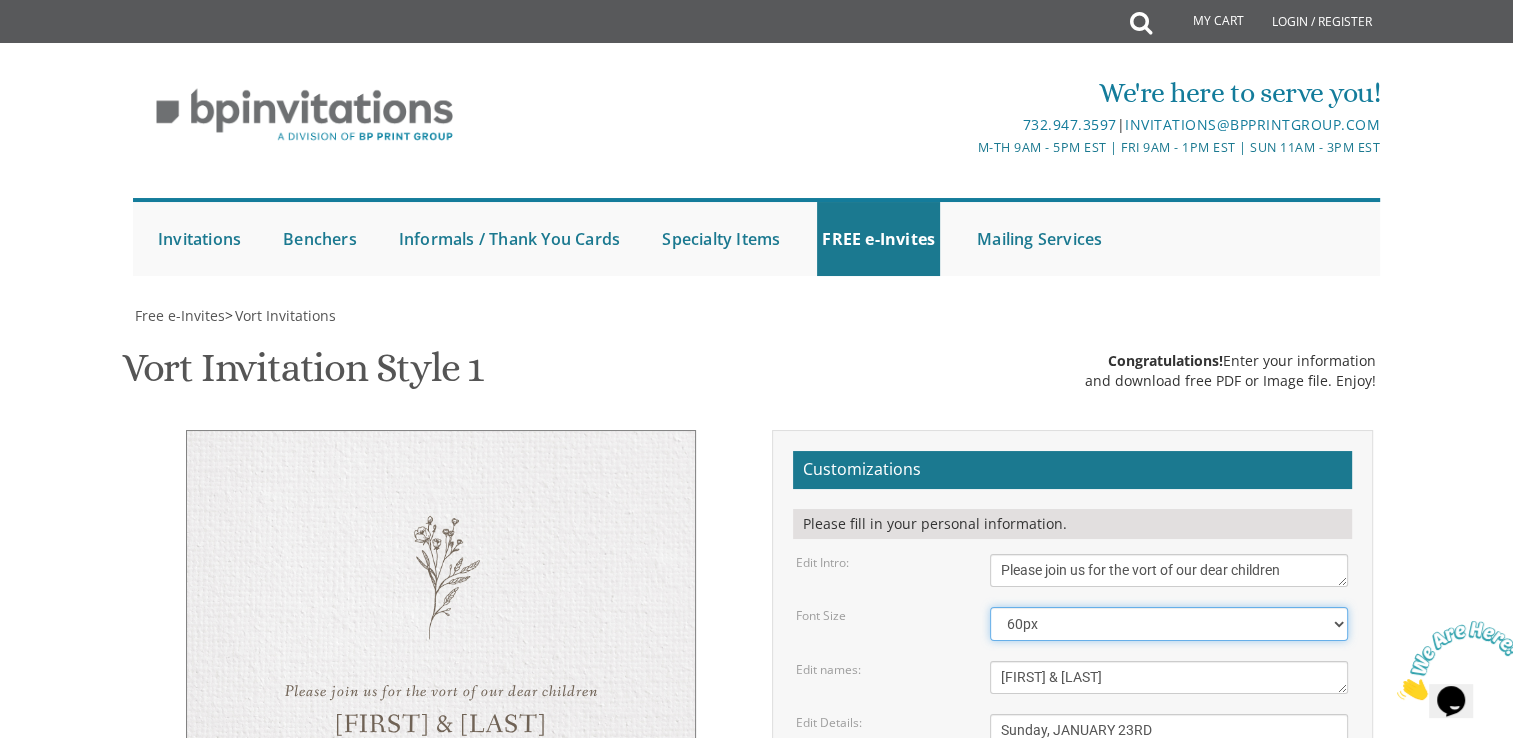 click on "40px 50px 60px 70px 80px" at bounding box center [1169, 624] 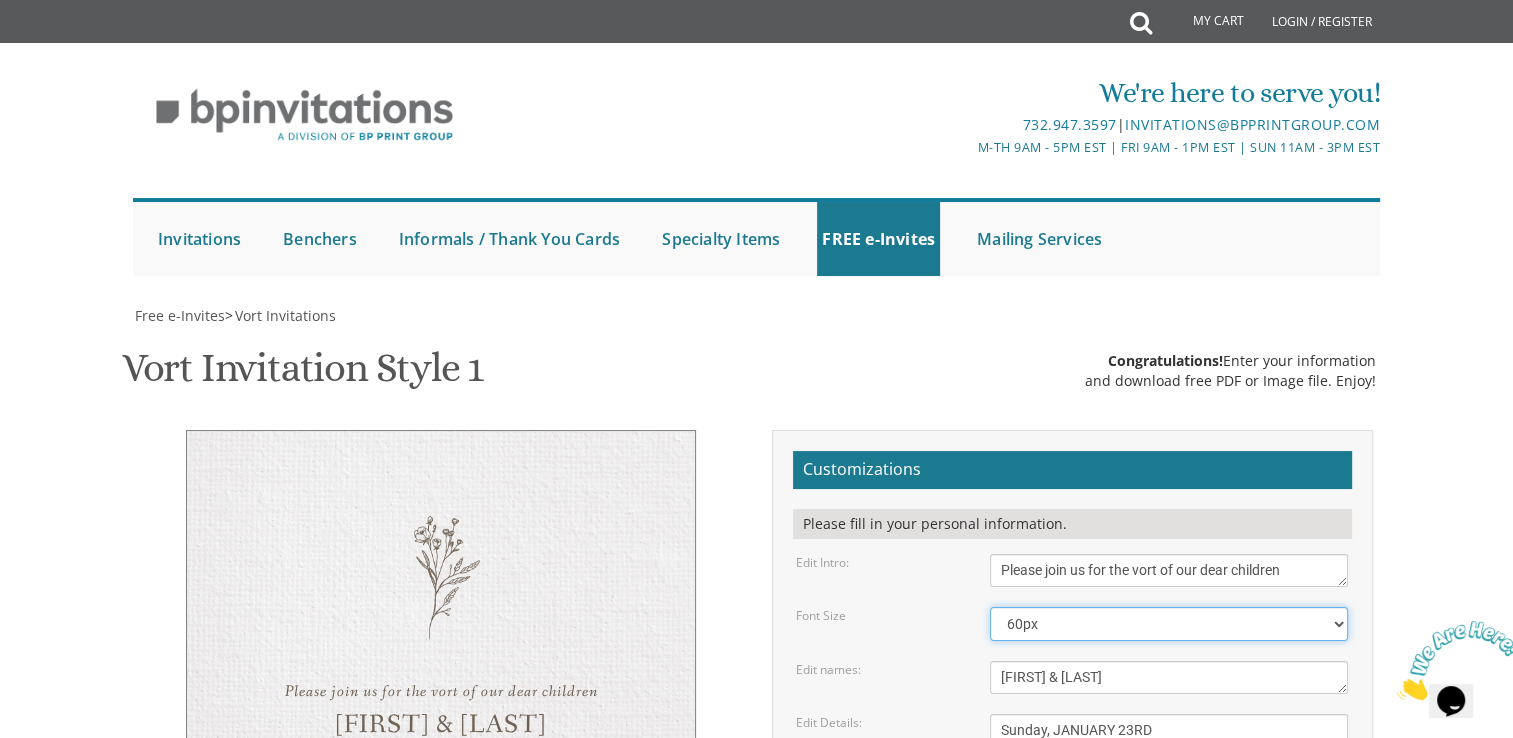 select on "40px" 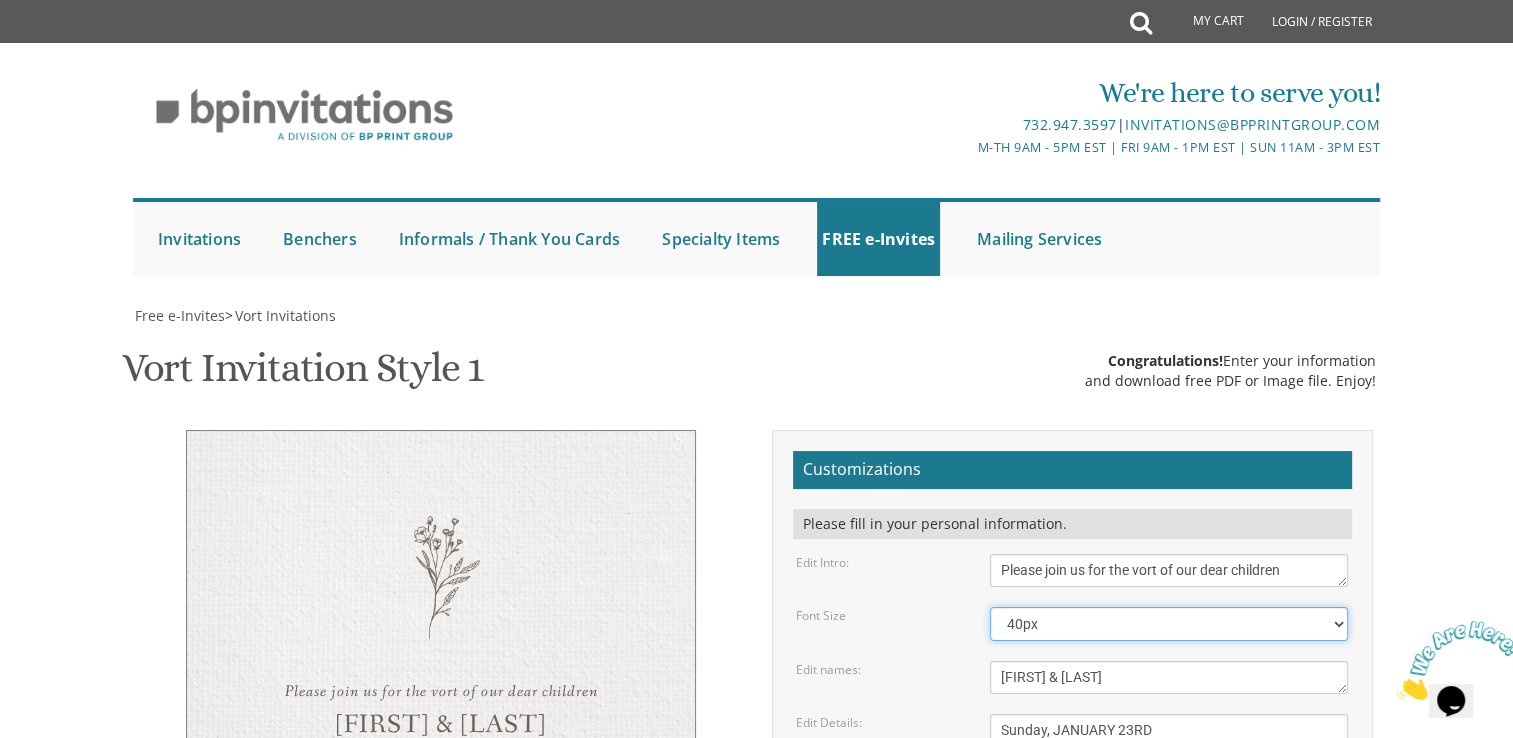click on "40px 50px 60px 70px 80px" at bounding box center (1169, 624) 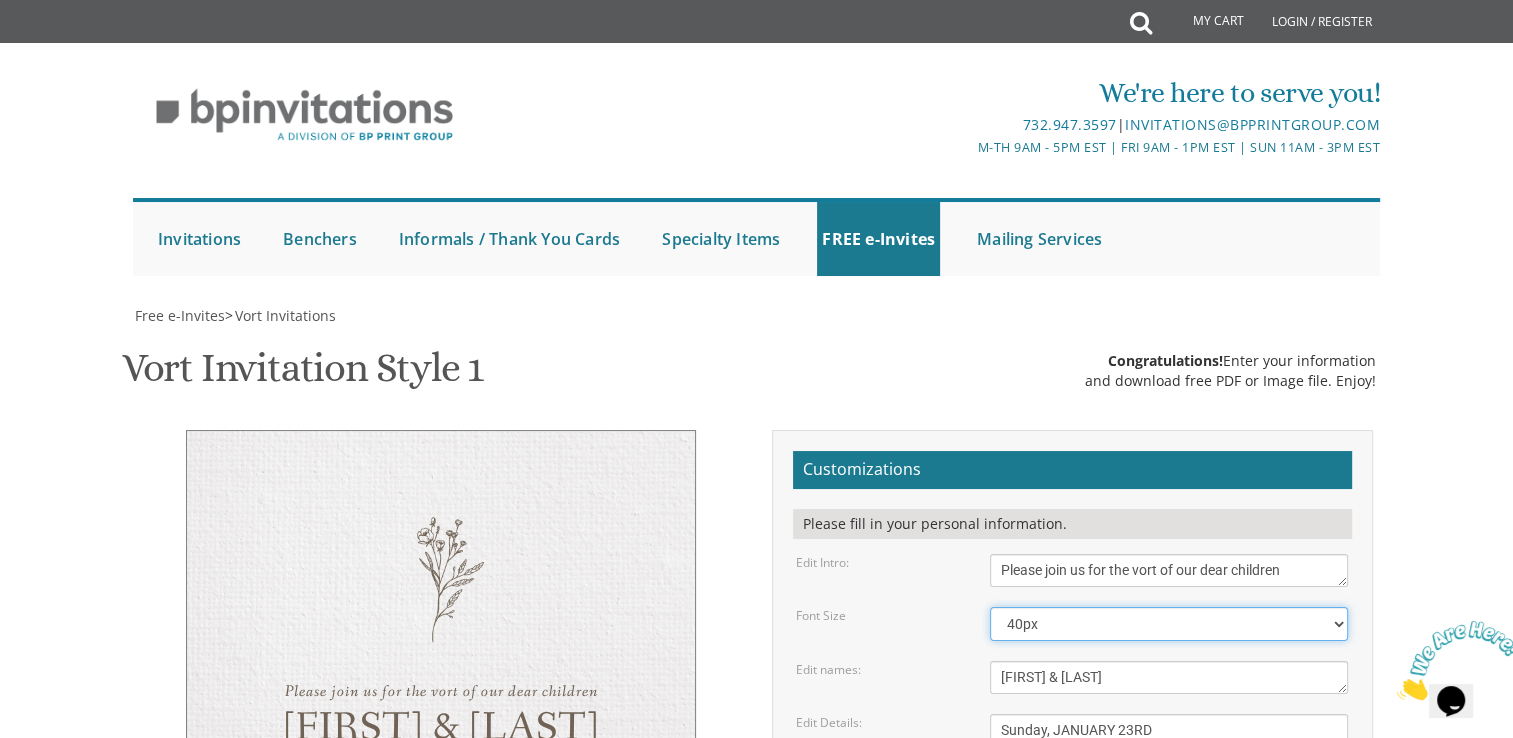 click on "40px 50px 60px 70px 80px" at bounding box center (1169, 624) 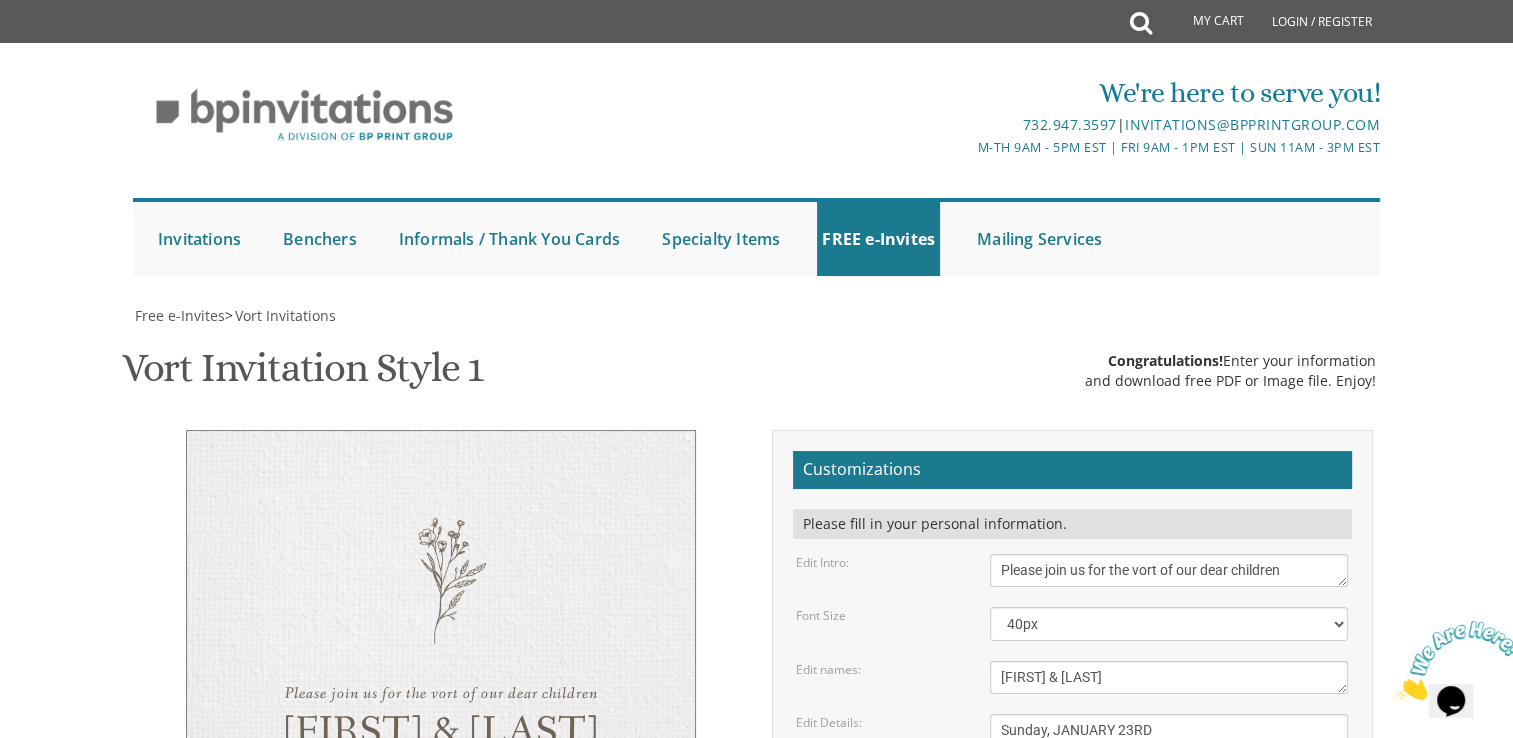 click on "Please join us for the vort of our dear children" at bounding box center [1169, 570] 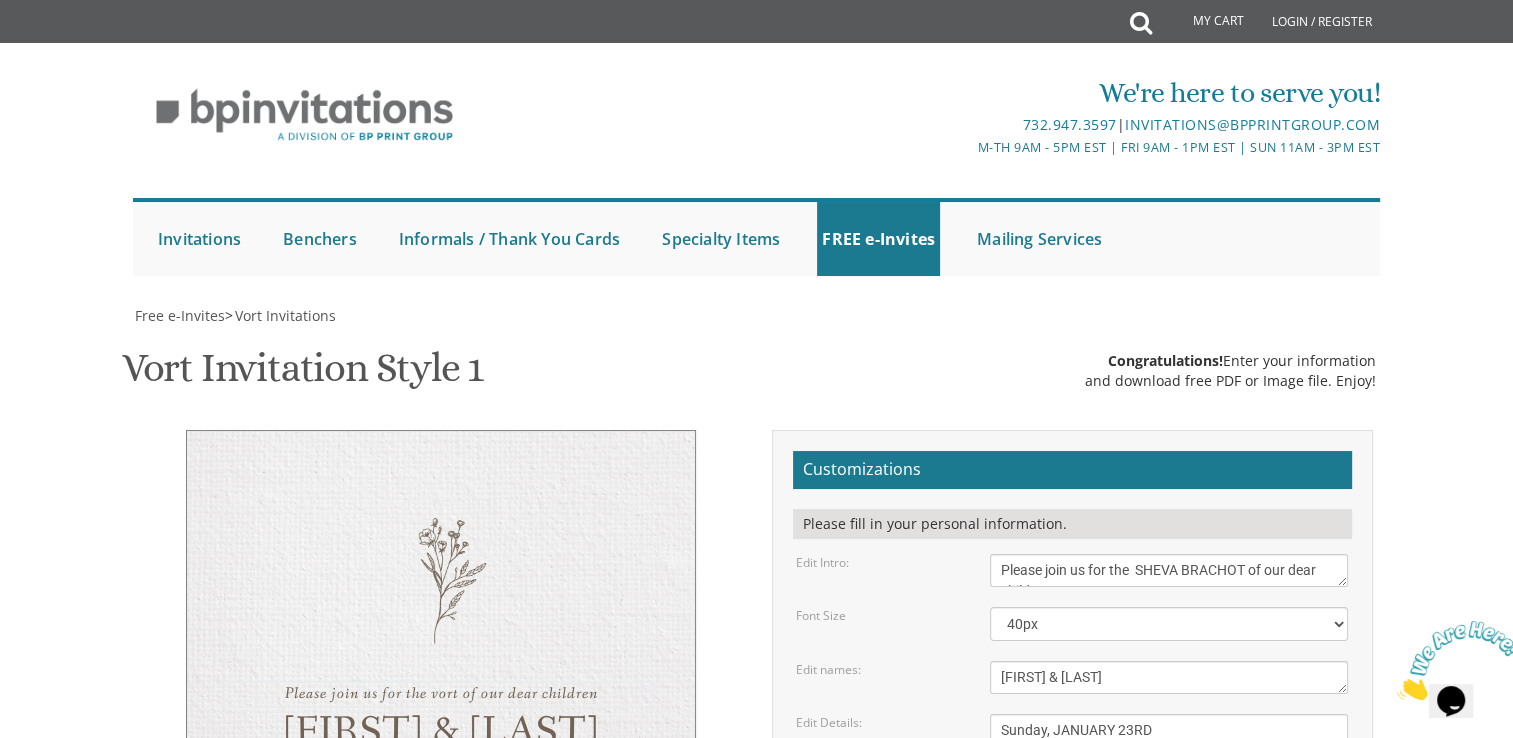 click on "Please join us for the vort of our dear children" at bounding box center (1169, 570) 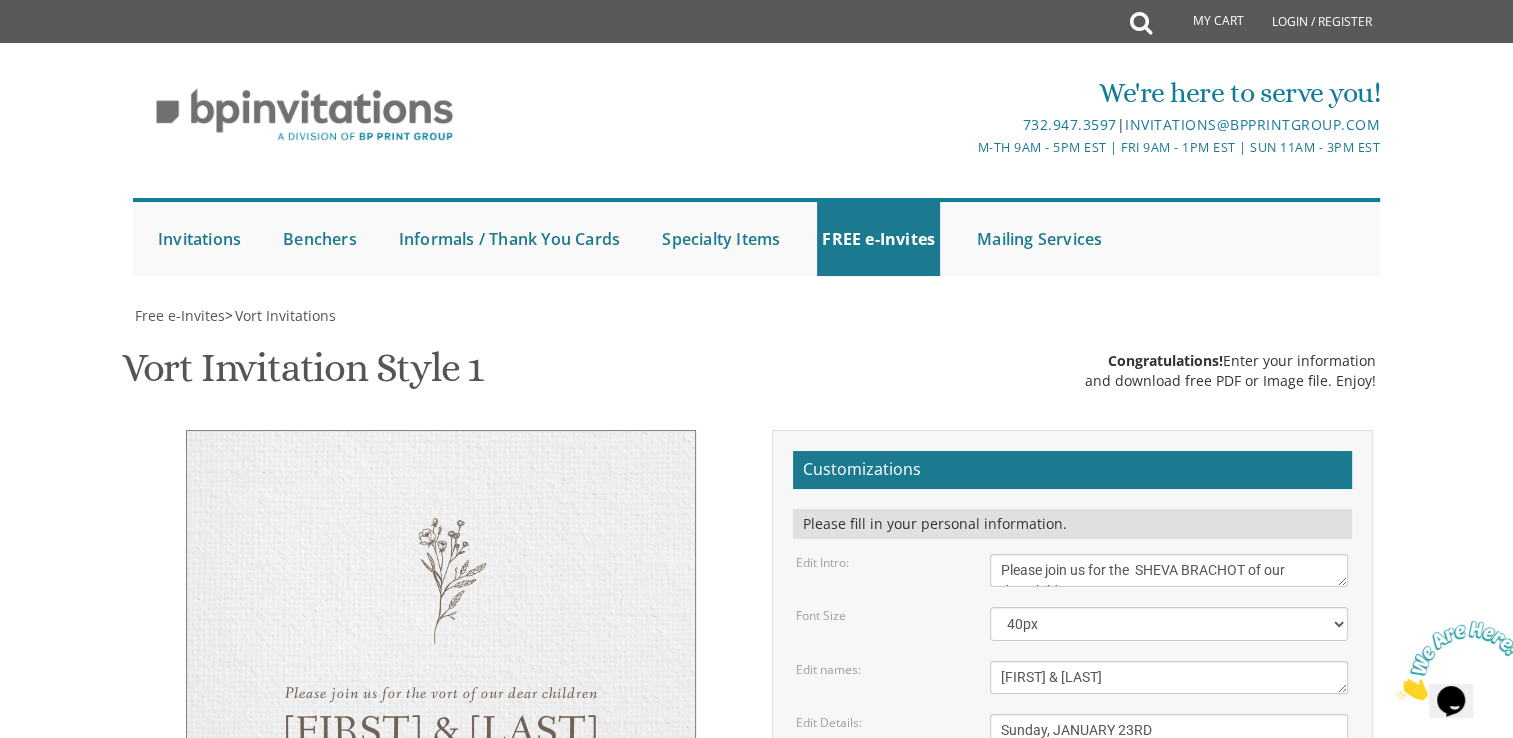 scroll, scrollTop: 14, scrollLeft: 0, axis: vertical 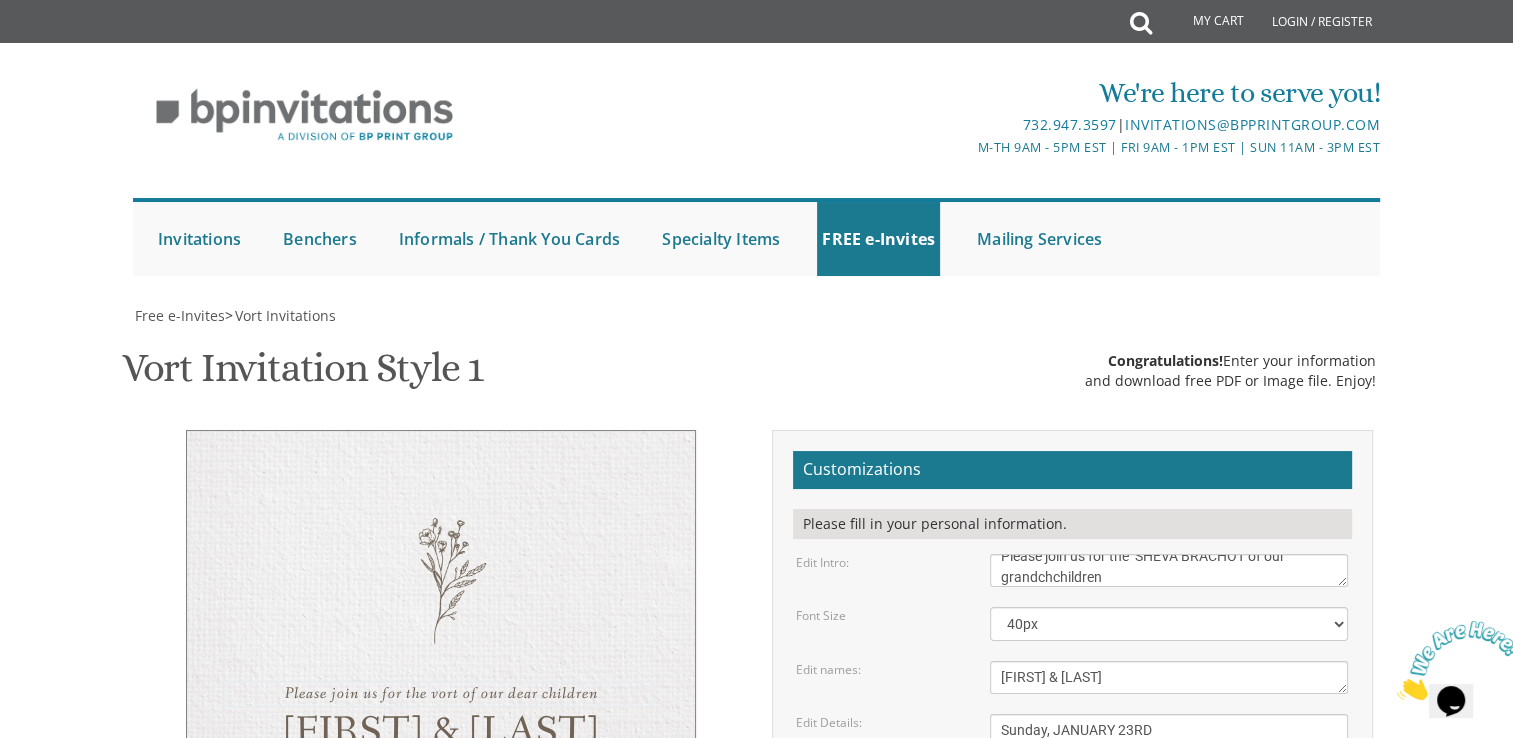 click on "Please join us for the vort of our dear children" at bounding box center (1169, 570) 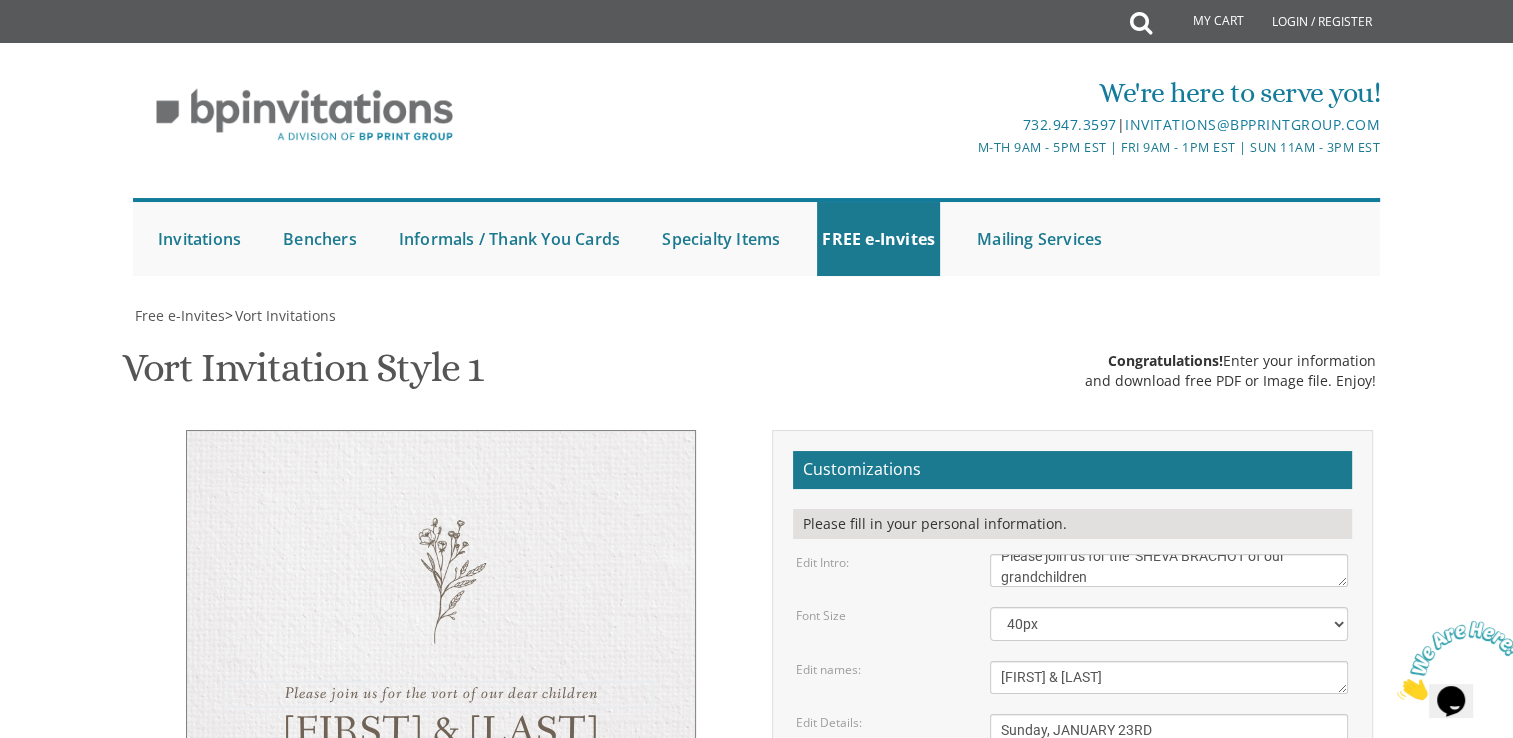 type on "Please join us for the  SHEVA BRACHOT of our grandchildren" 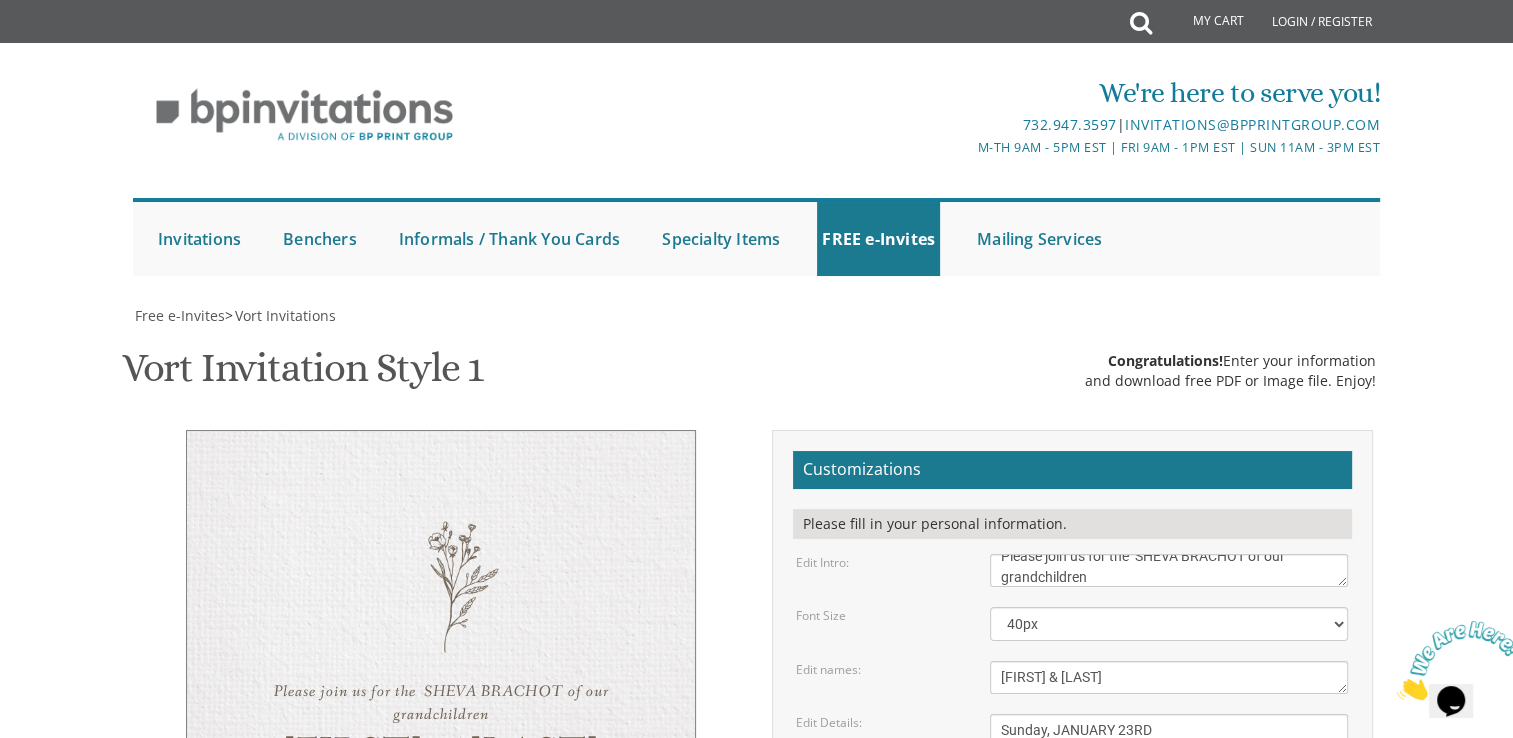 click on "[FIRST] & [LAST]" at bounding box center [1169, 677] 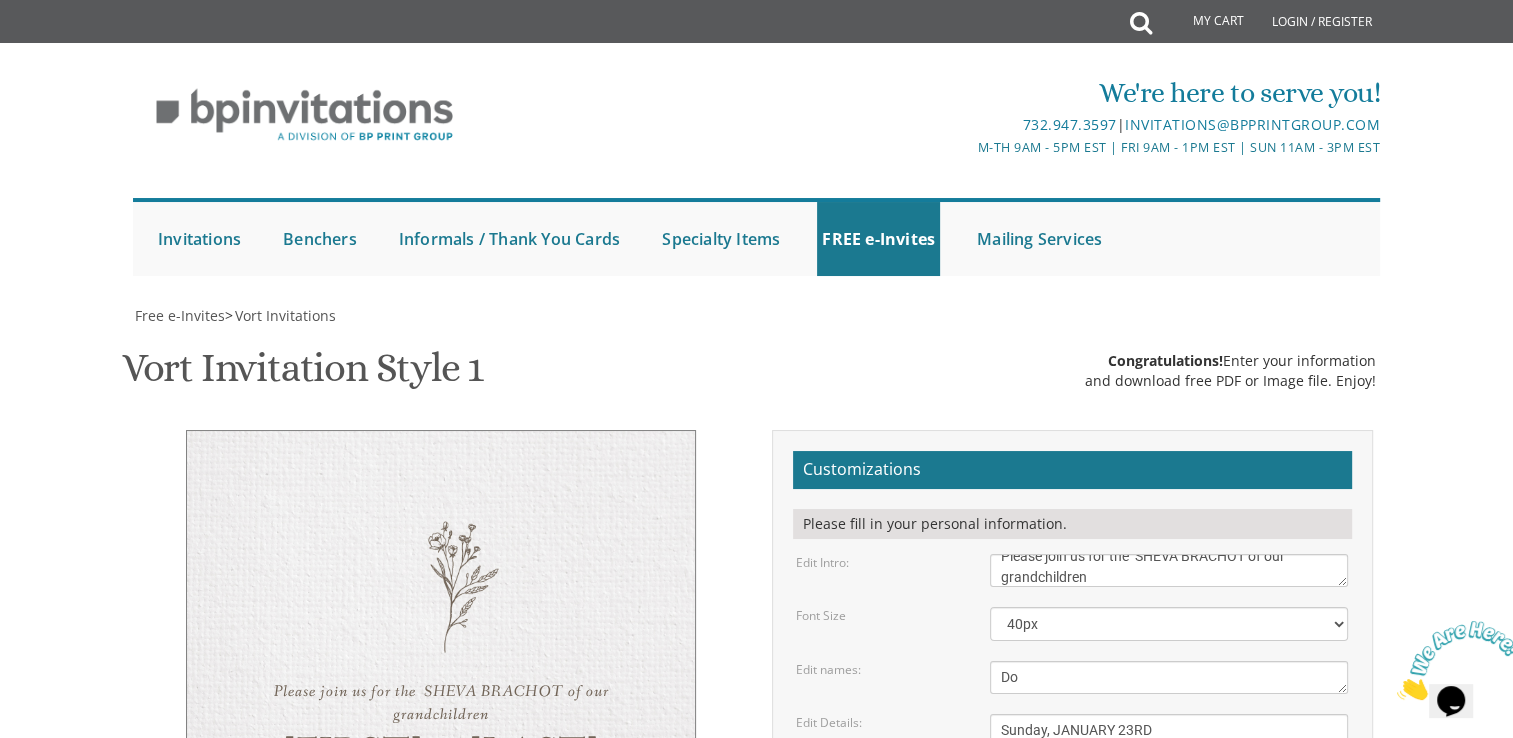 type on "D" 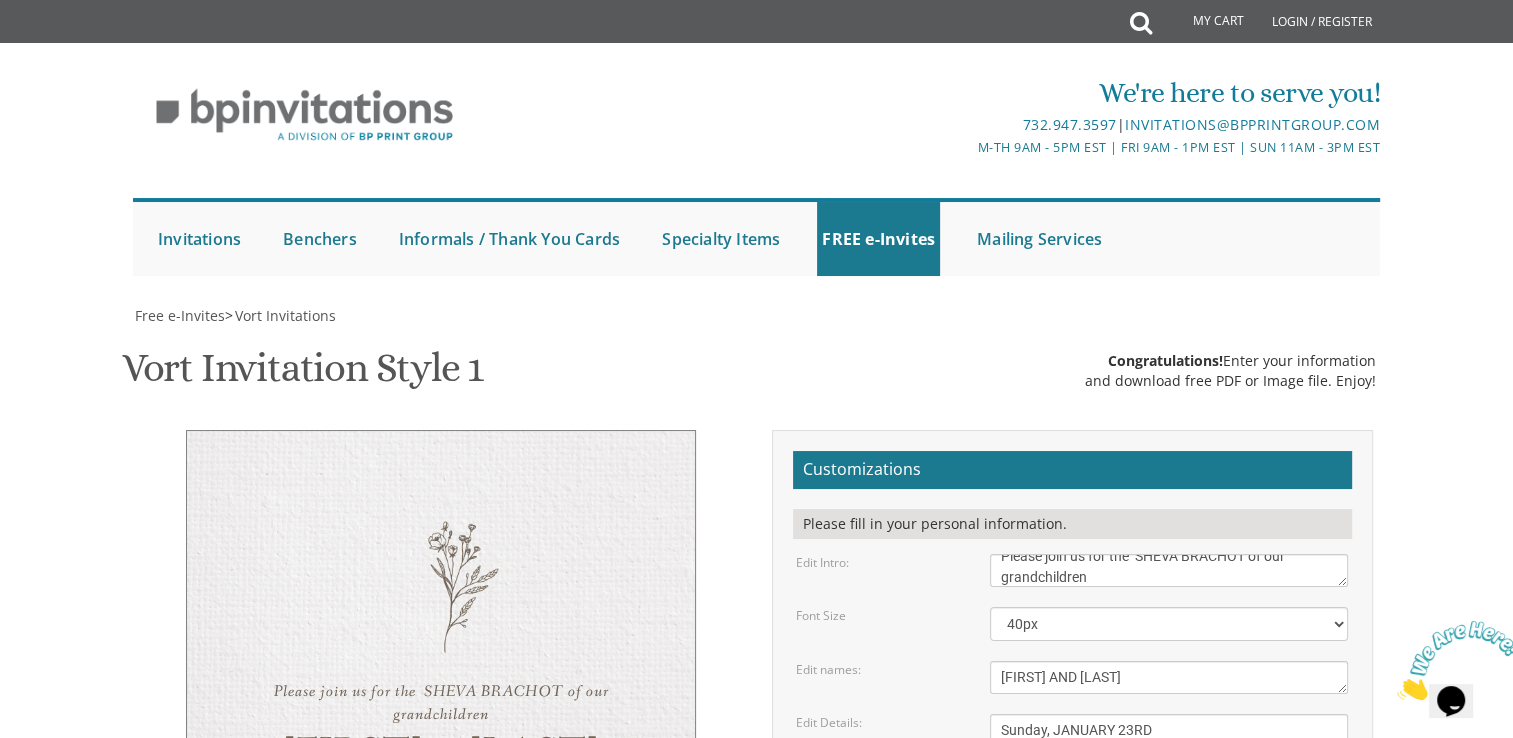 type on "[FIRST] AND [FIRST]" 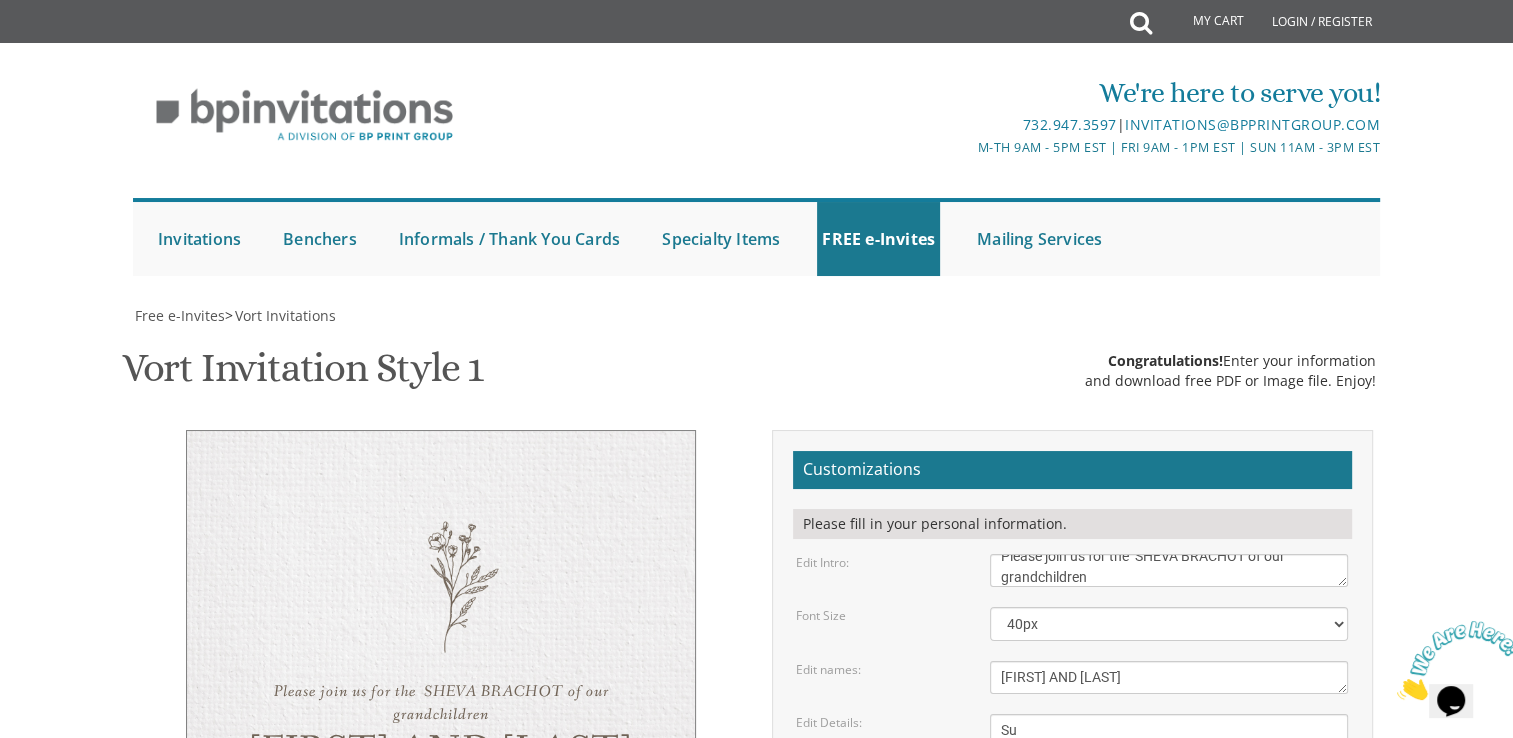 type on "S" 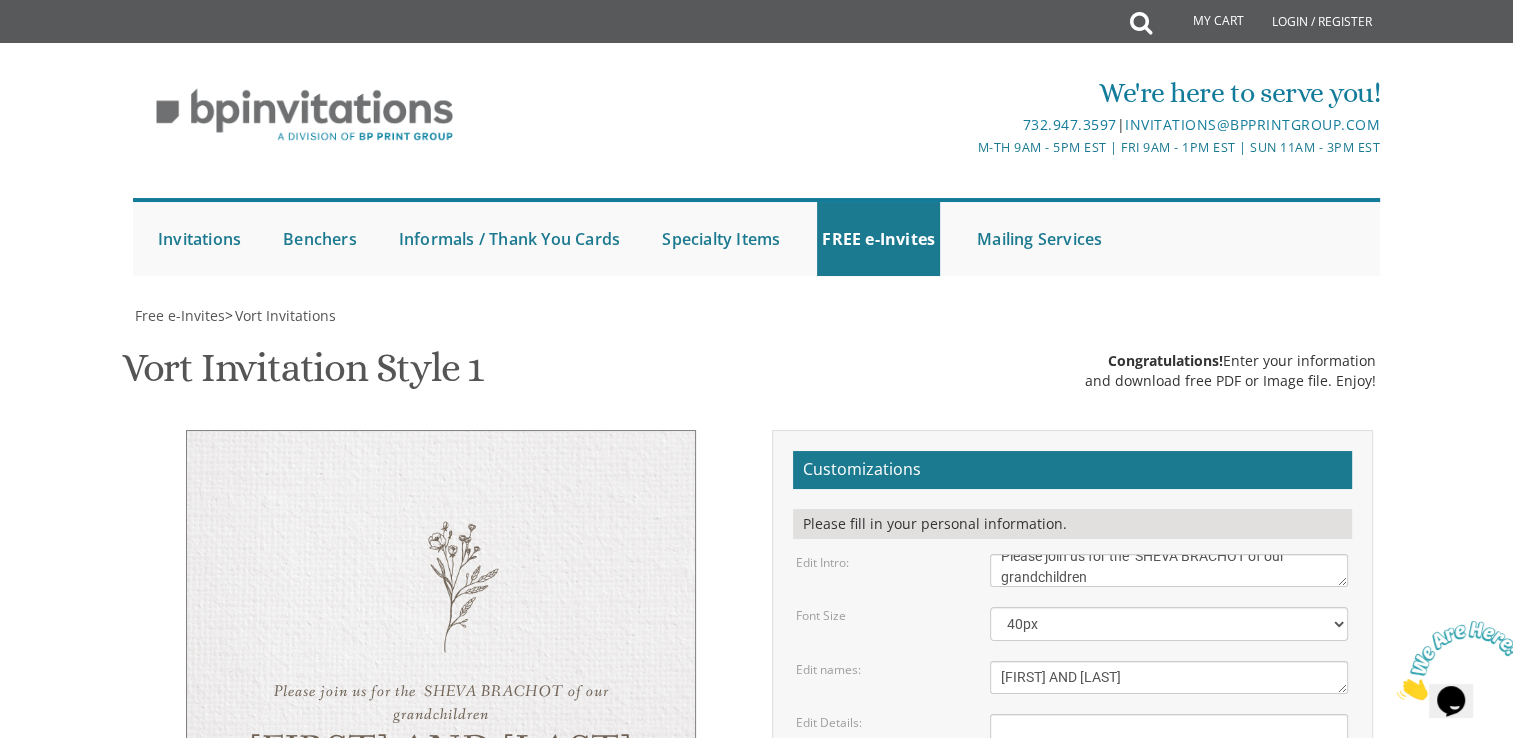 click on "Sunday, January 23rd
7:00 pm • Khal Chassidim
1401 Cedar Row • Lakewood, NJ" at bounding box center [1169, 751] 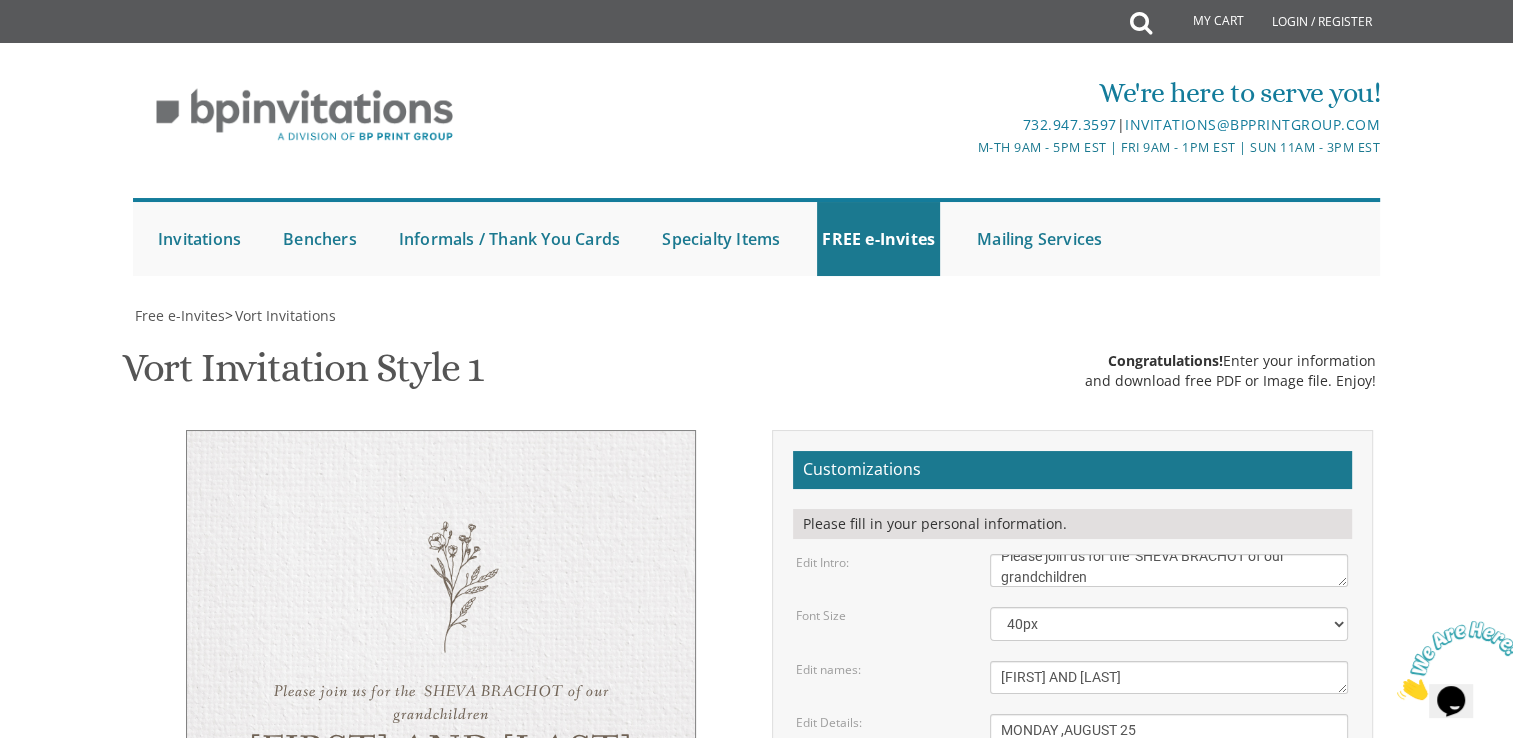 scroll, scrollTop: 14, scrollLeft: 0, axis: vertical 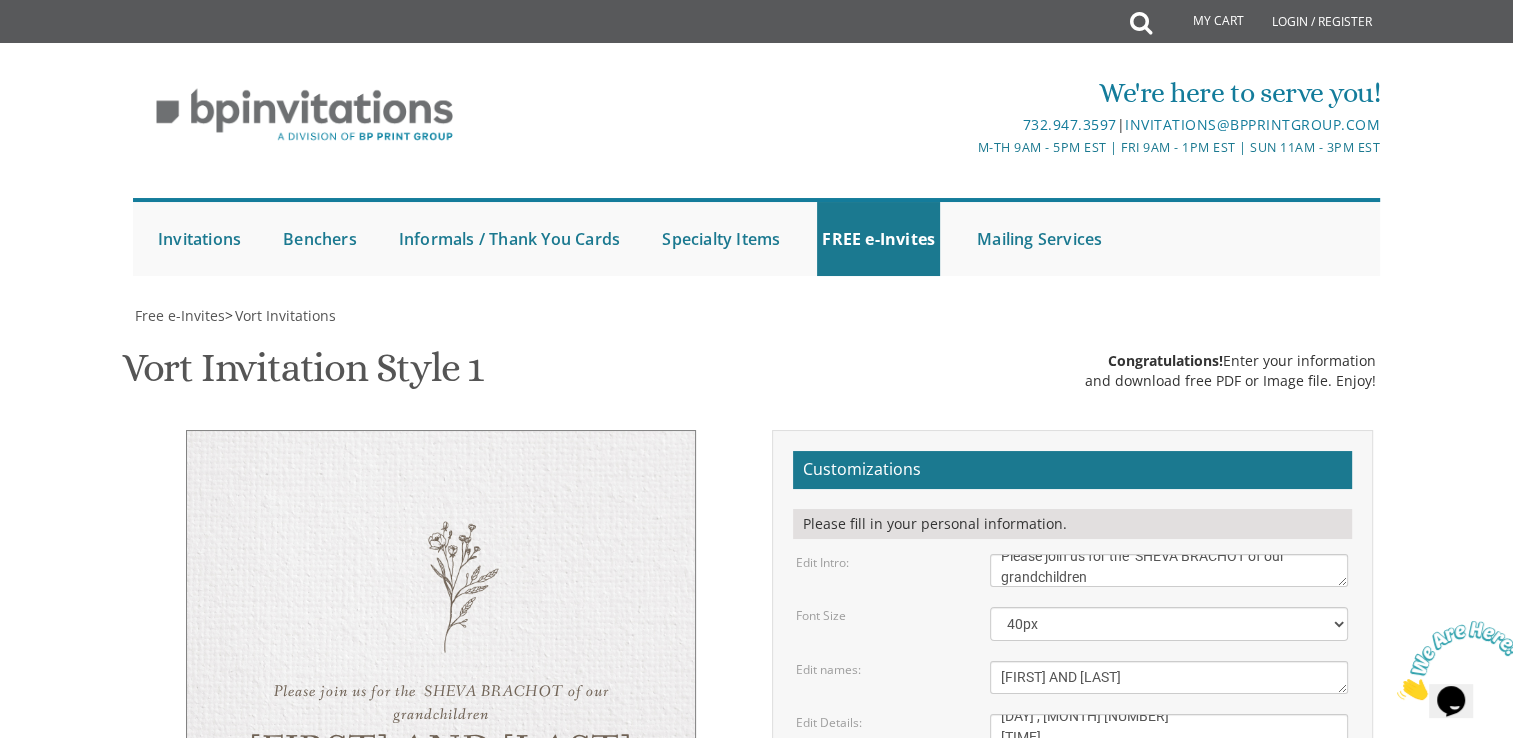 type on "MONDAY ,AUGUST 25
7:00 PM
ESSEN DELI
1108 Ave. J   Brooklyn 11230" 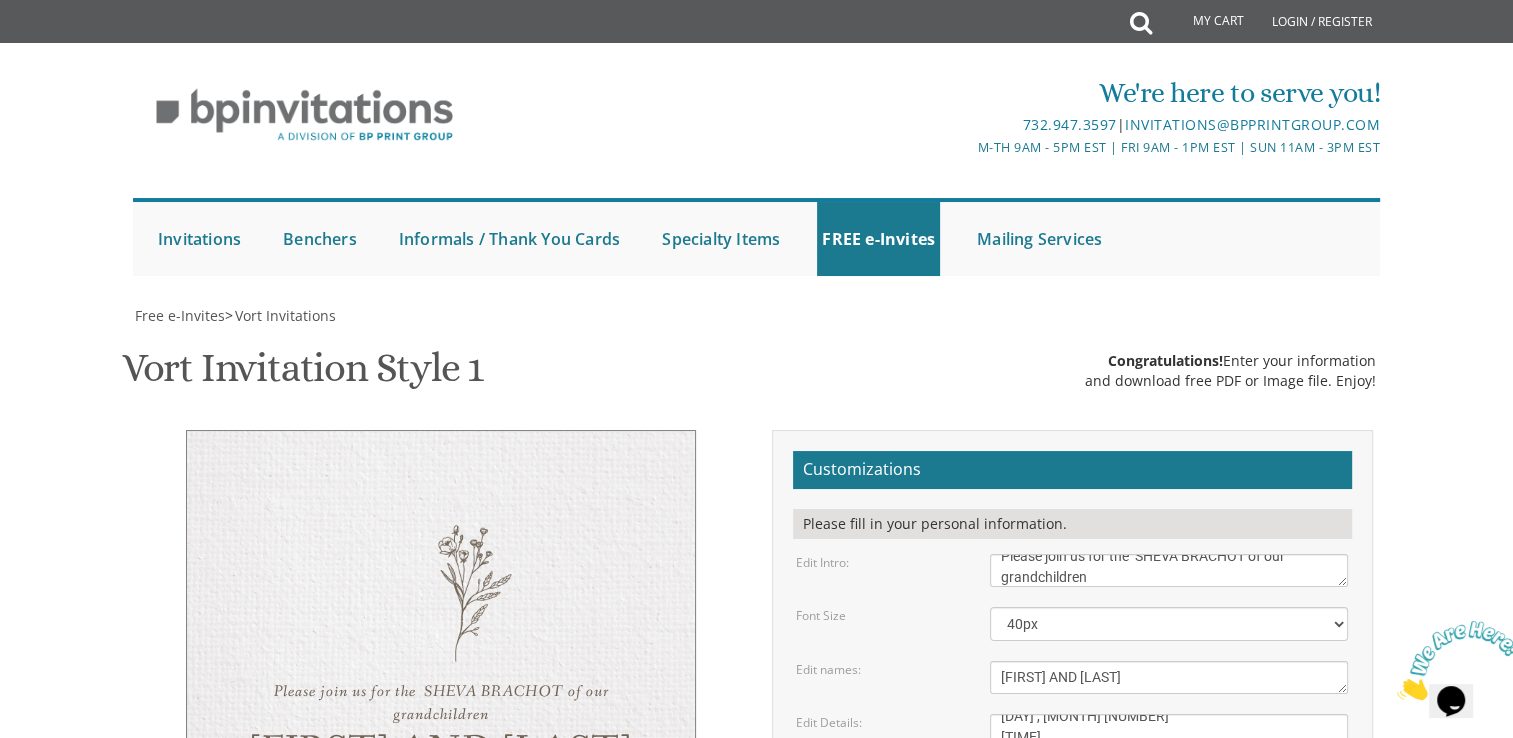 click on "Pinchos and Devorah gold
Chaim and Shana Schwartz" at bounding box center [1169, 836] 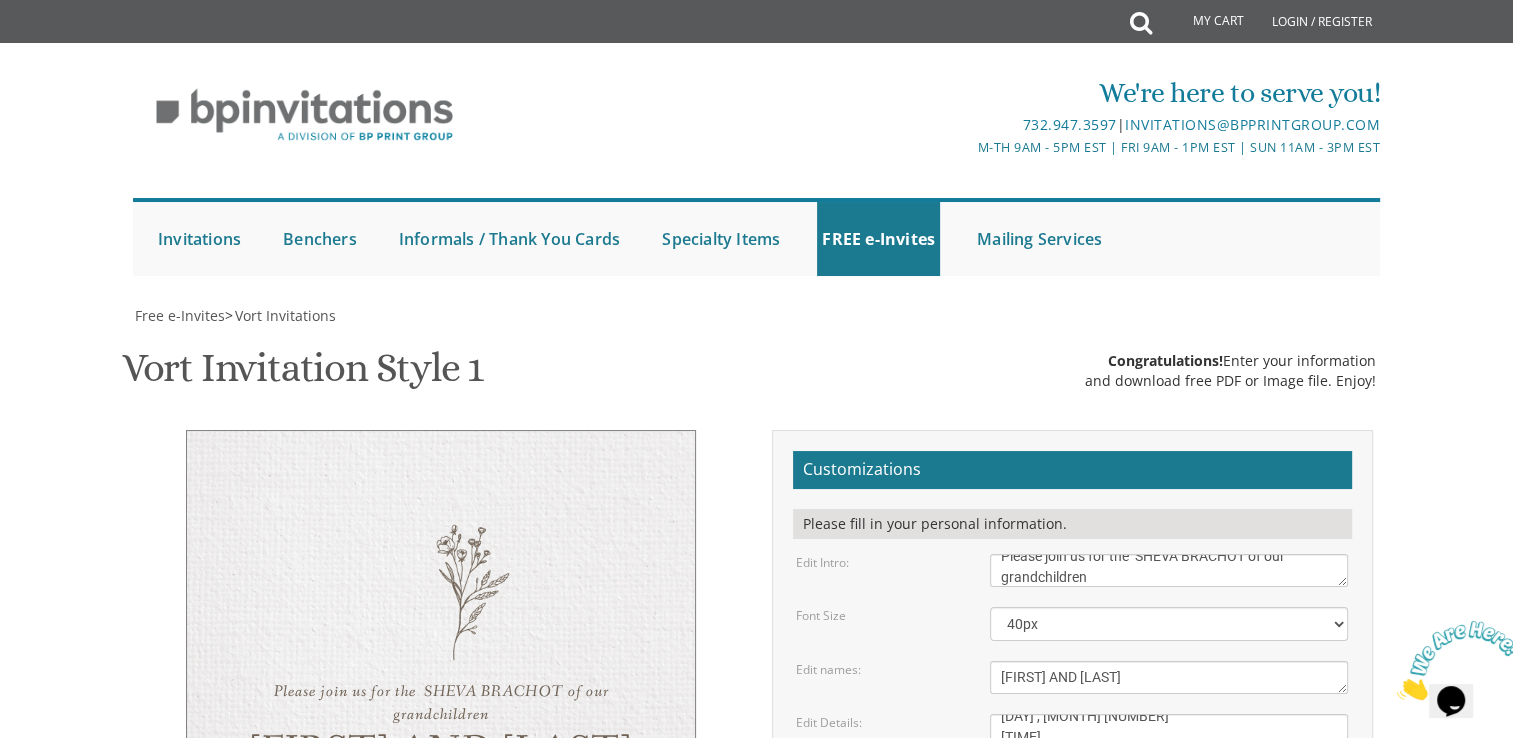 type on "[EMAIL]" 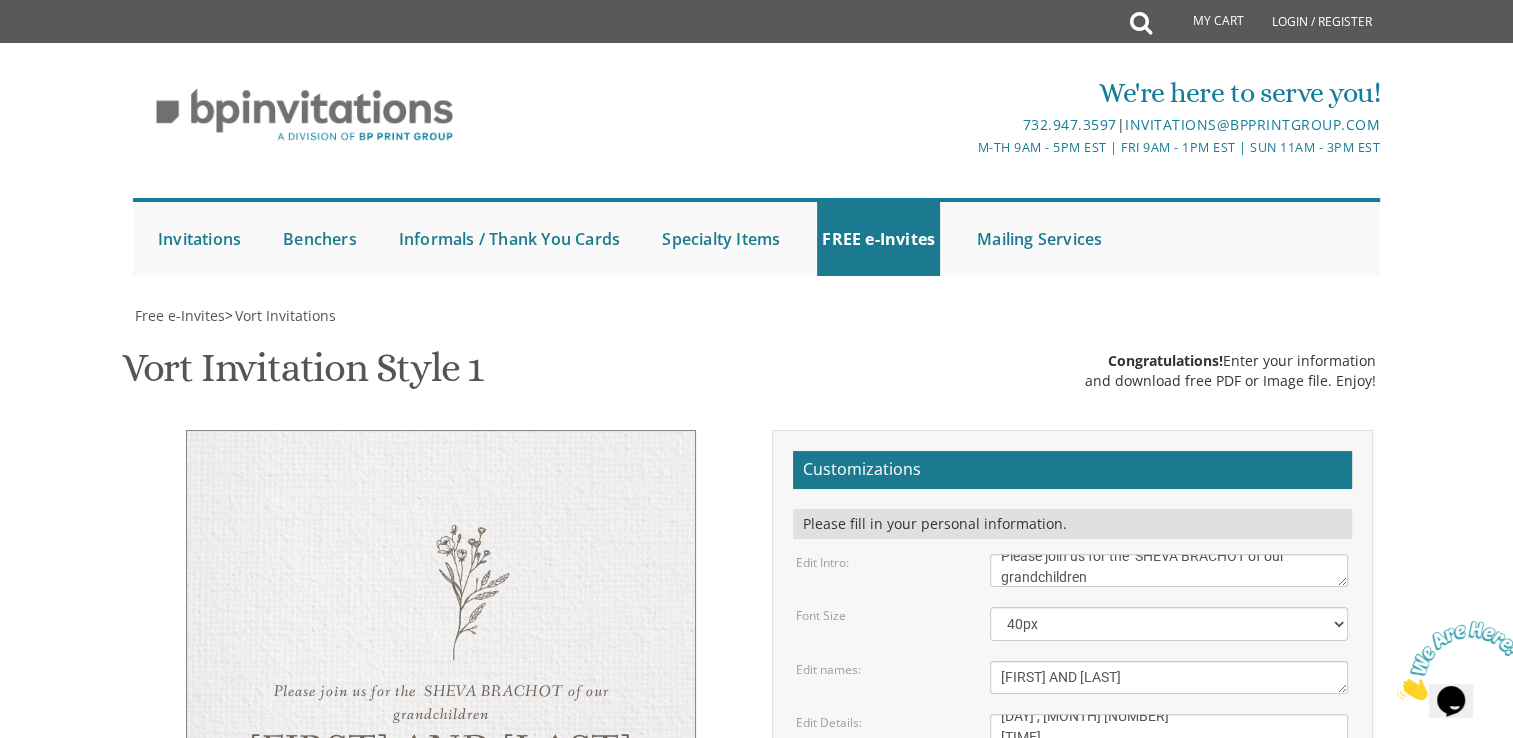 click on "Download Image" at bounding box center (967, 1016) 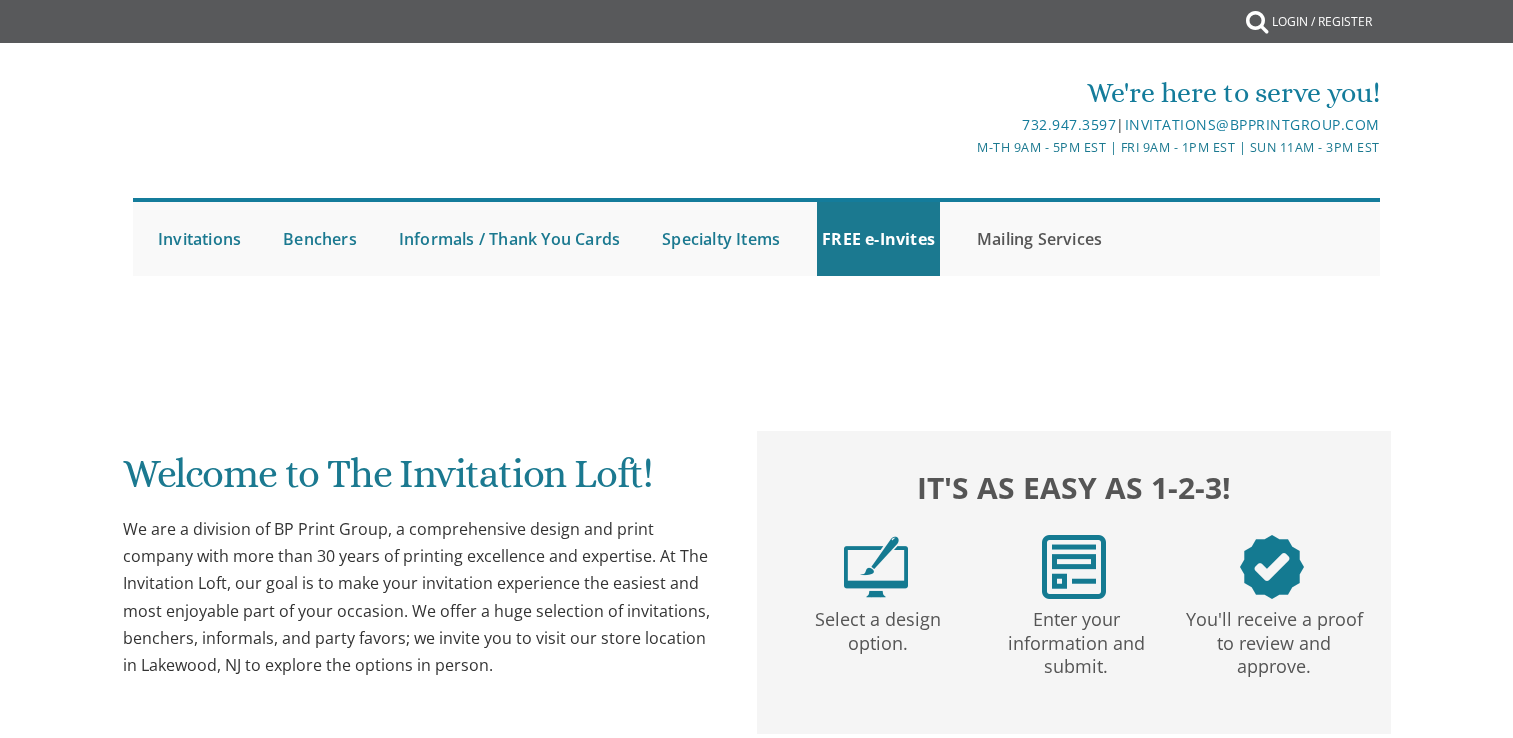 scroll, scrollTop: 0, scrollLeft: 0, axis: both 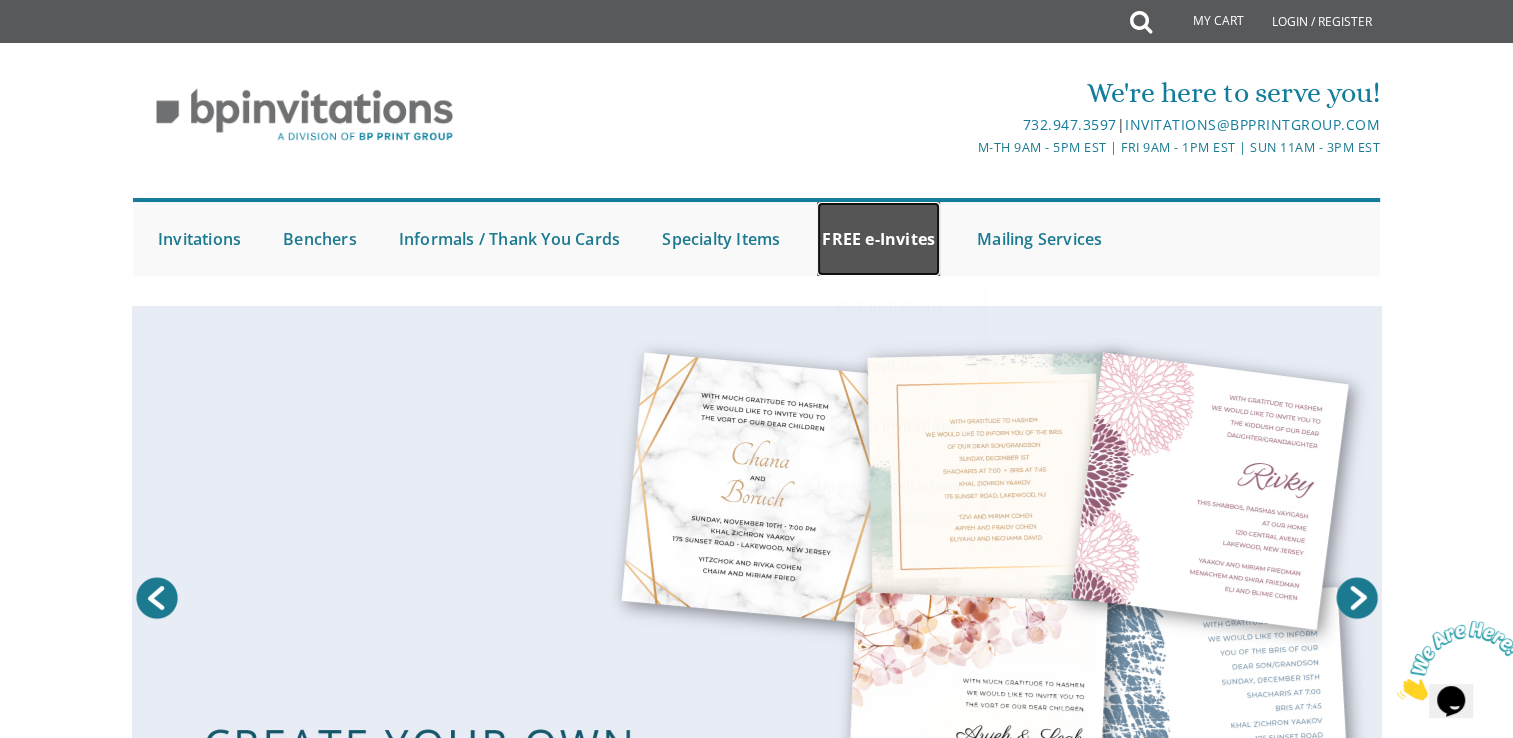 click on "FREE e-Invites" at bounding box center [878, 239] 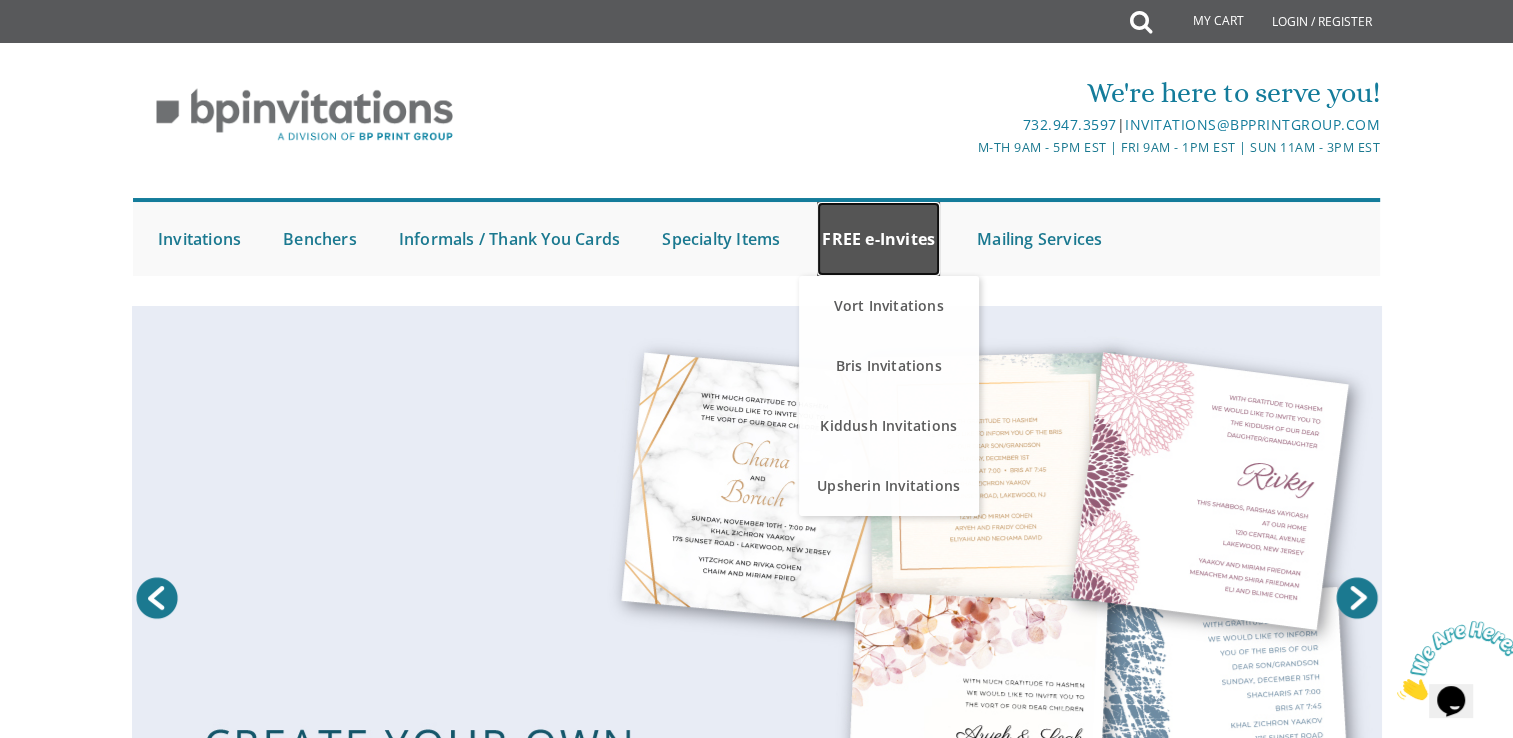 scroll, scrollTop: 0, scrollLeft: 0, axis: both 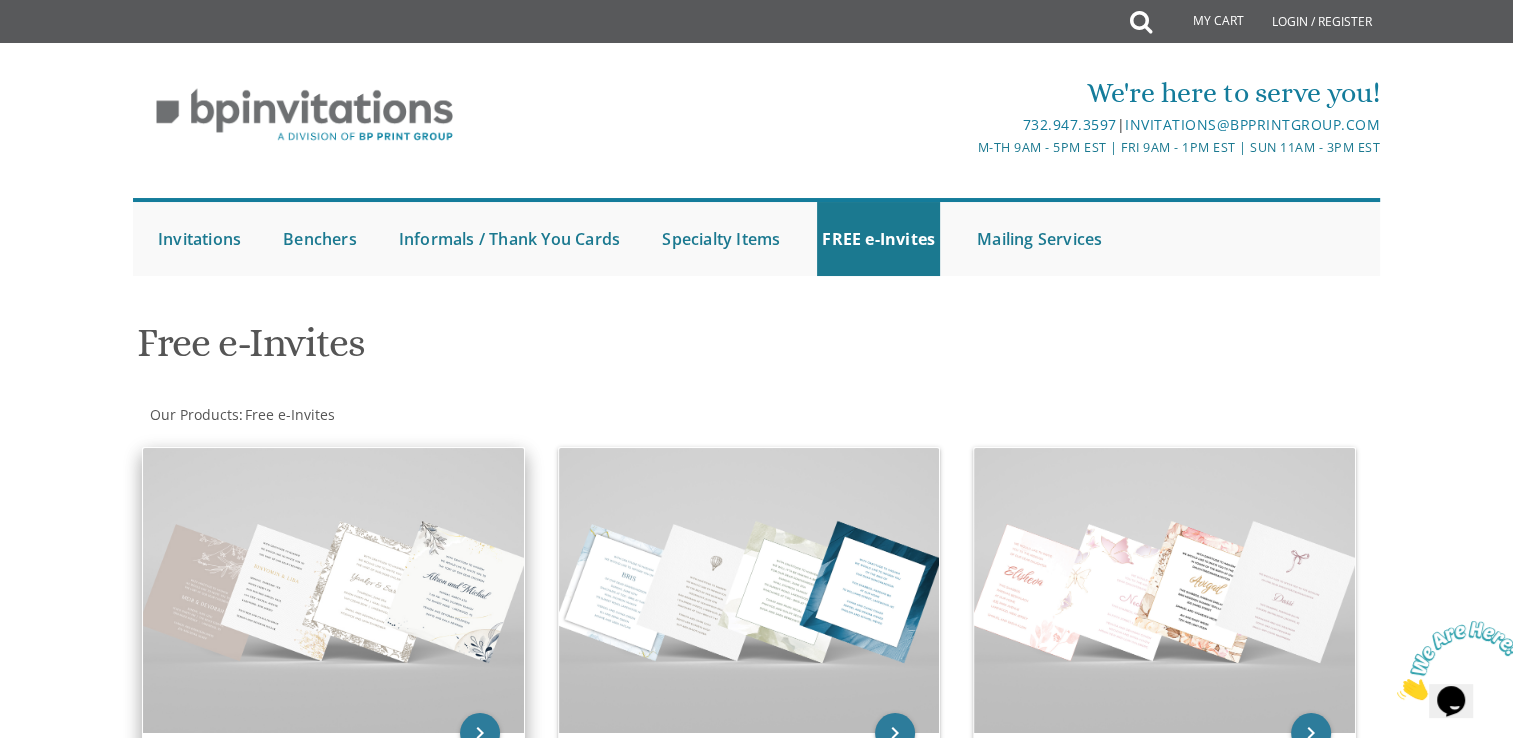 click at bounding box center [333, 590] 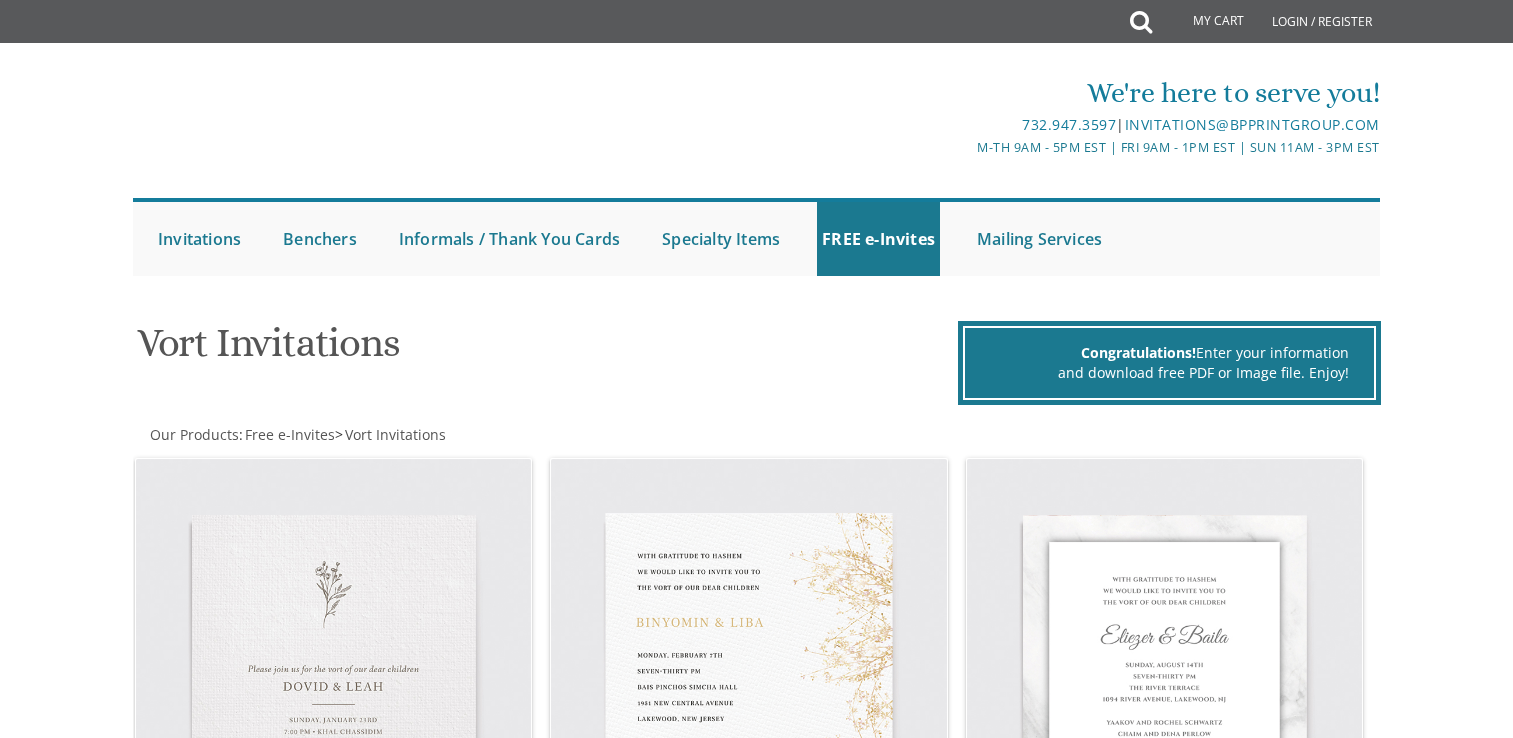 scroll, scrollTop: 0, scrollLeft: 0, axis: both 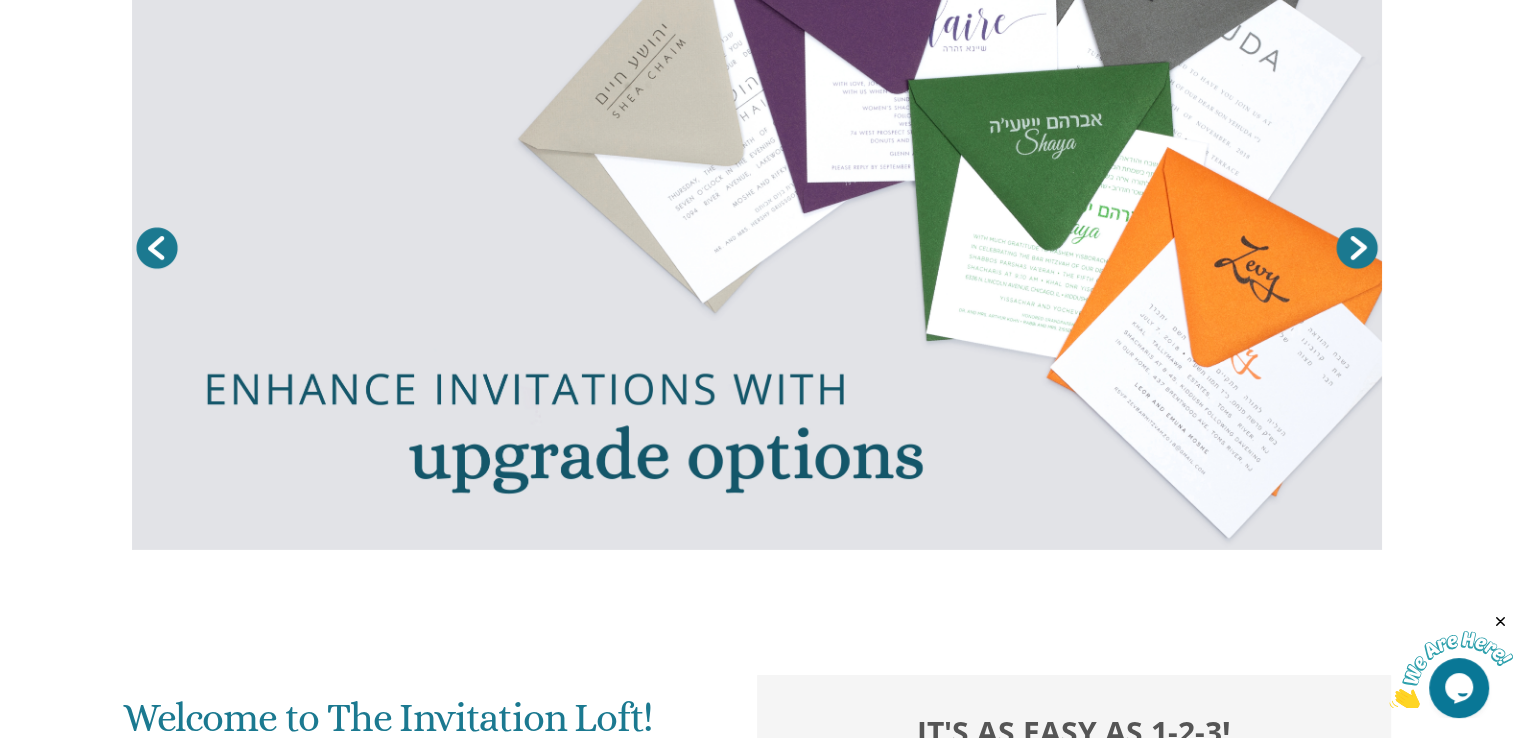 drag, startPoint x: 1527, startPoint y: 564, endPoint x: 1490, endPoint y: 162, distance: 403.69916 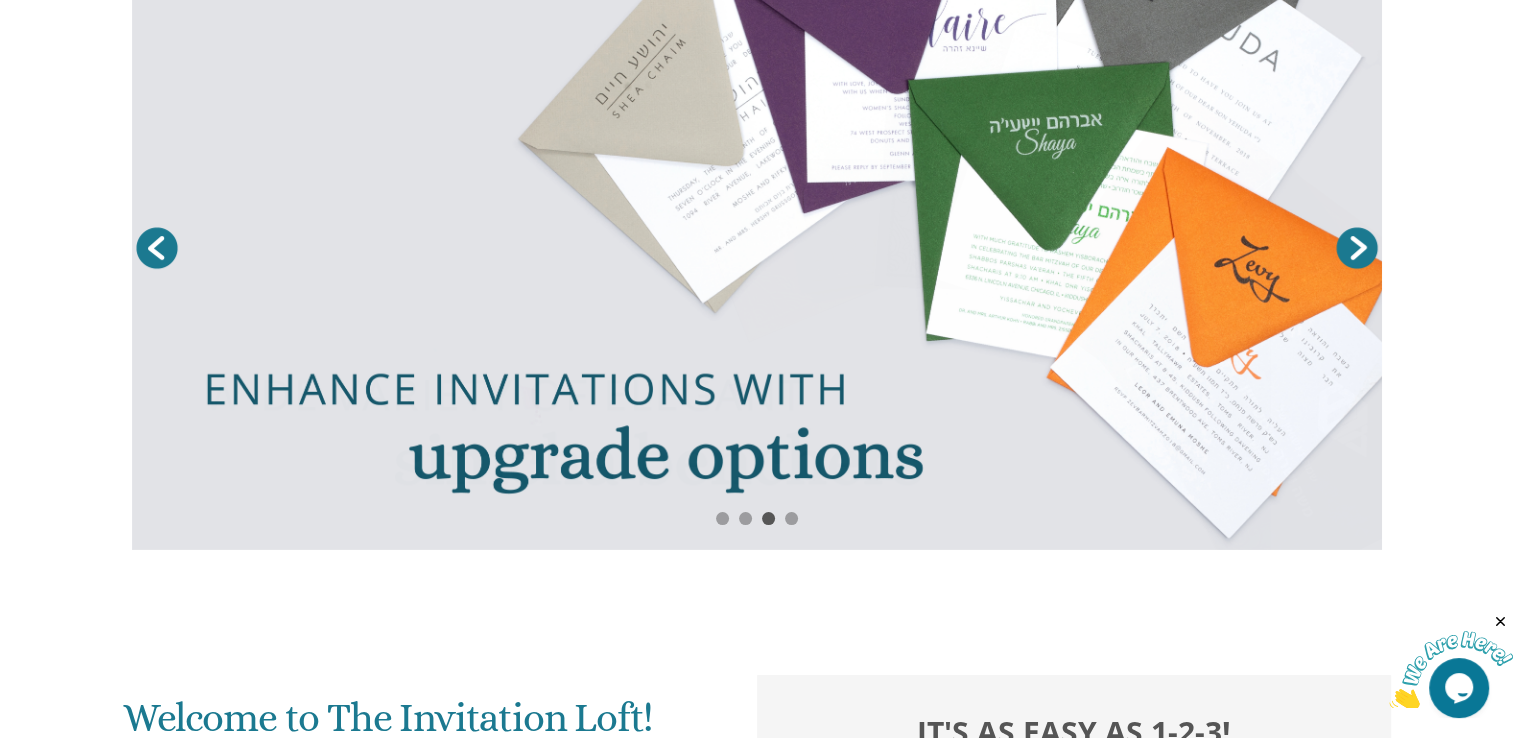 drag, startPoint x: 1490, startPoint y: 162, endPoint x: 1472, endPoint y: 34, distance: 129.25943 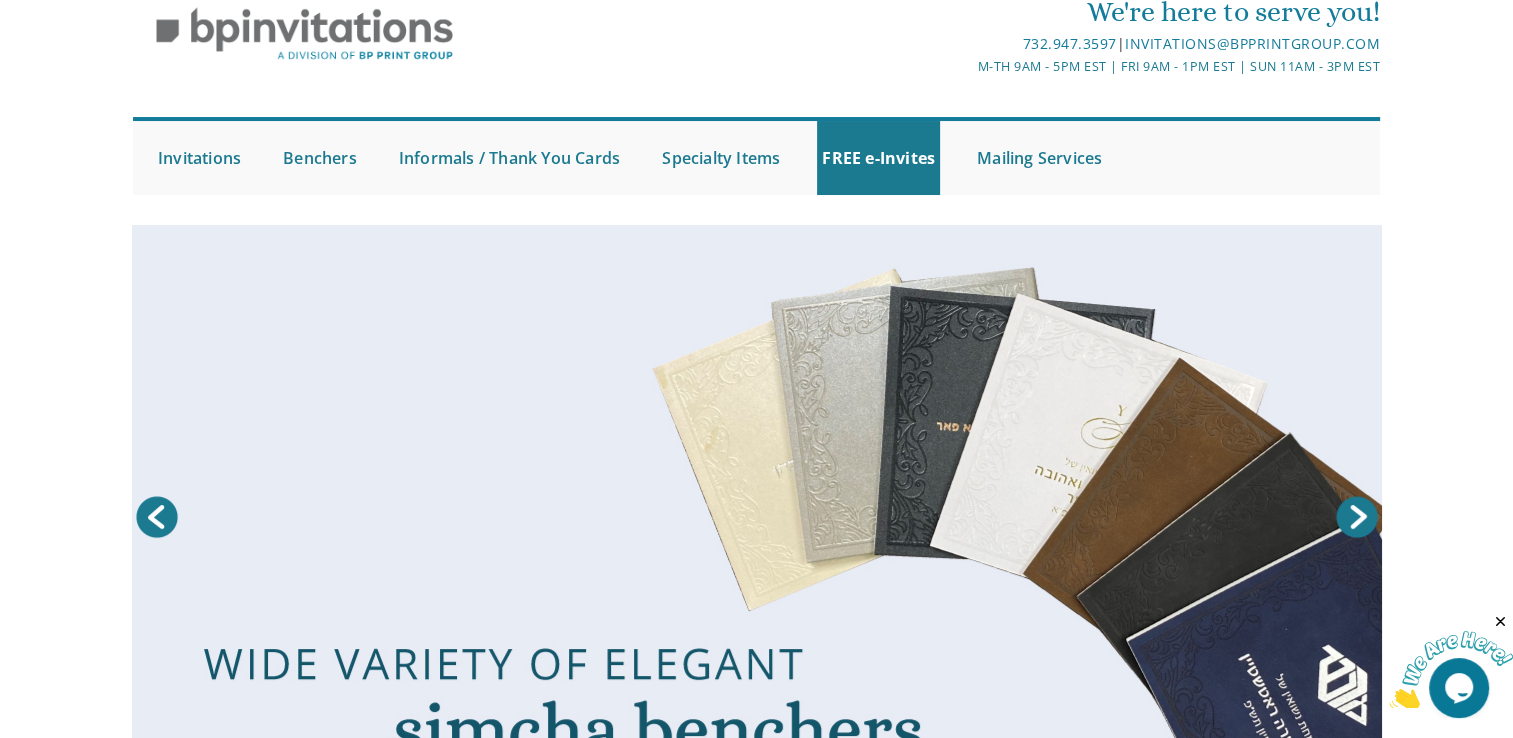 scroll, scrollTop: 0, scrollLeft: 0, axis: both 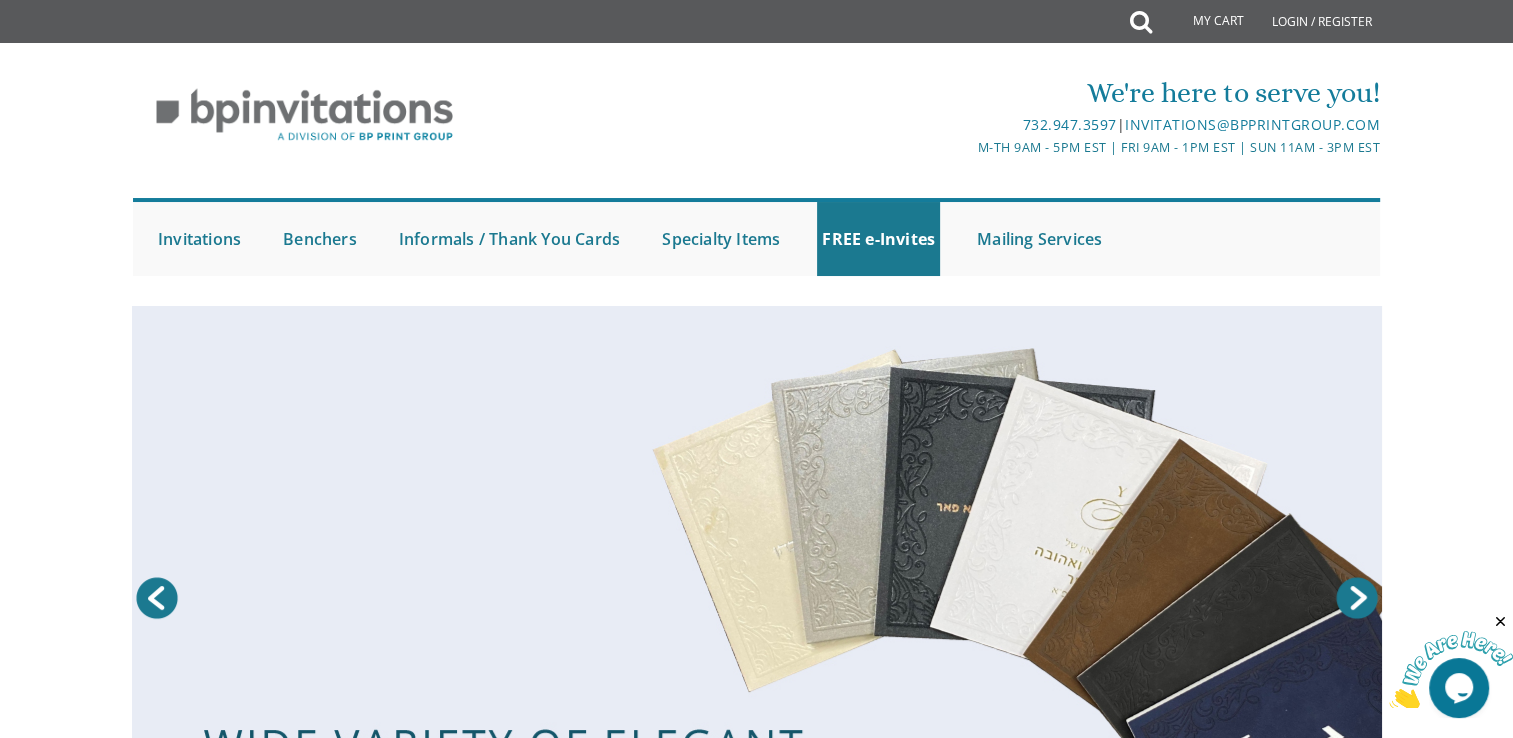 click on "Submit
My Cart
Total:
View Cart   Item(s)
Login / Register" at bounding box center [756, 21] 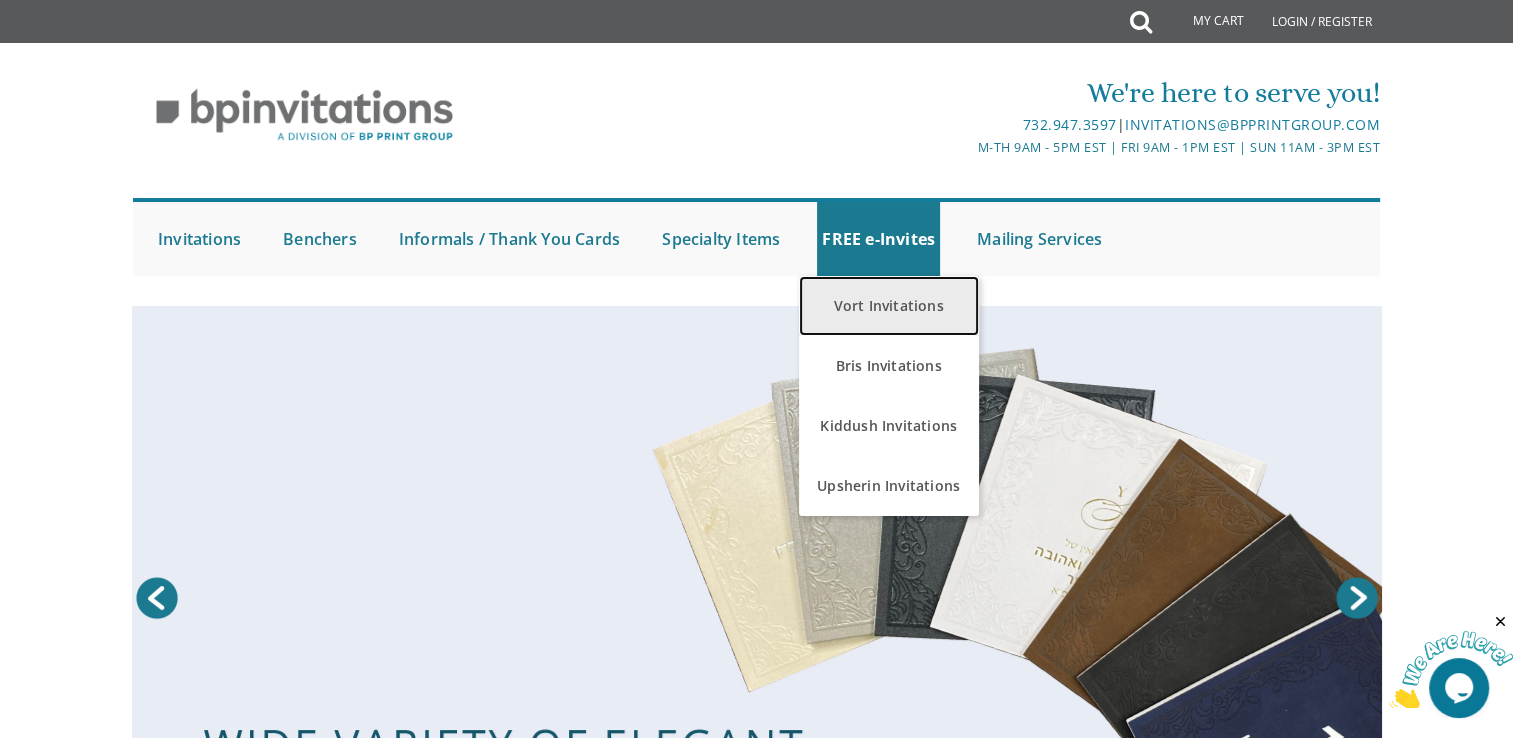 click on "Vort Invitations" at bounding box center (889, 306) 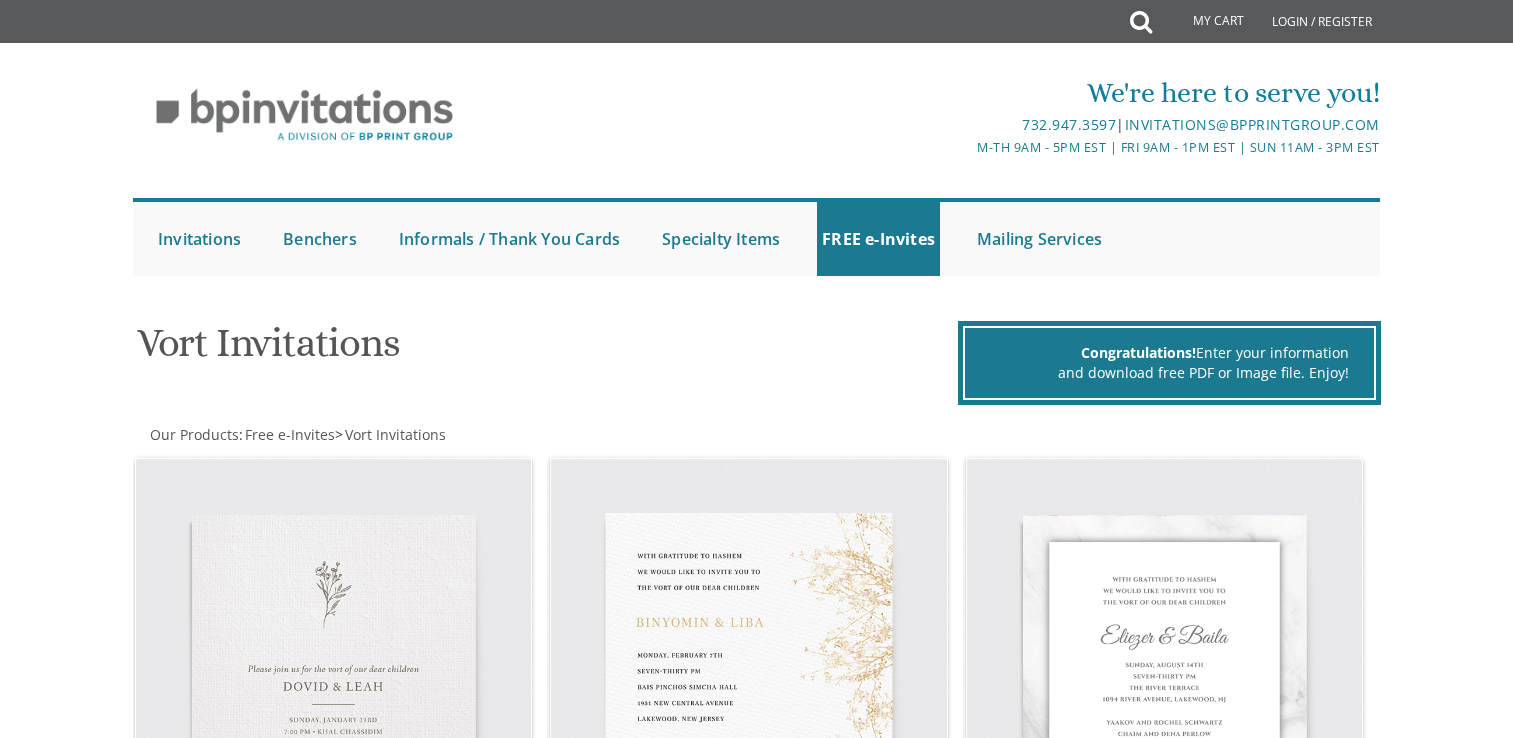 scroll, scrollTop: 0, scrollLeft: 0, axis: both 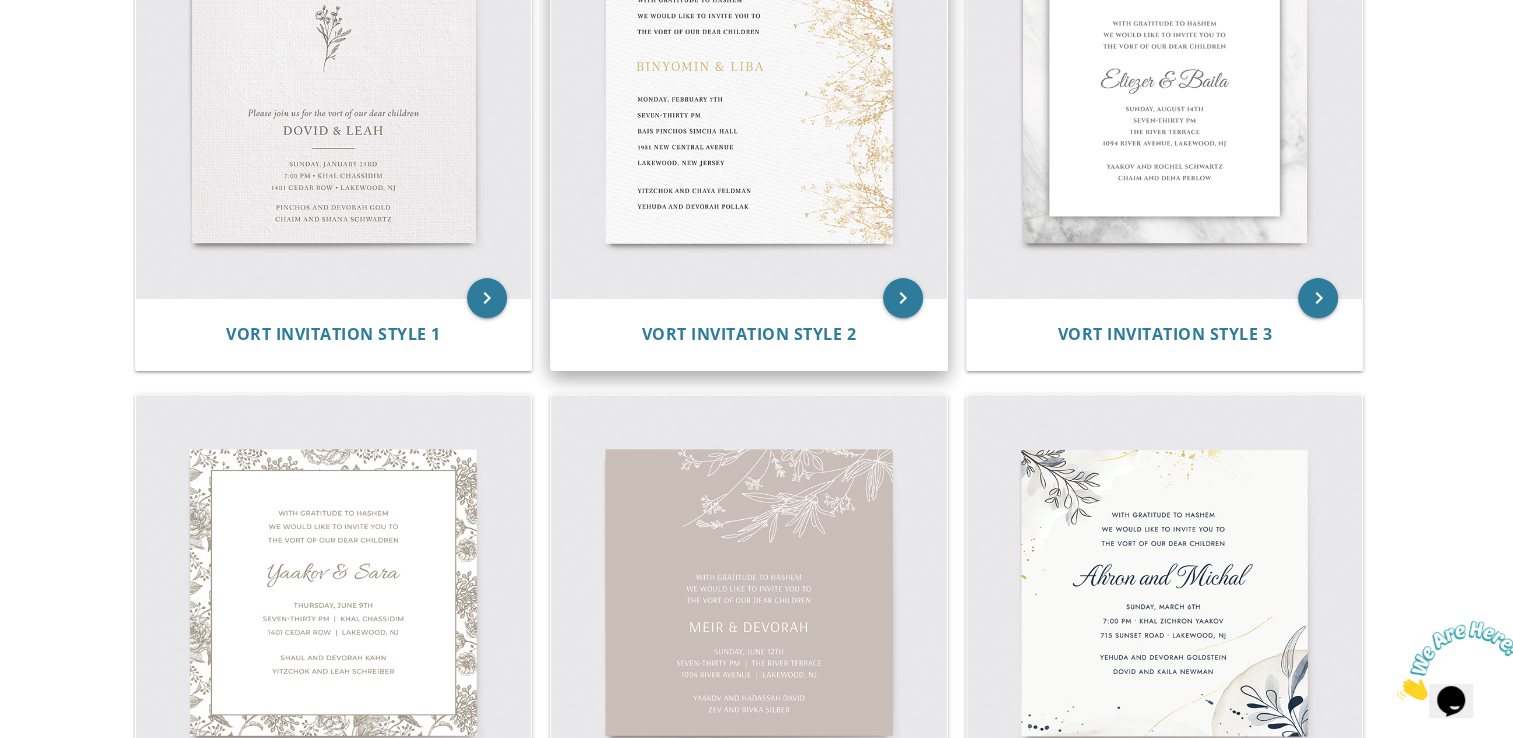 click at bounding box center (749, 101) 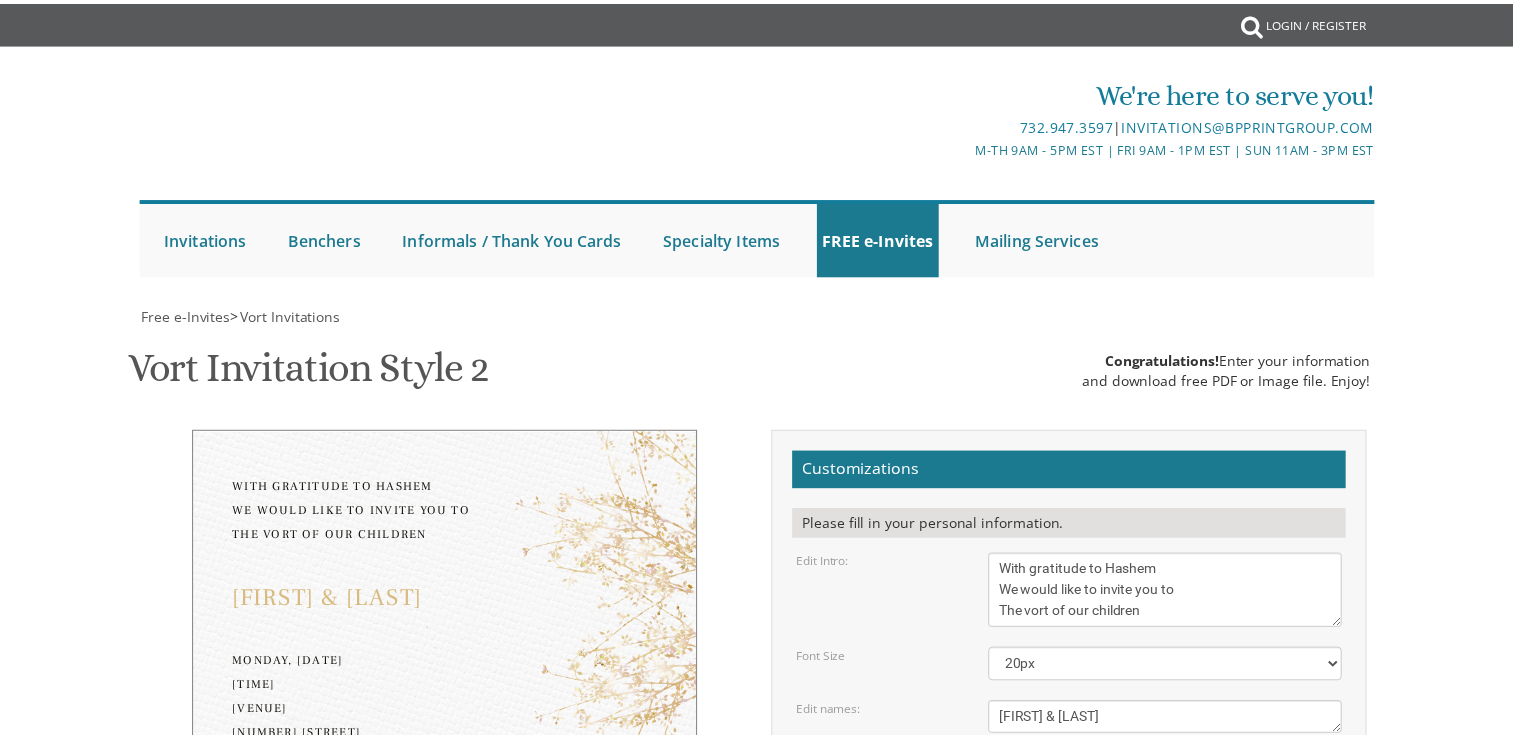scroll, scrollTop: 0, scrollLeft: 0, axis: both 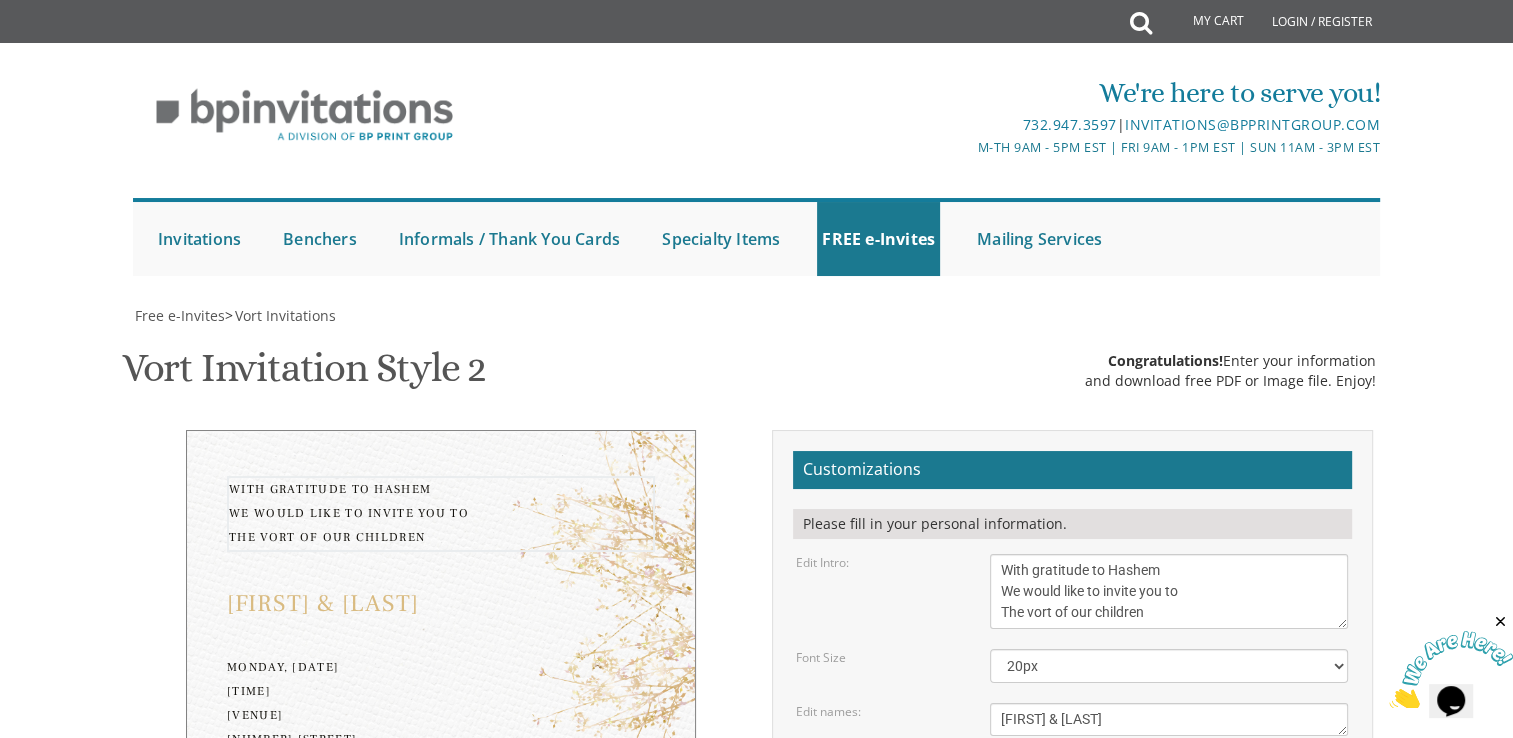 click on "With gratitude to Hashem
We would like to invite you to
The vort of our children" at bounding box center [1169, 591] 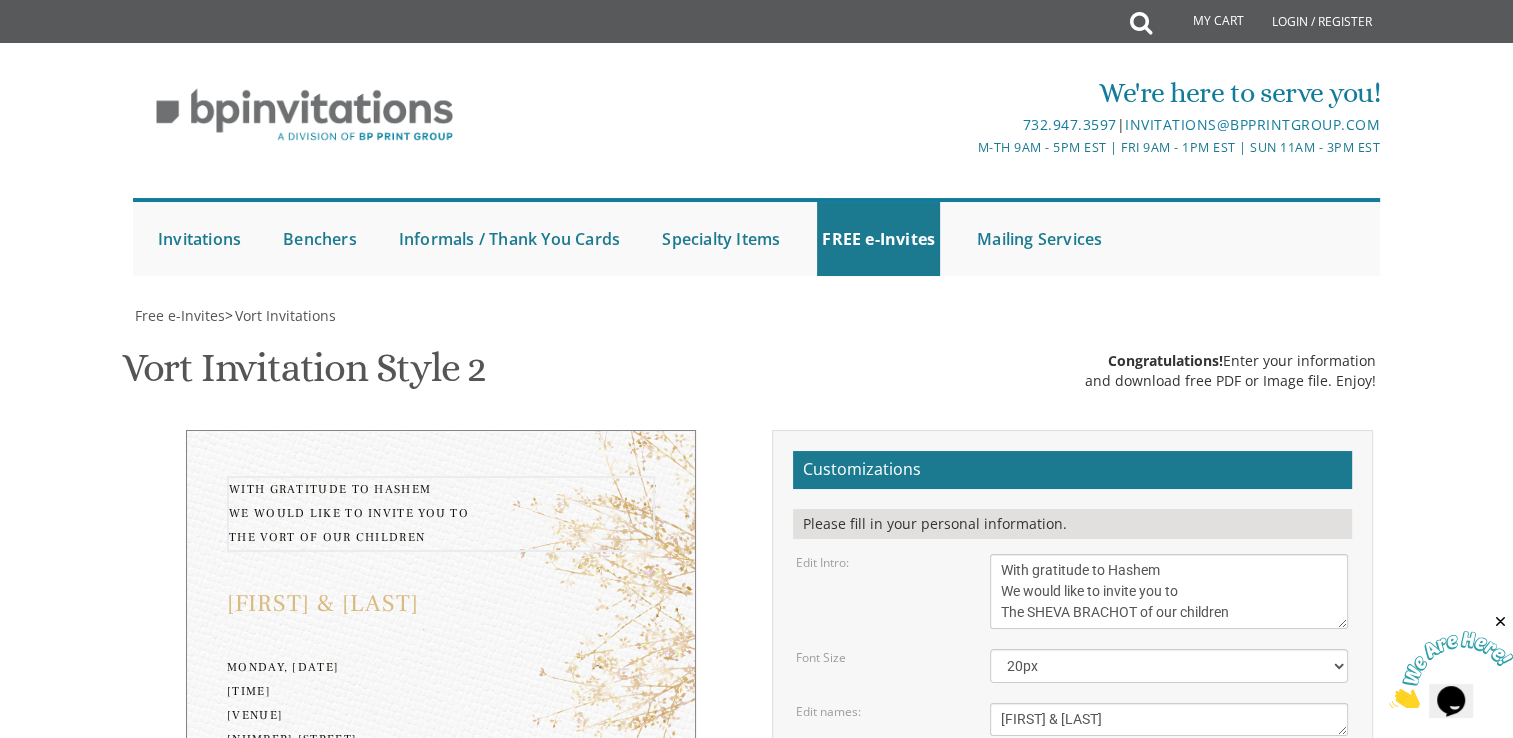 click on "With gratitude to Hashem
We would like to invite you to
The vort of our children" at bounding box center [1169, 591] 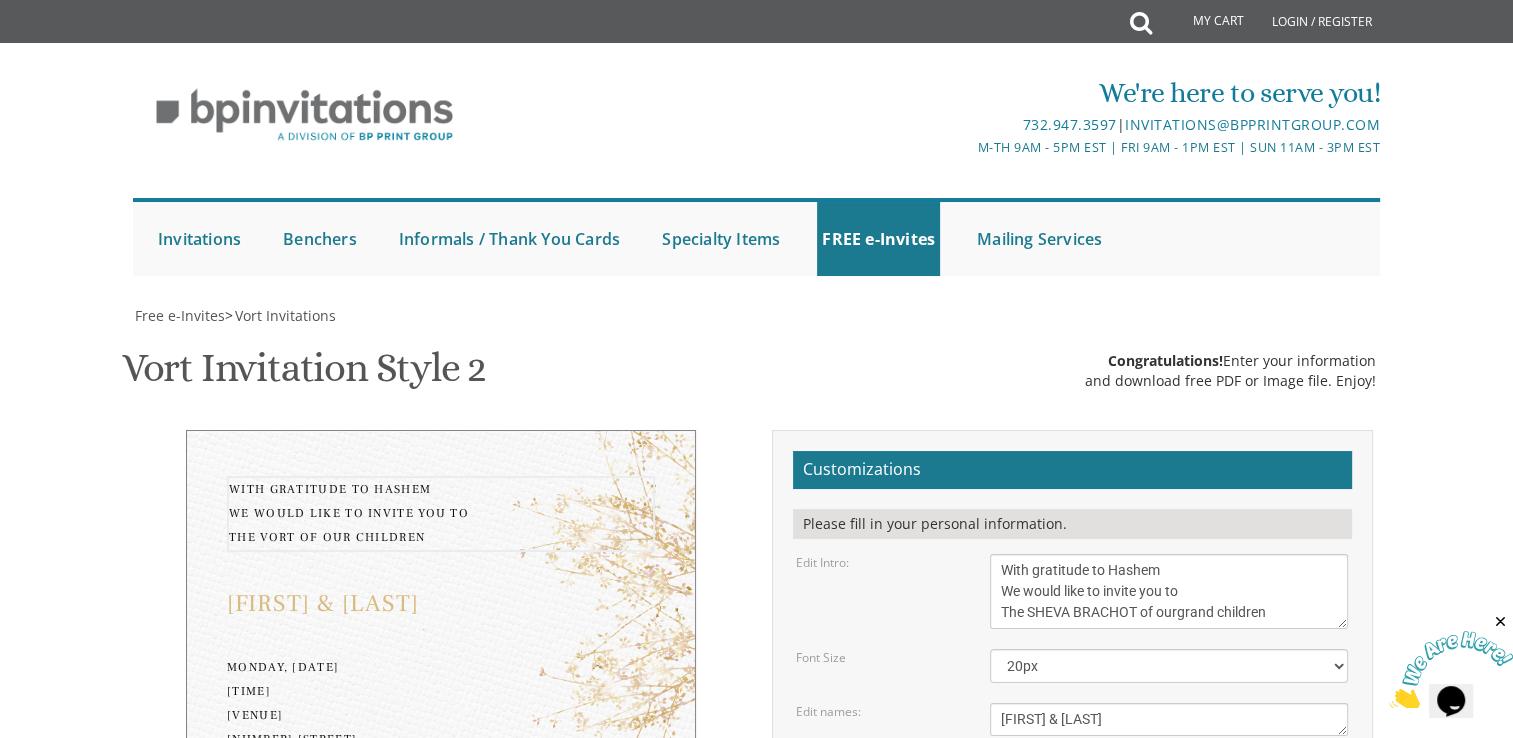 click on "With gratitude to Hashem
We would like to invite you to
The vort of our children" at bounding box center (1169, 591) 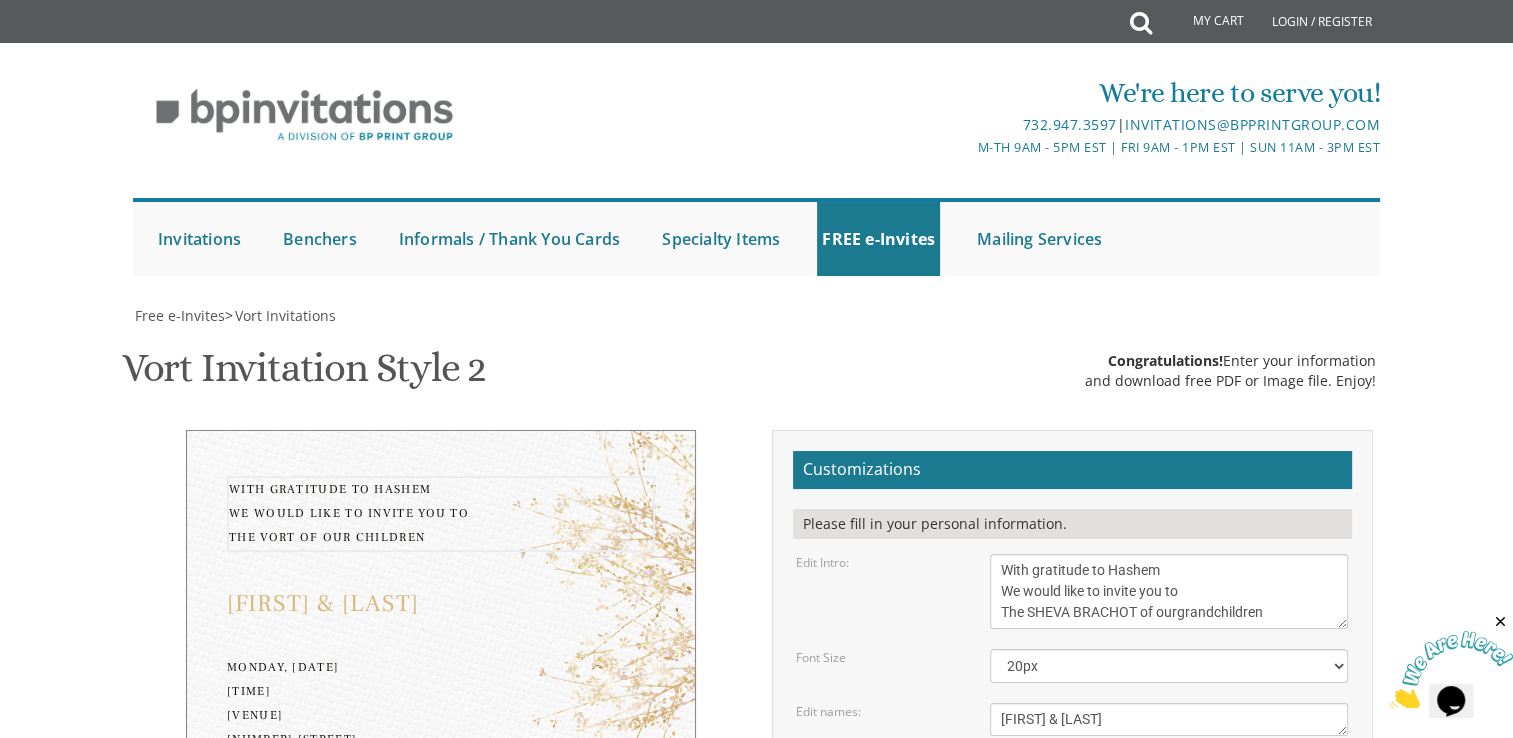 click on "With gratitude to Hashem
We would like to invite you to
The vort of our children" at bounding box center [1169, 591] 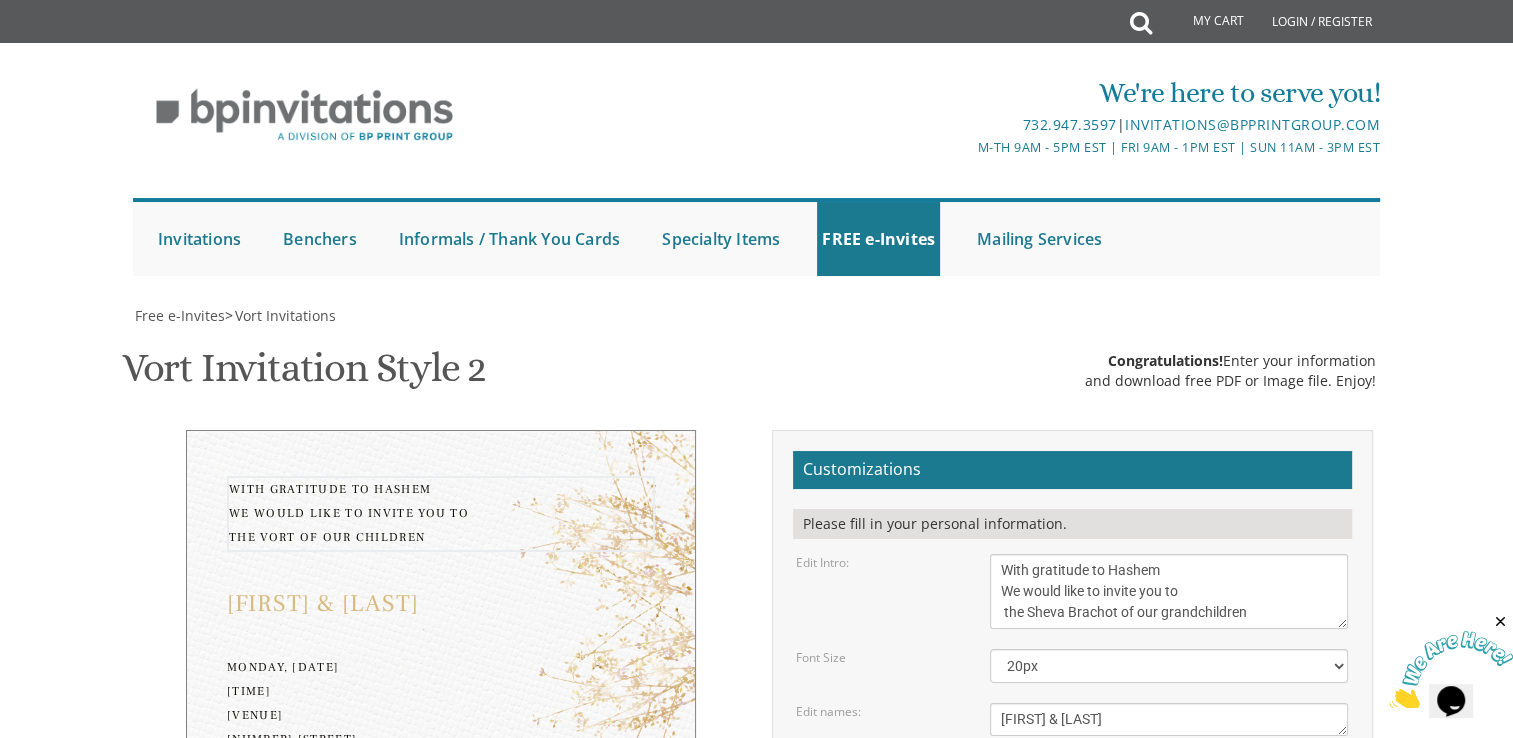 scroll, scrollTop: 485, scrollLeft: 0, axis: vertical 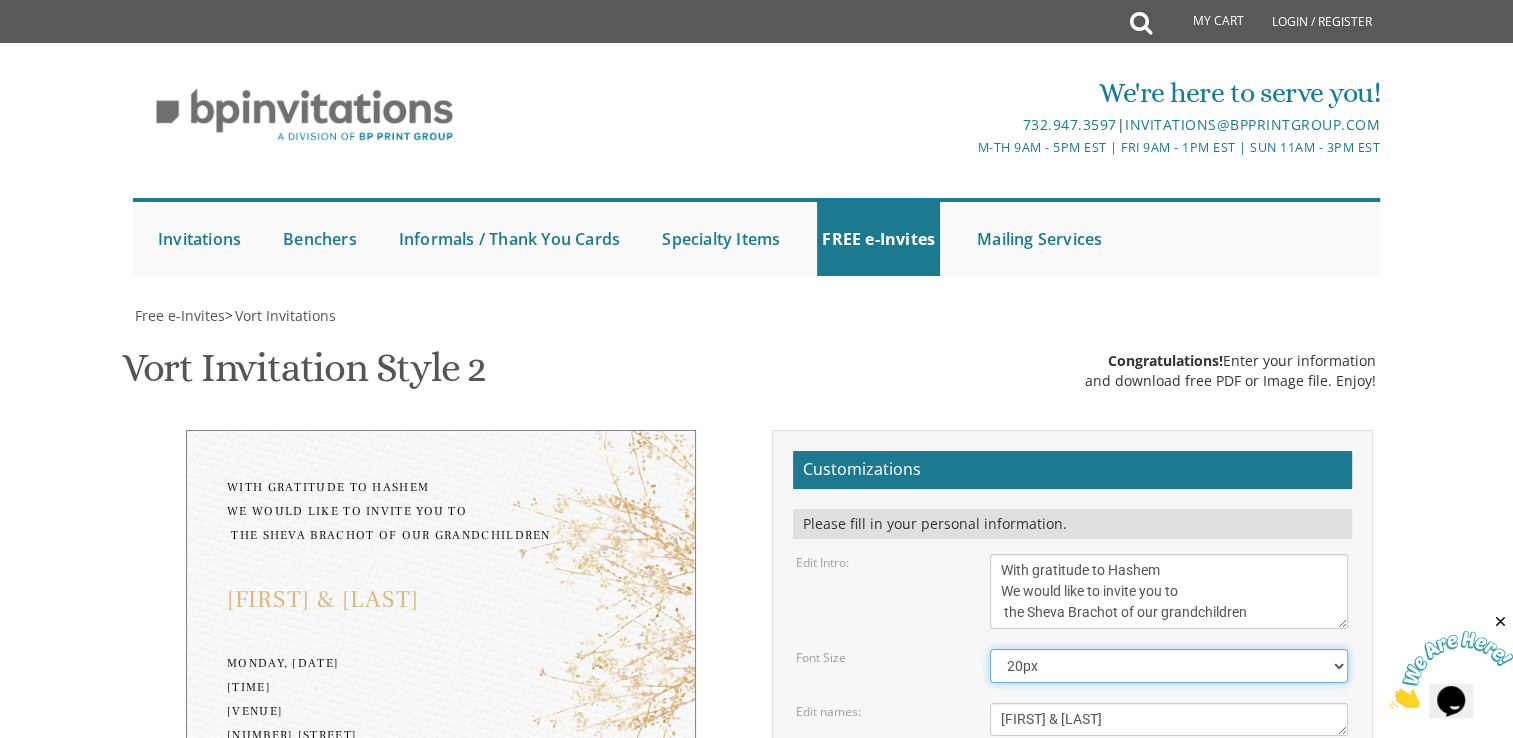 click on "20px 30px 40px 50px" at bounding box center (1169, 666) 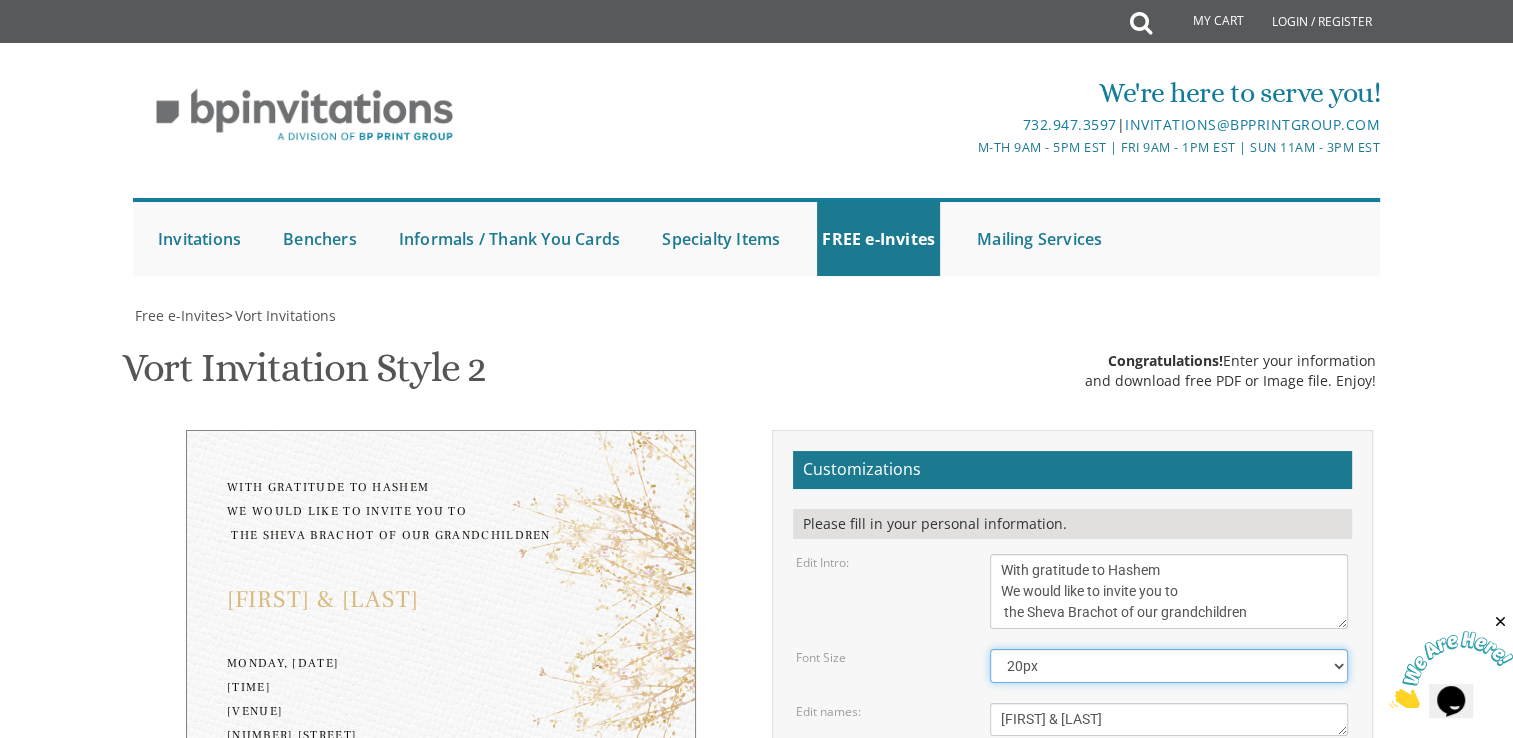 click on "20px 30px 40px 50px" at bounding box center [1169, 666] 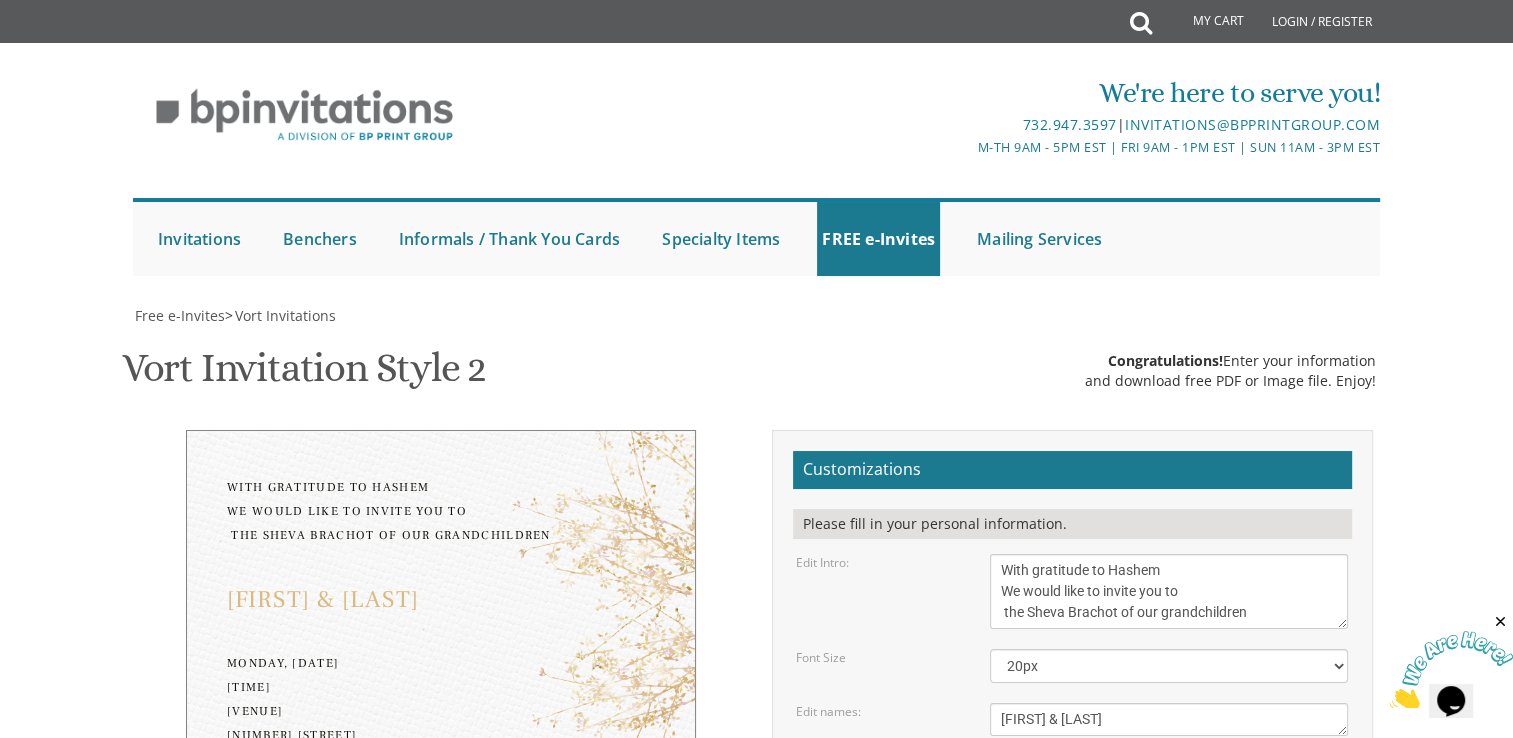 click on "[FIRST] & [LAST]" at bounding box center [1169, 719] 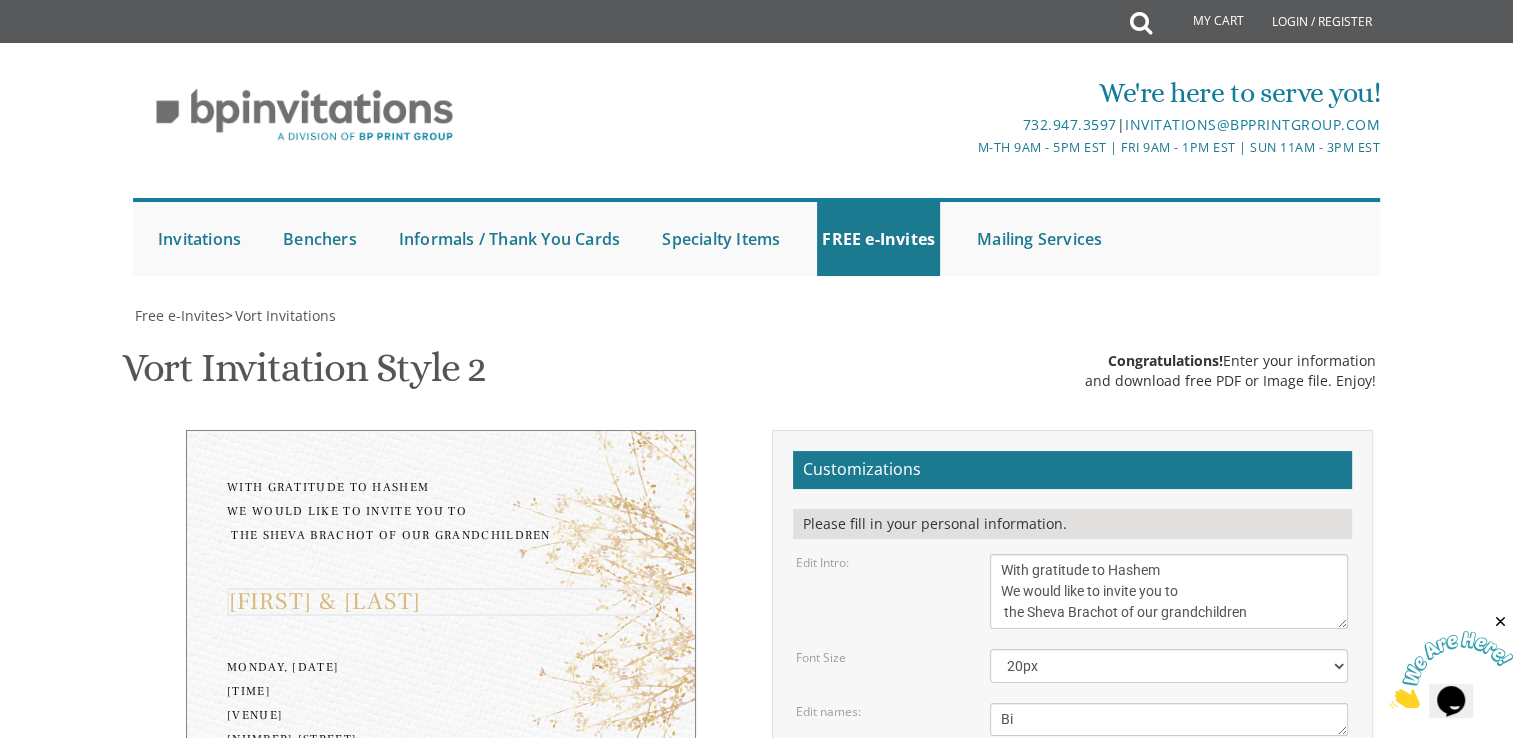 type on "B" 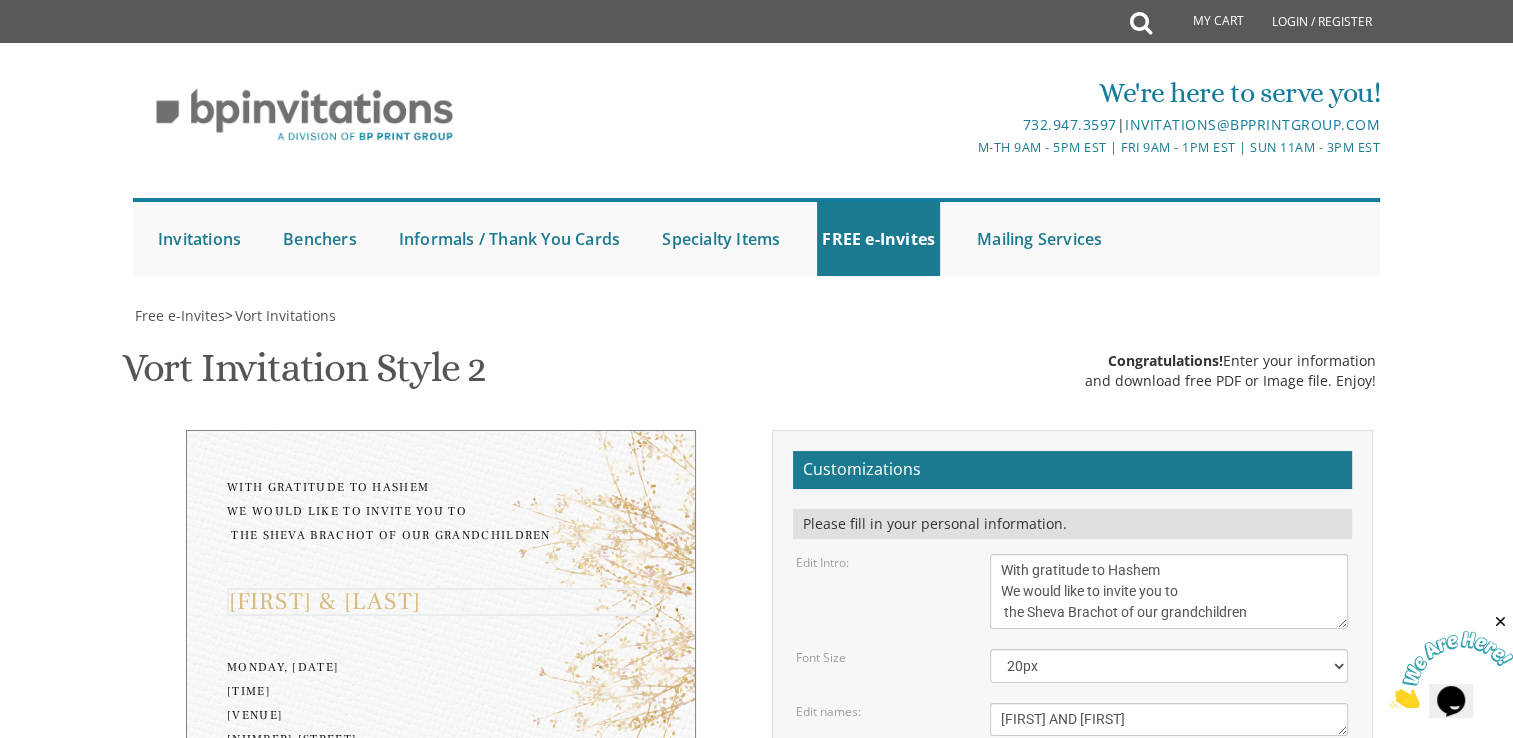 type on "[FIRST] AND [FIRST]" 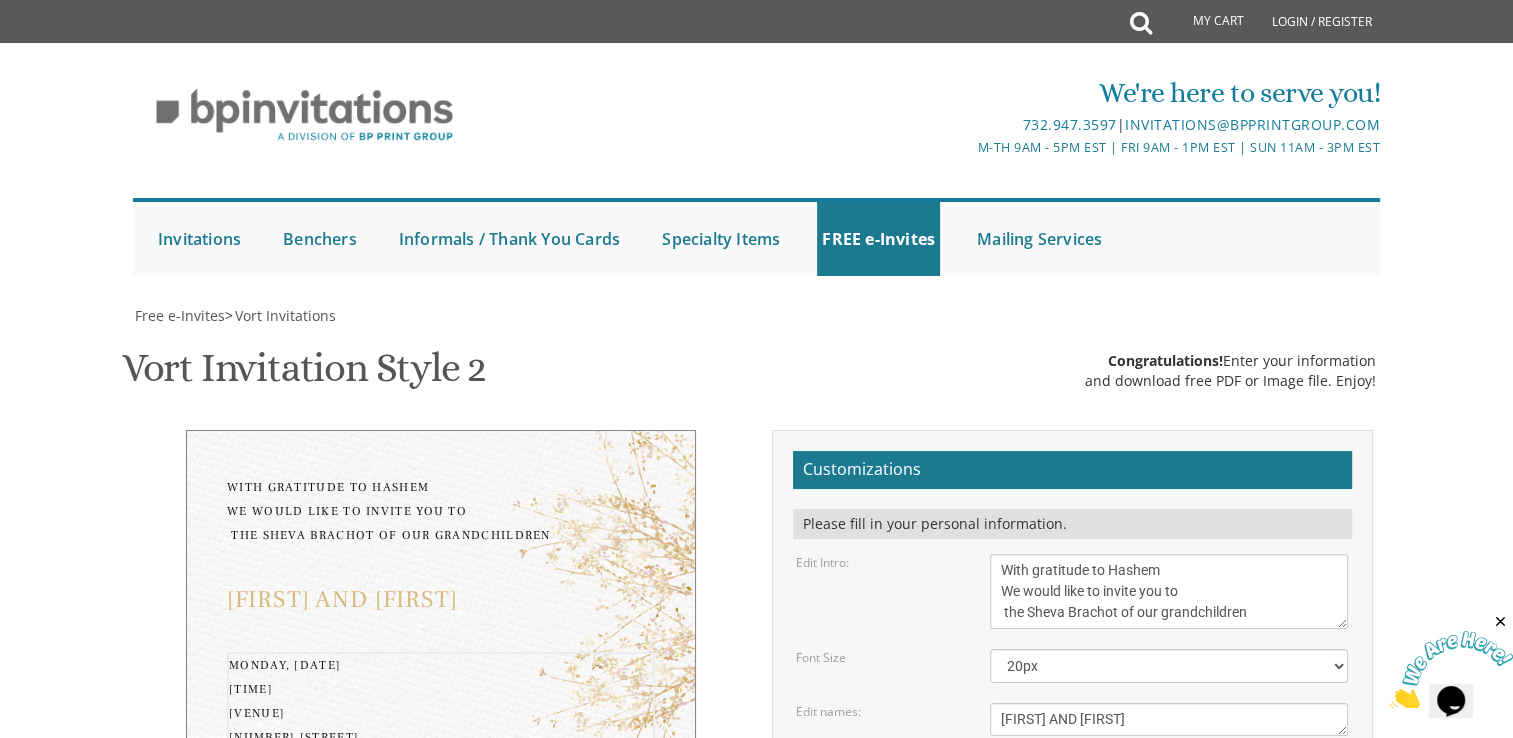 click on "Monday, [DATE]
[TIME]
[VENUE]
[NUMBER] [STREET]
[CITY], [STATE]" at bounding box center (1169, 814) 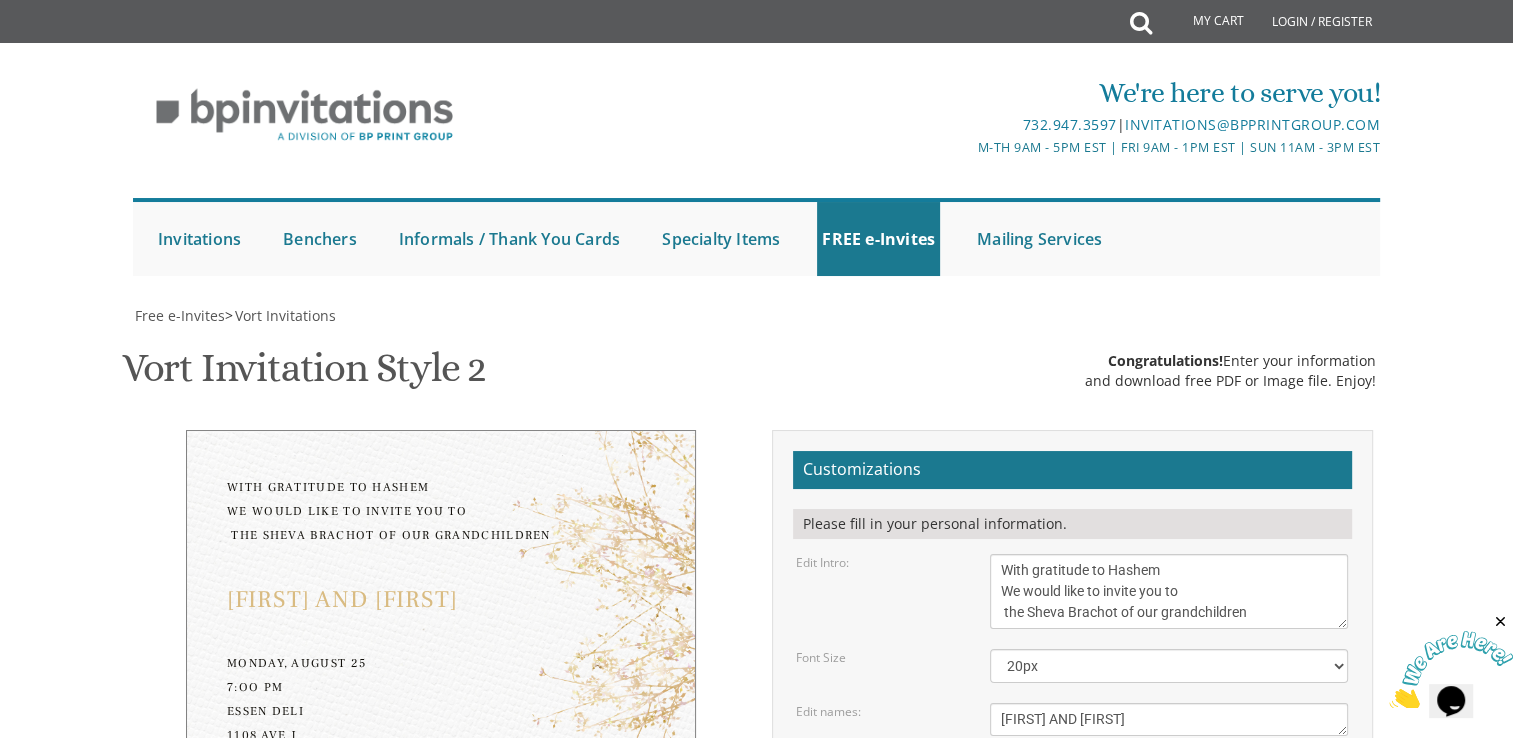 click on "[FIRST] AND [FIRST]
[FIRST] AND [FIRST]" at bounding box center (1169, 920) 